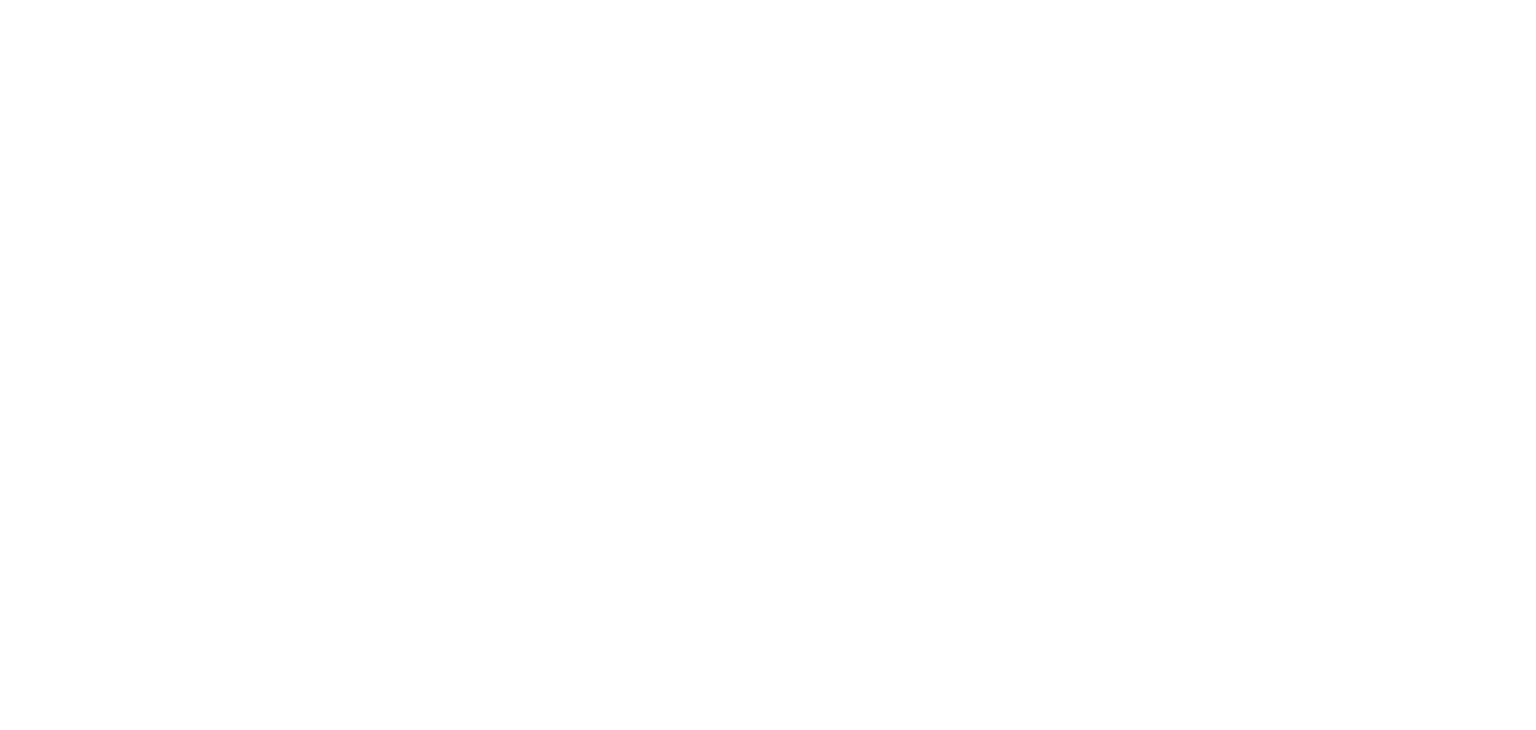 scroll, scrollTop: 0, scrollLeft: 0, axis: both 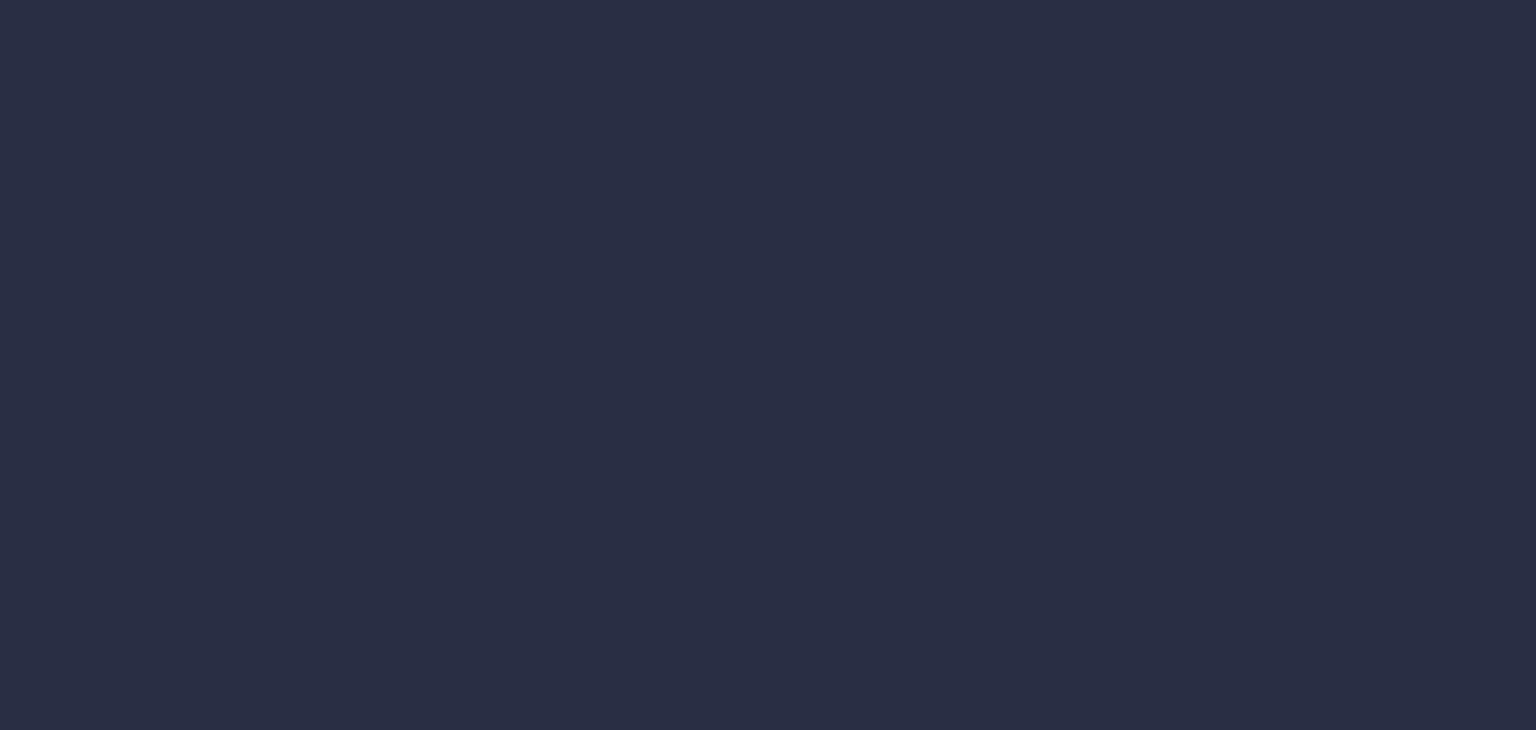 click at bounding box center [768, 365] 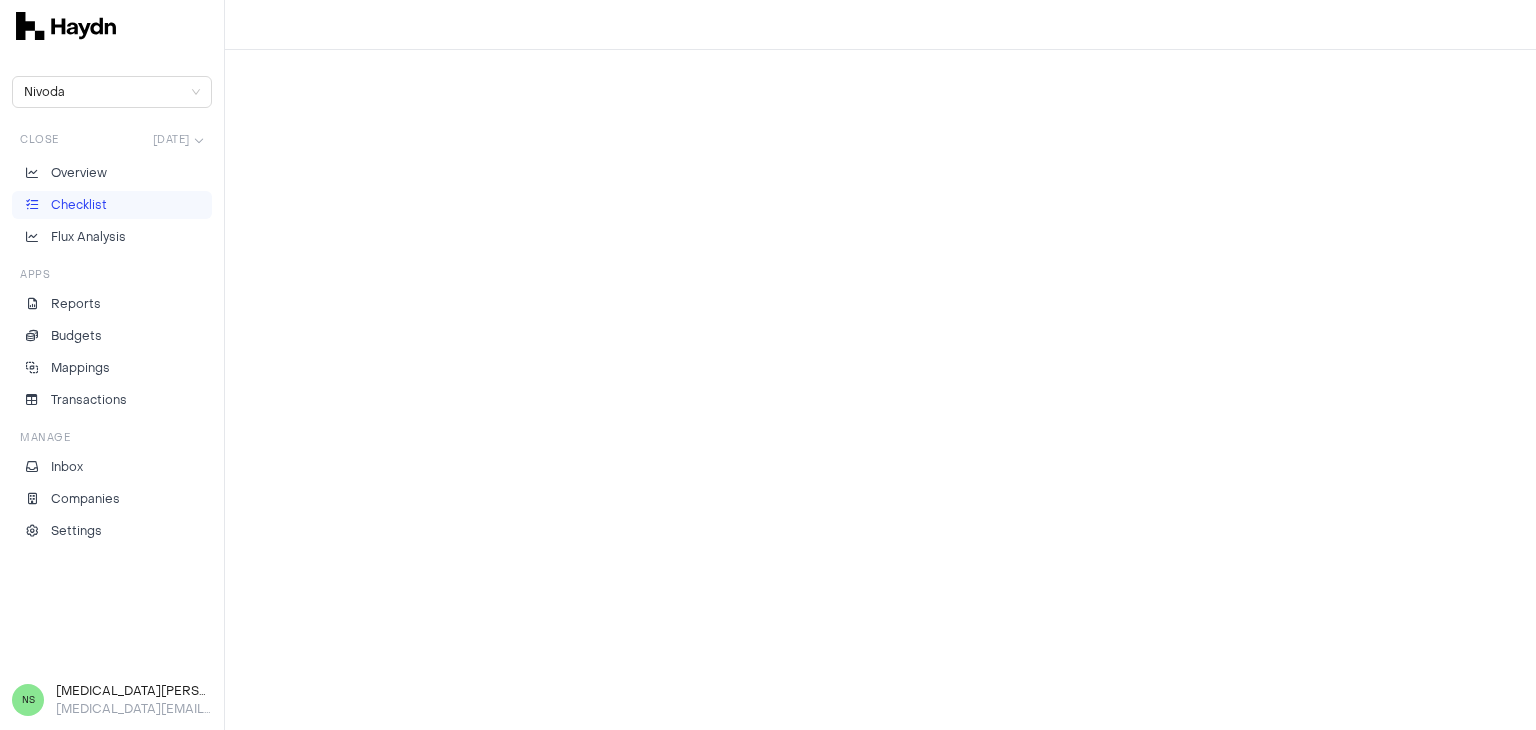 click on "Checklist" at bounding box center [79, 205] 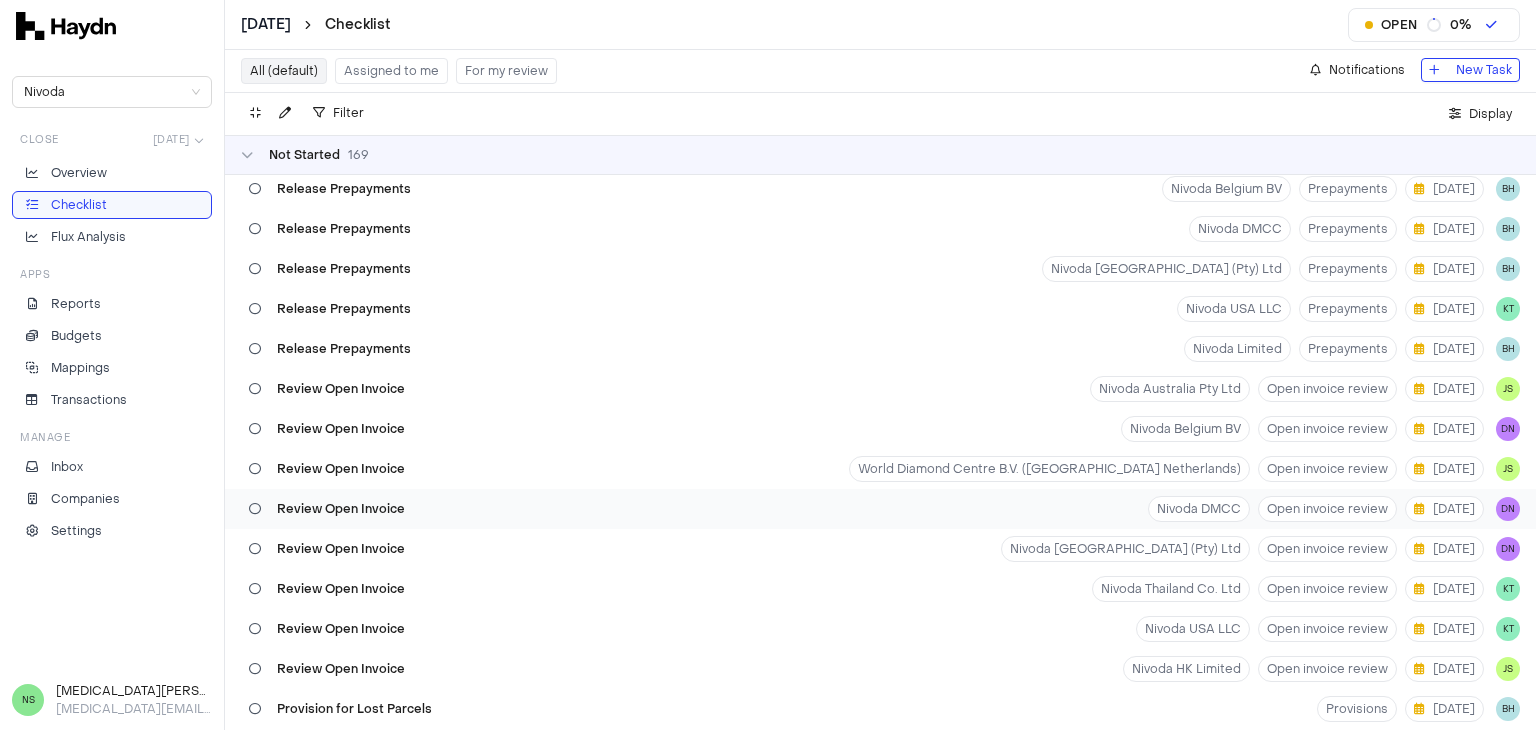scroll, scrollTop: 0, scrollLeft: 0, axis: both 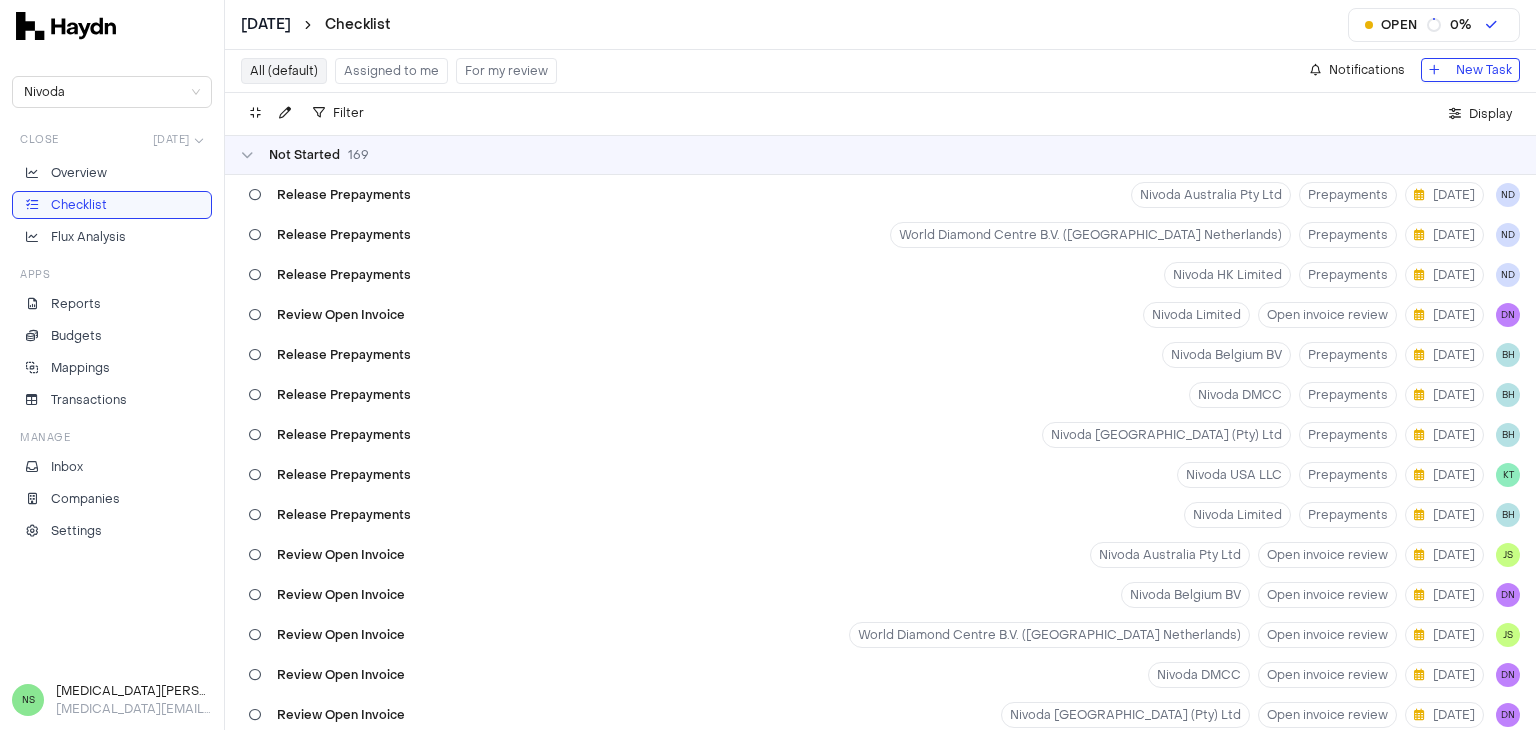 click on "Assigned to me" at bounding box center (391, 71) 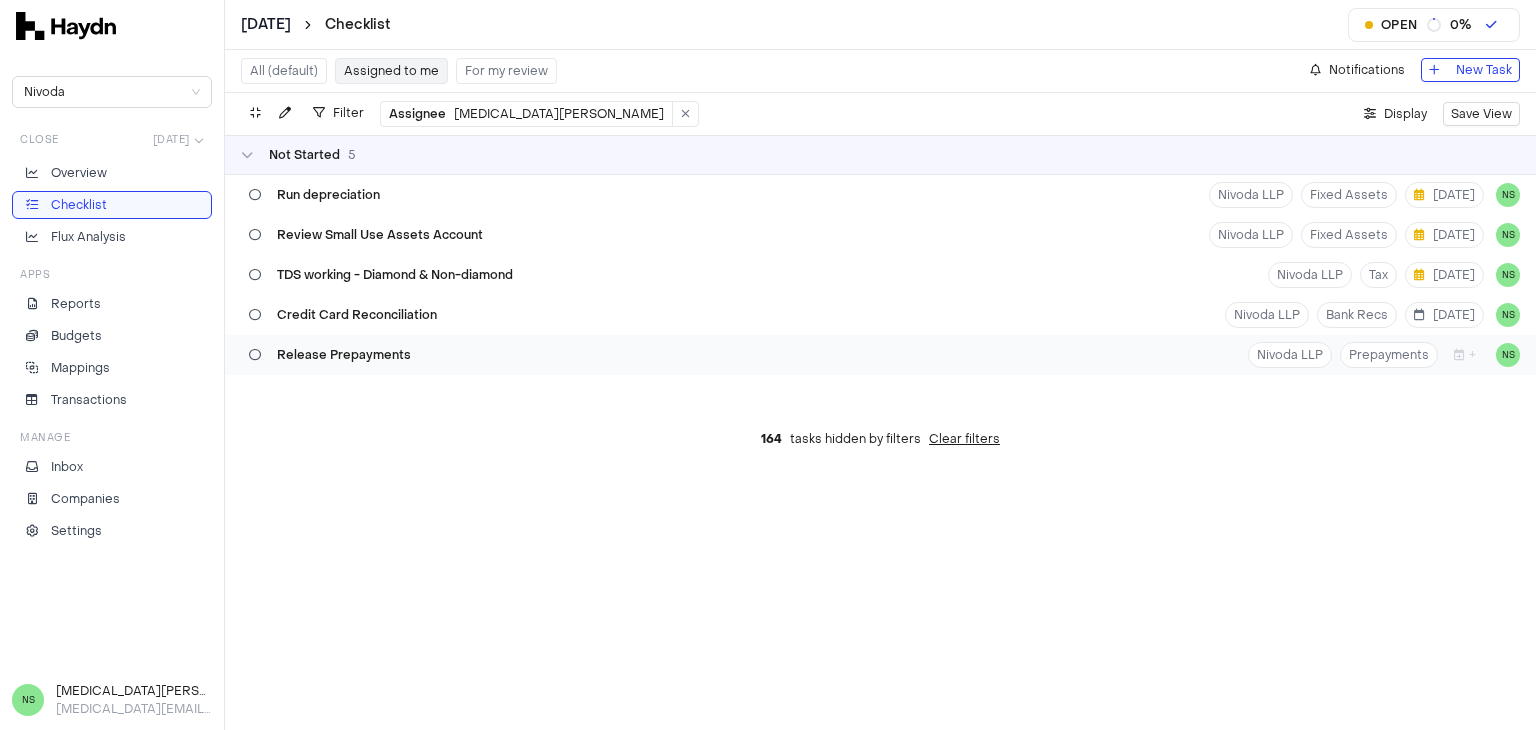 click on "Release Prepayments Nivoda LLP Prepayments + NS" at bounding box center (880, 355) 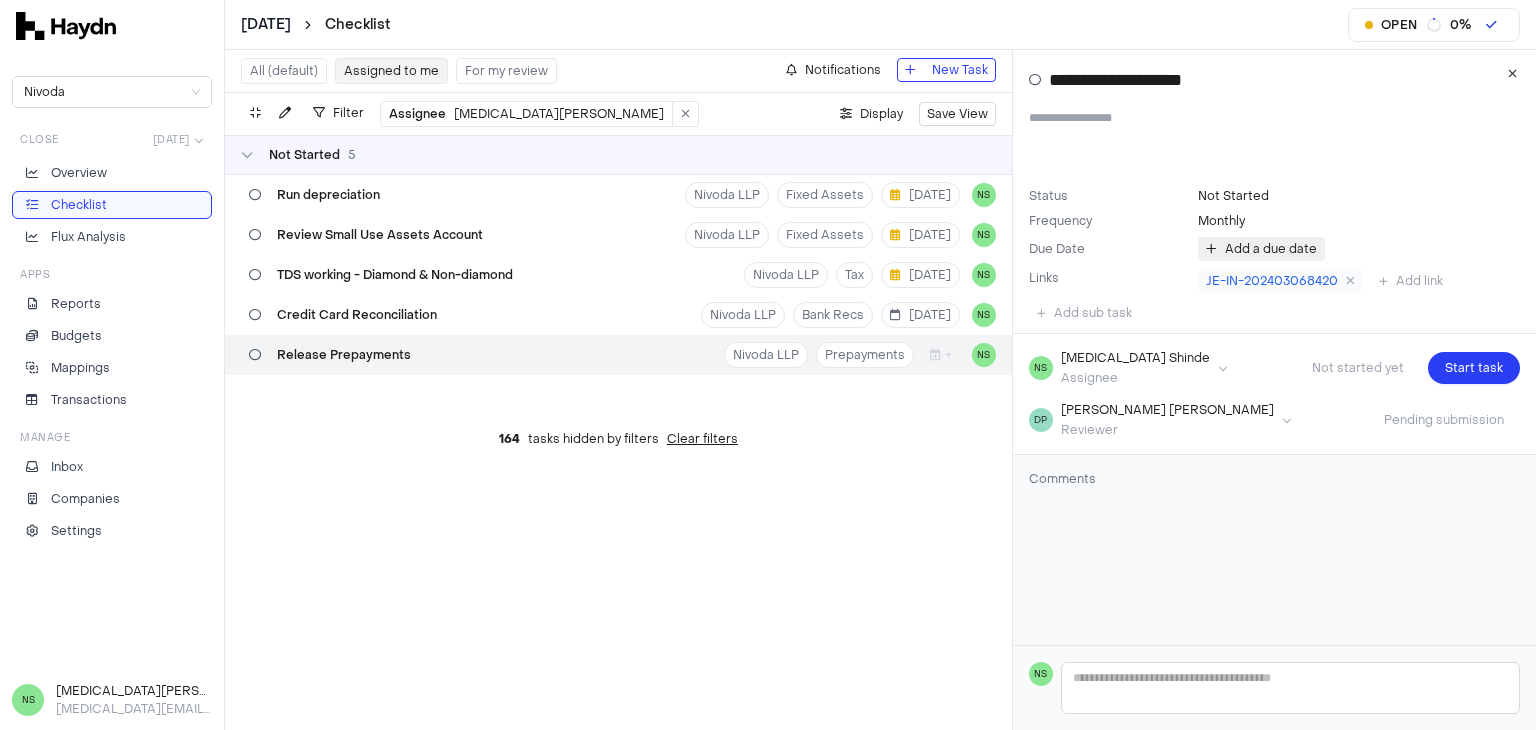click on "Add a due date" at bounding box center [1261, 249] 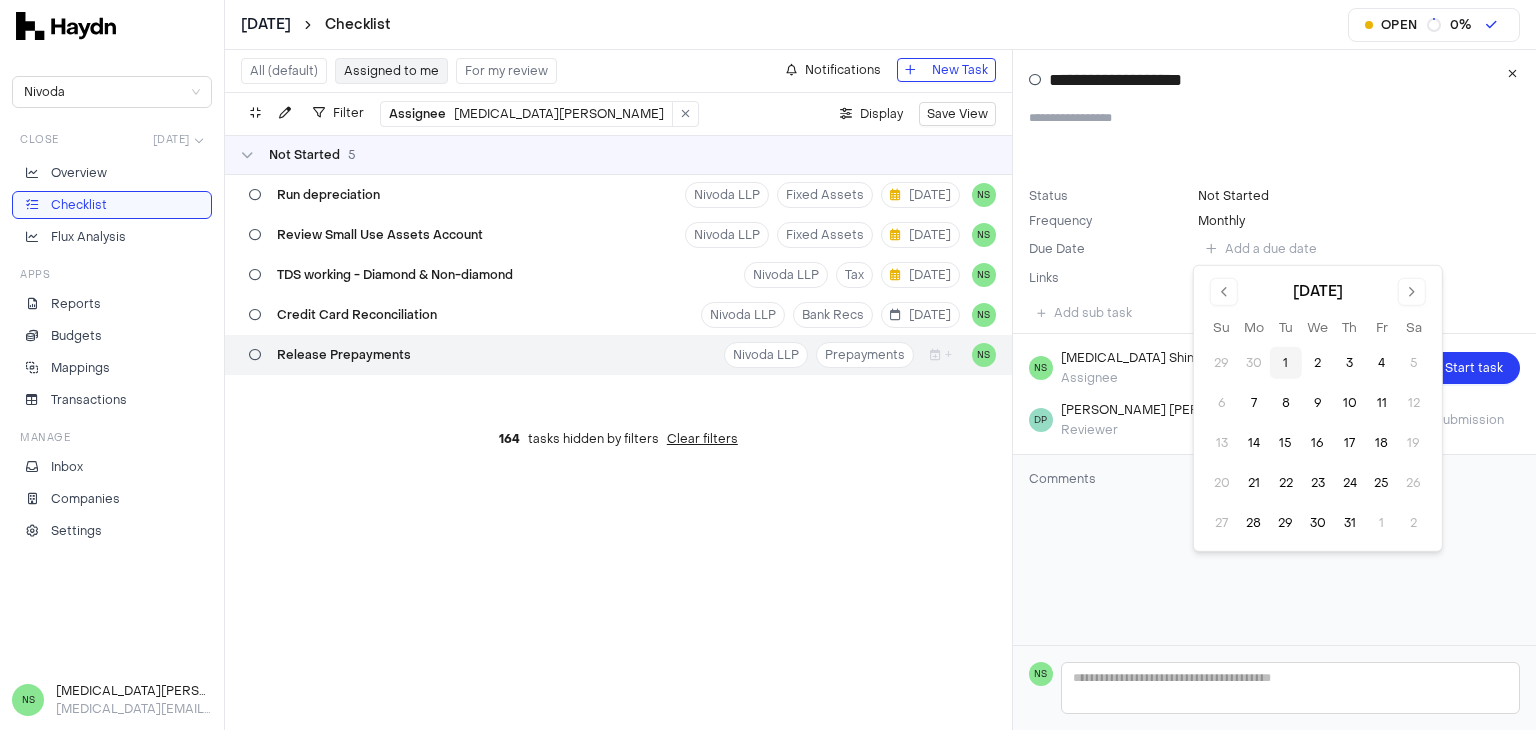 click on "1" at bounding box center [1286, 363] 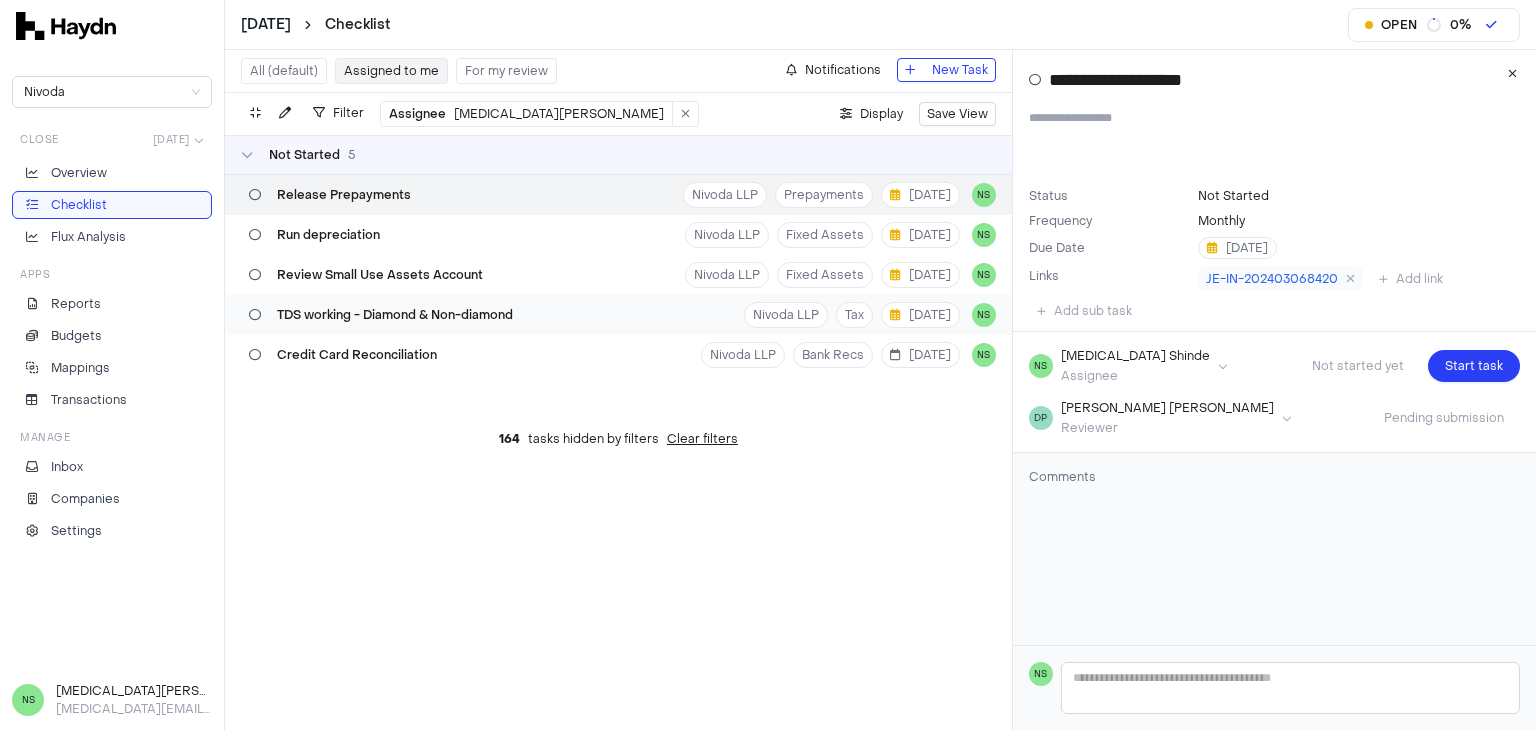 click on "TDS working - Diamond & Non-diamond" at bounding box center (395, 315) 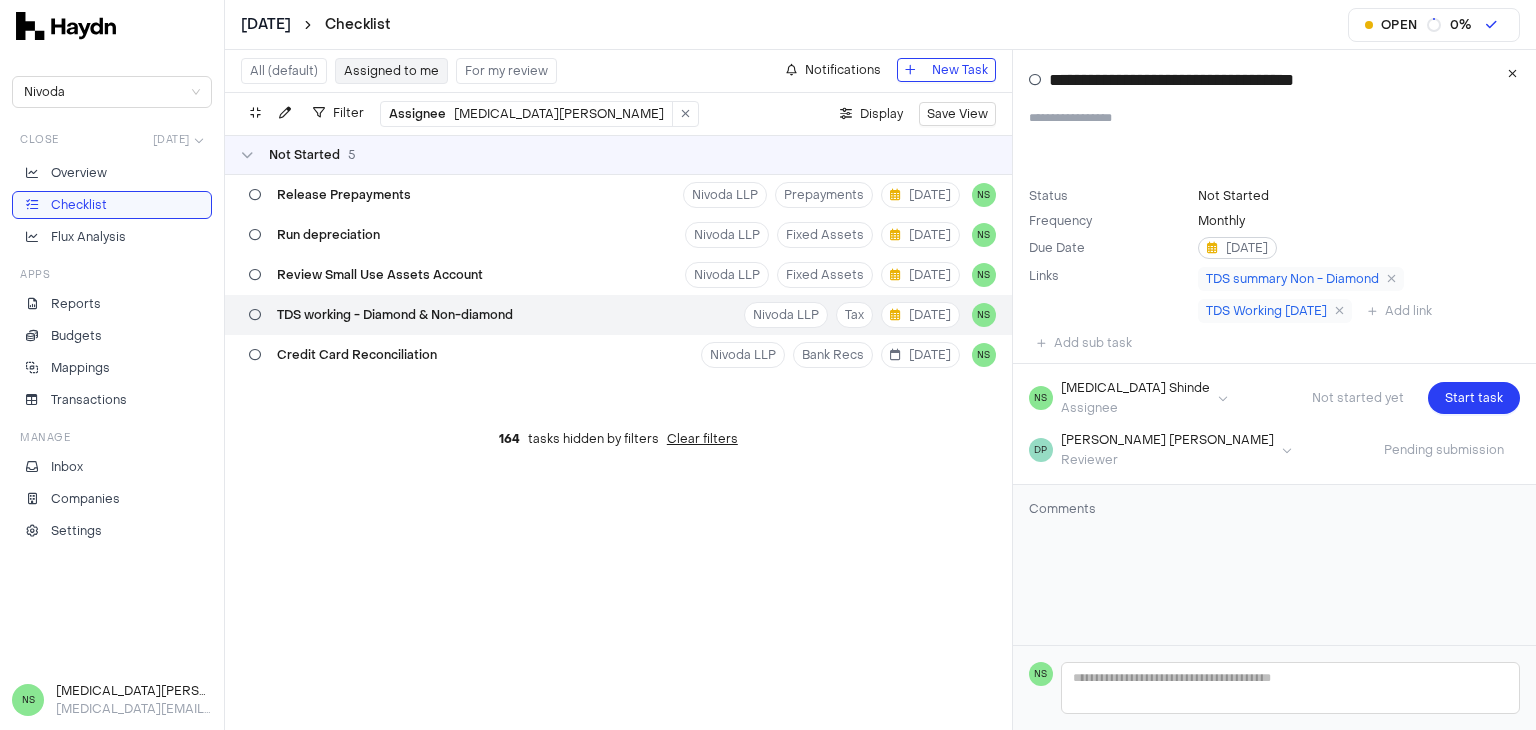 click on "[DATE]" at bounding box center (1237, 248) 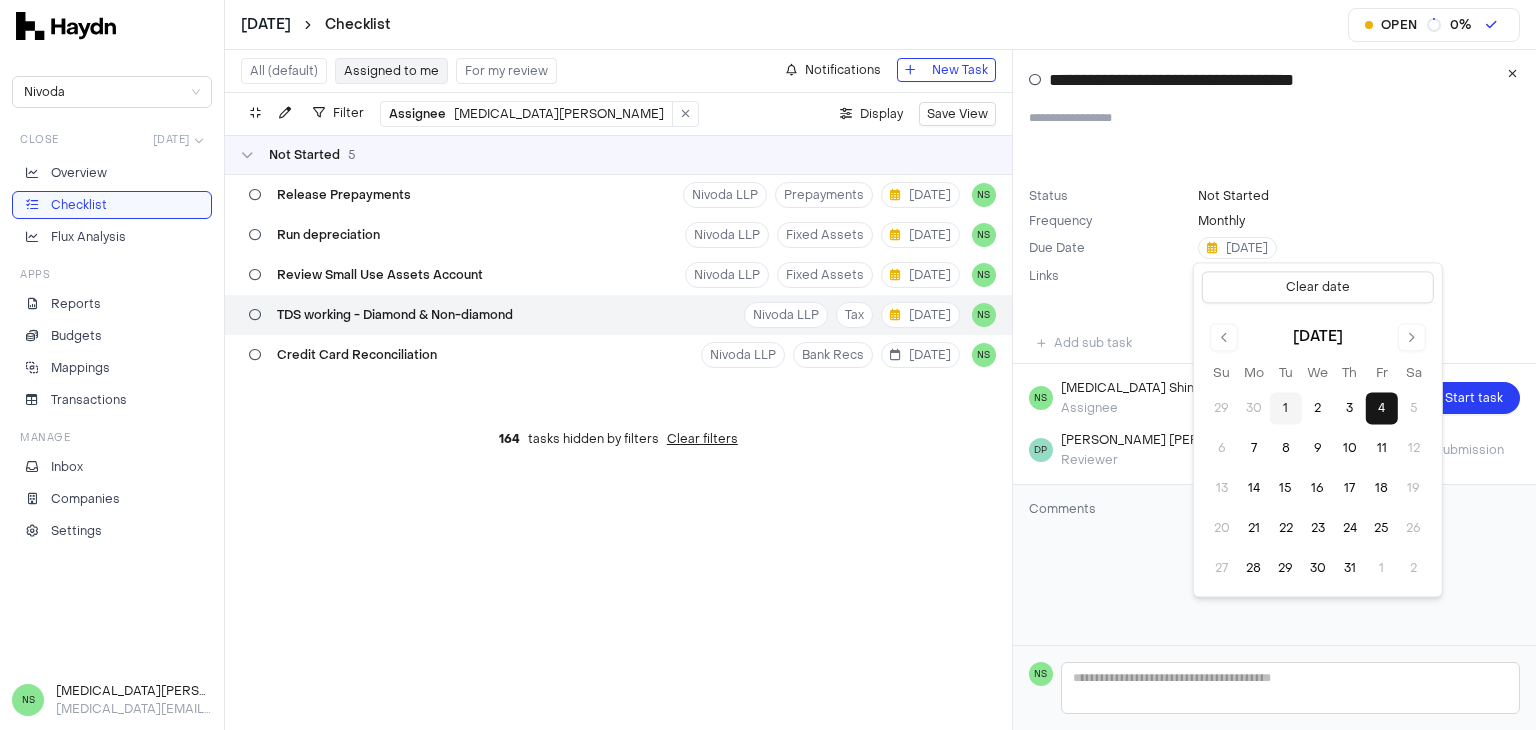 click on "All   (default) Assigned to me   For my review   Notifications New Task Filter Assignee [MEDICAL_DATA][PERSON_NAME] . Display Save View Not Started 5 Release Prepayments Nivoda LLP Prepayments [DATE] NS Run depreciation Nivoda LLP Fixed Assets [DATE] NS Review Small Use Assets Account Nivoda LLP Fixed Assets [DATE] NS TDS working - Diamond & Non-diamond Nivoda LLP Tax [DATE] NS Credit Card Reconciliation Nivoda LLP Bank Recs [DATE] NS 164   tasks hidden by filters Clear filters" at bounding box center (618, 390) 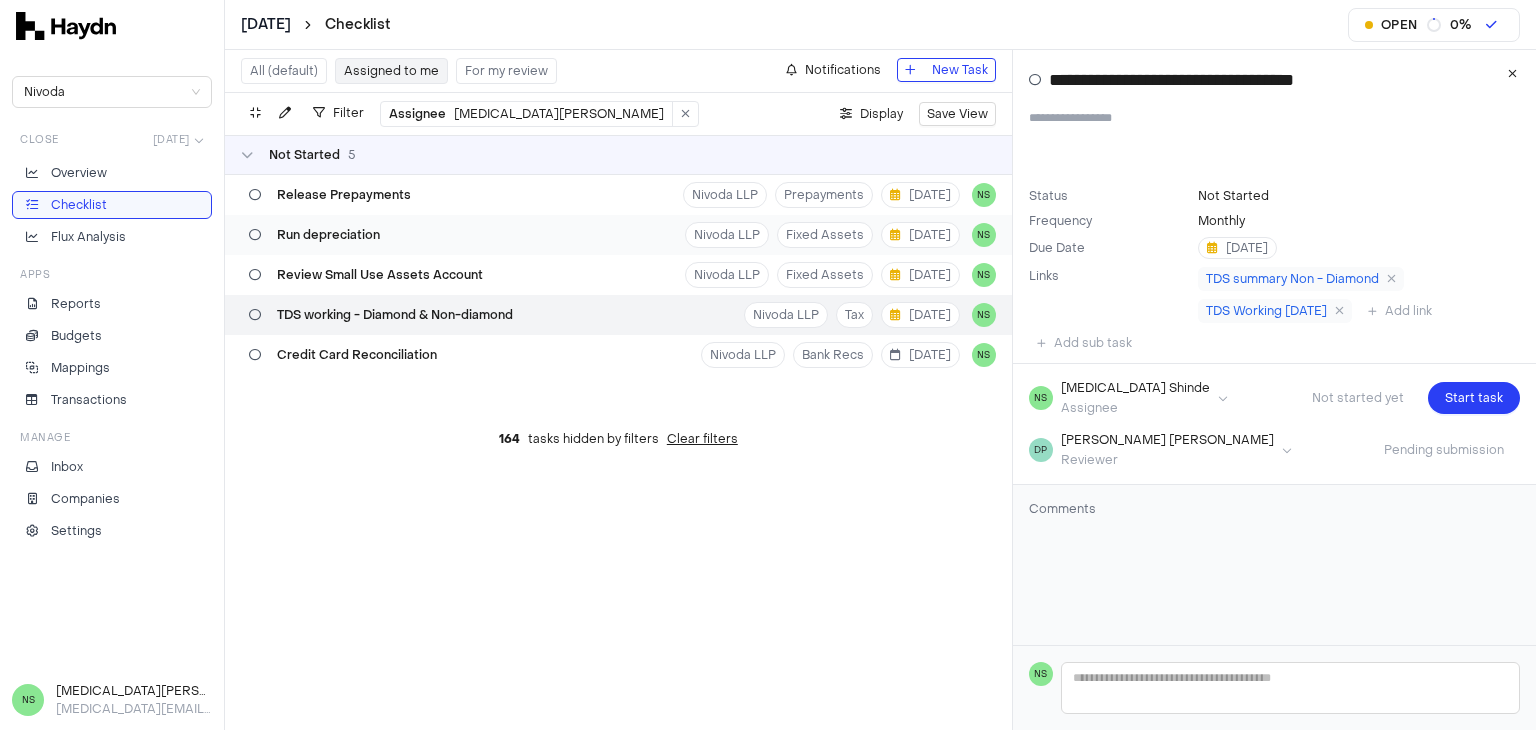 click on "Run depreciation Nivoda LLP Fixed Assets [DATE] NS" at bounding box center (618, 235) 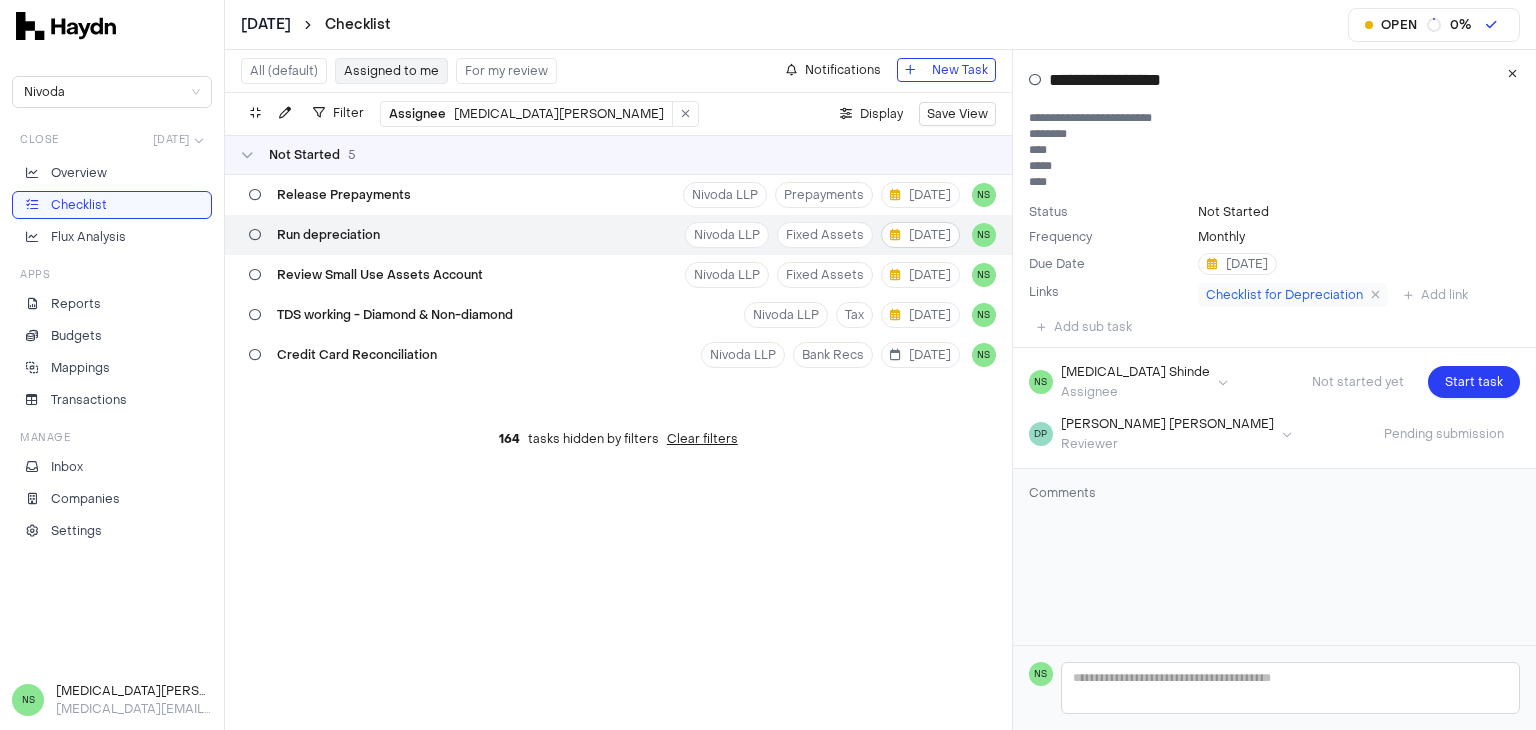 click on "[DATE]" at bounding box center (920, 235) 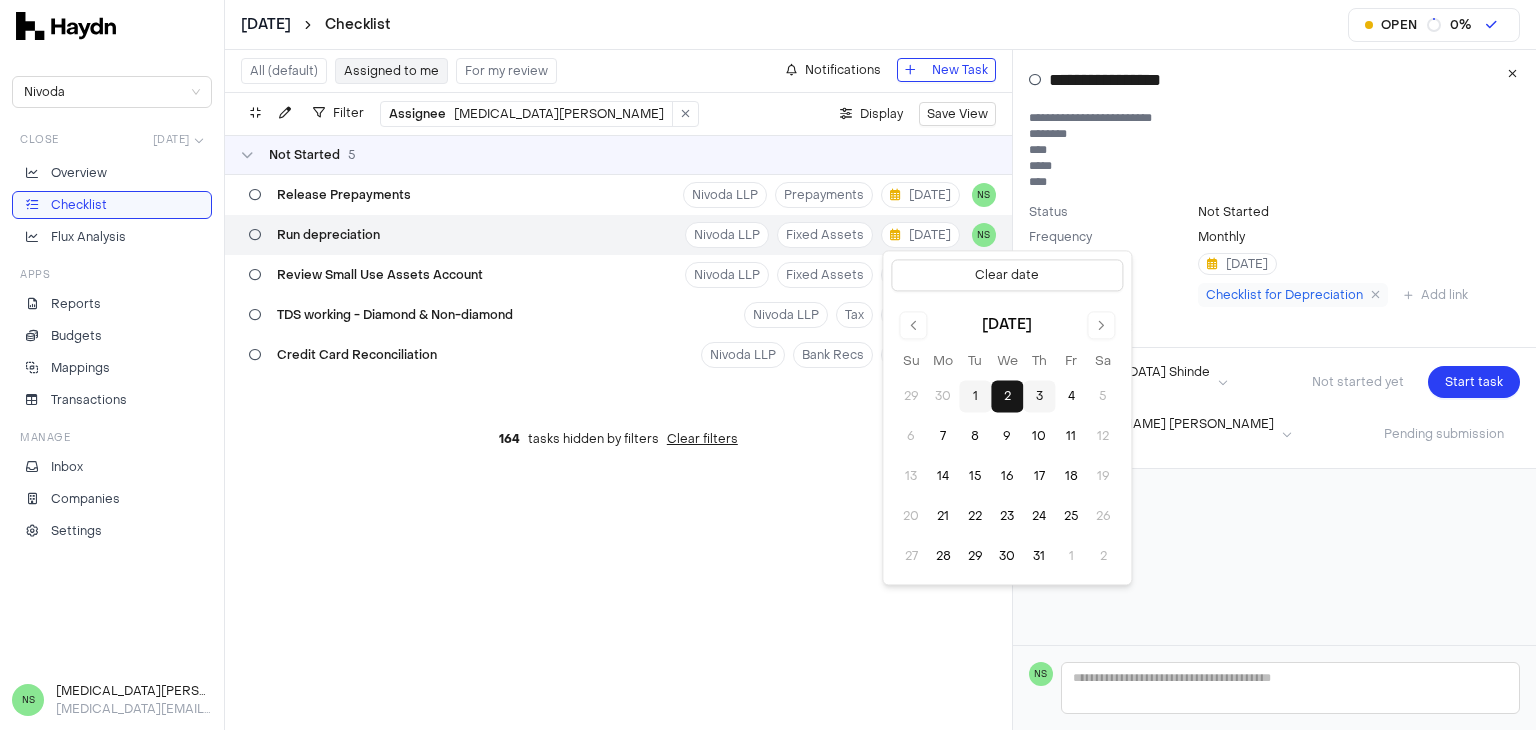 click on "3" at bounding box center (1039, 397) 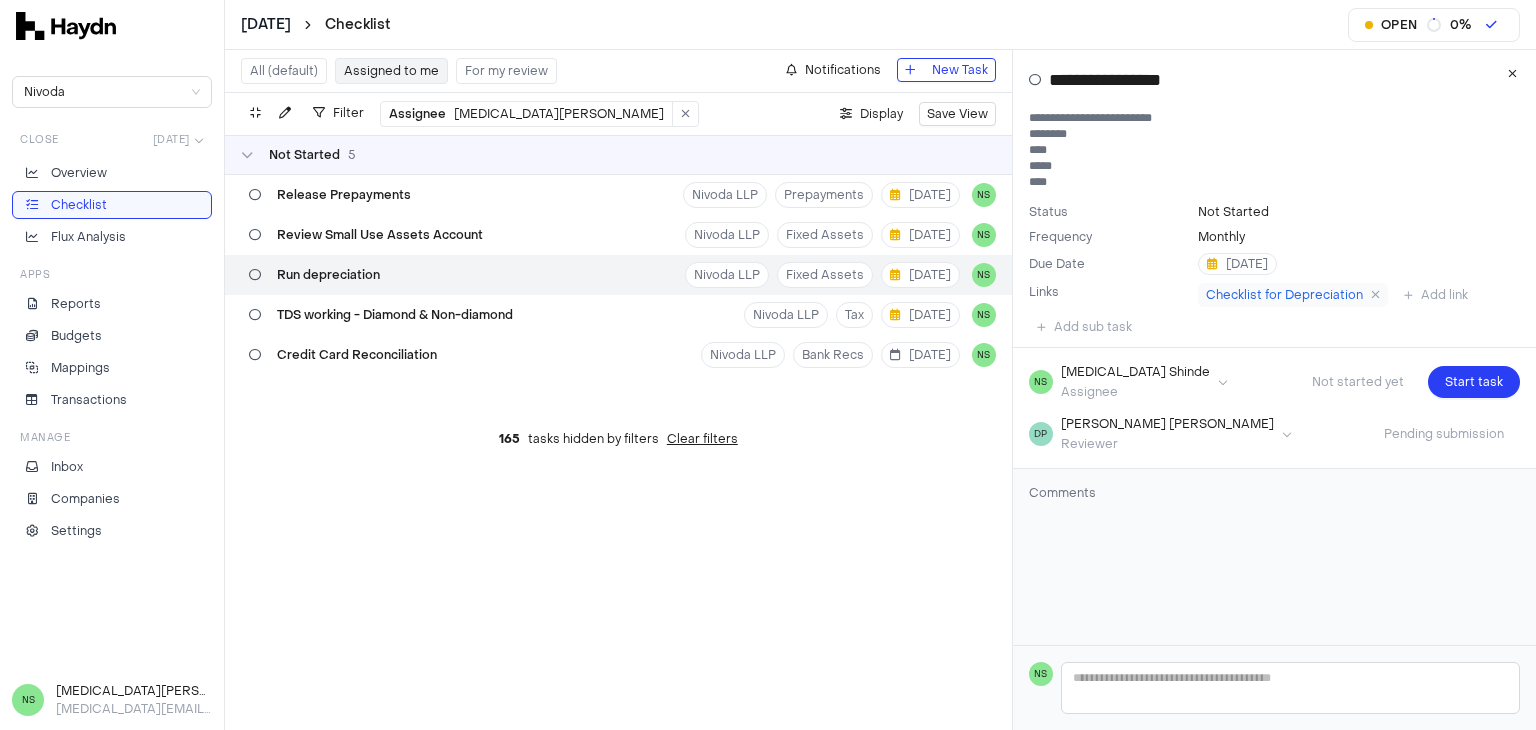 click on "Clear filters" at bounding box center [702, 439] 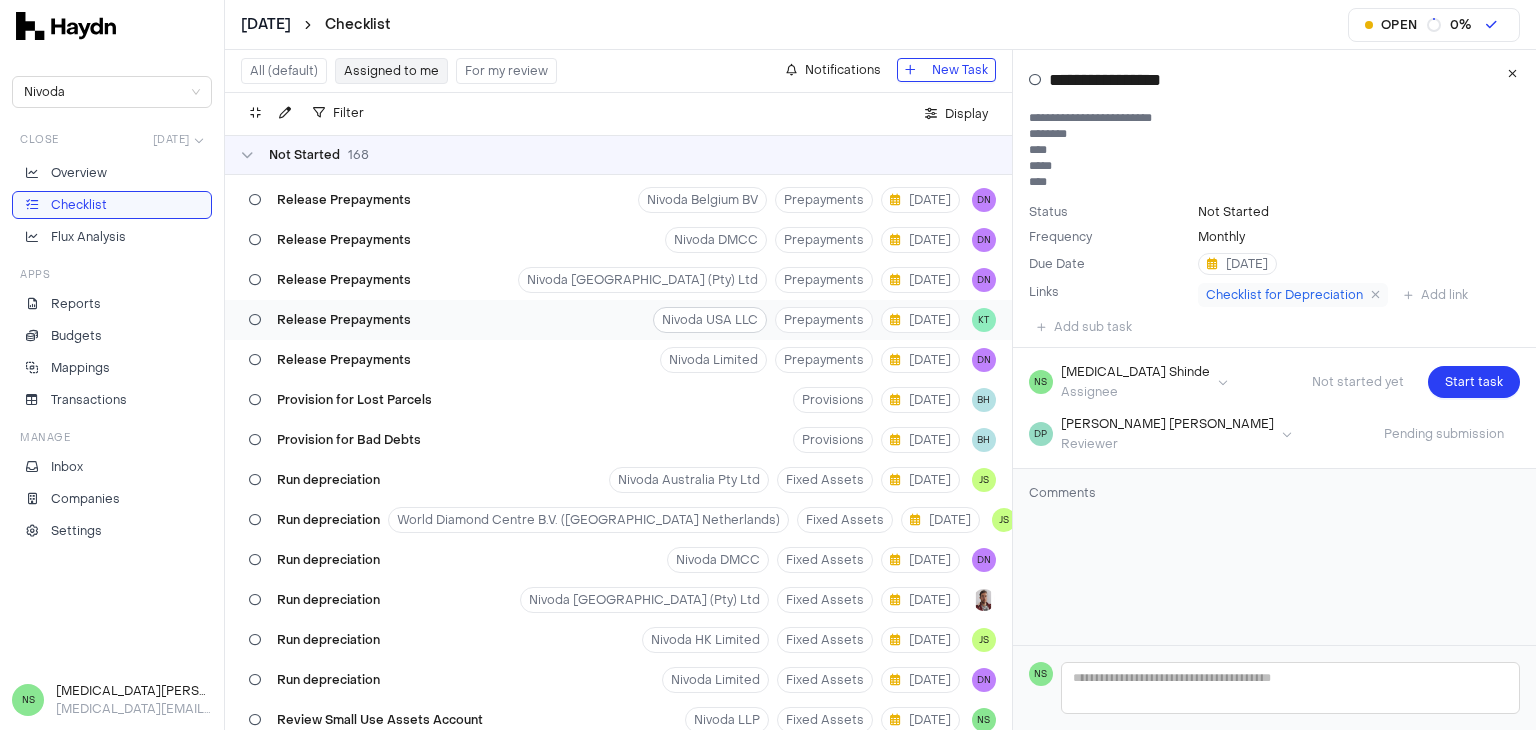 scroll, scrollTop: 0, scrollLeft: 0, axis: both 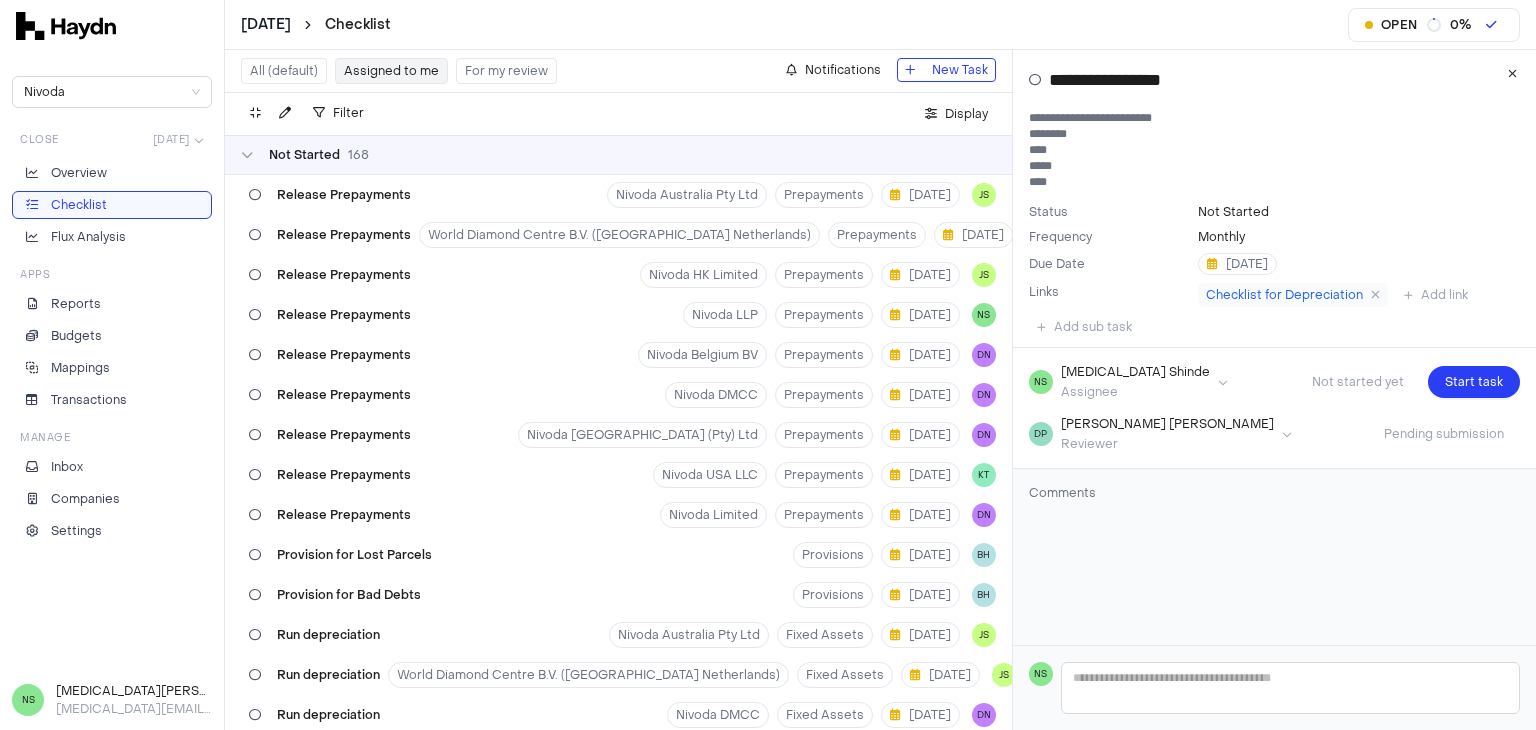 click on "Assigned to me" at bounding box center (391, 71) 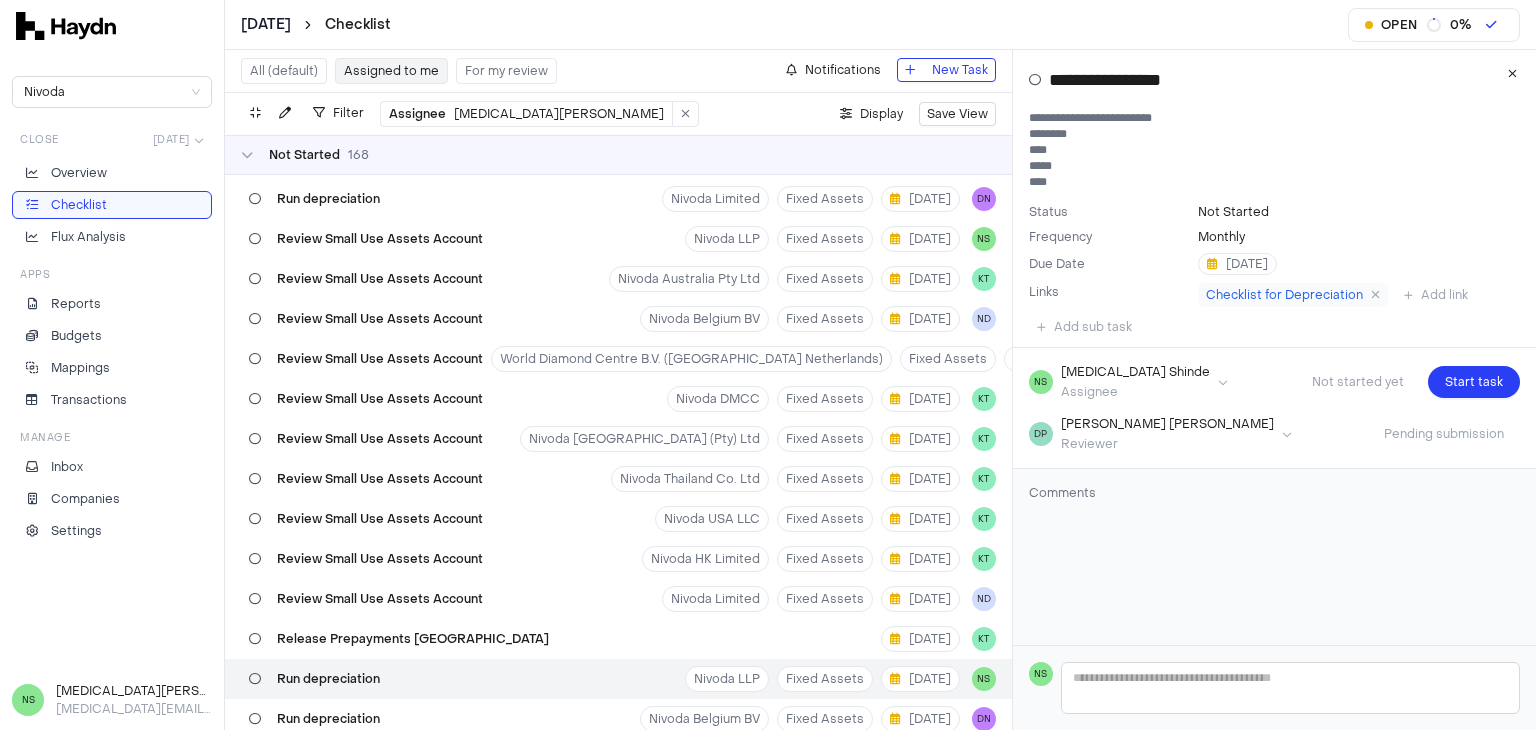 scroll, scrollTop: 0, scrollLeft: 0, axis: both 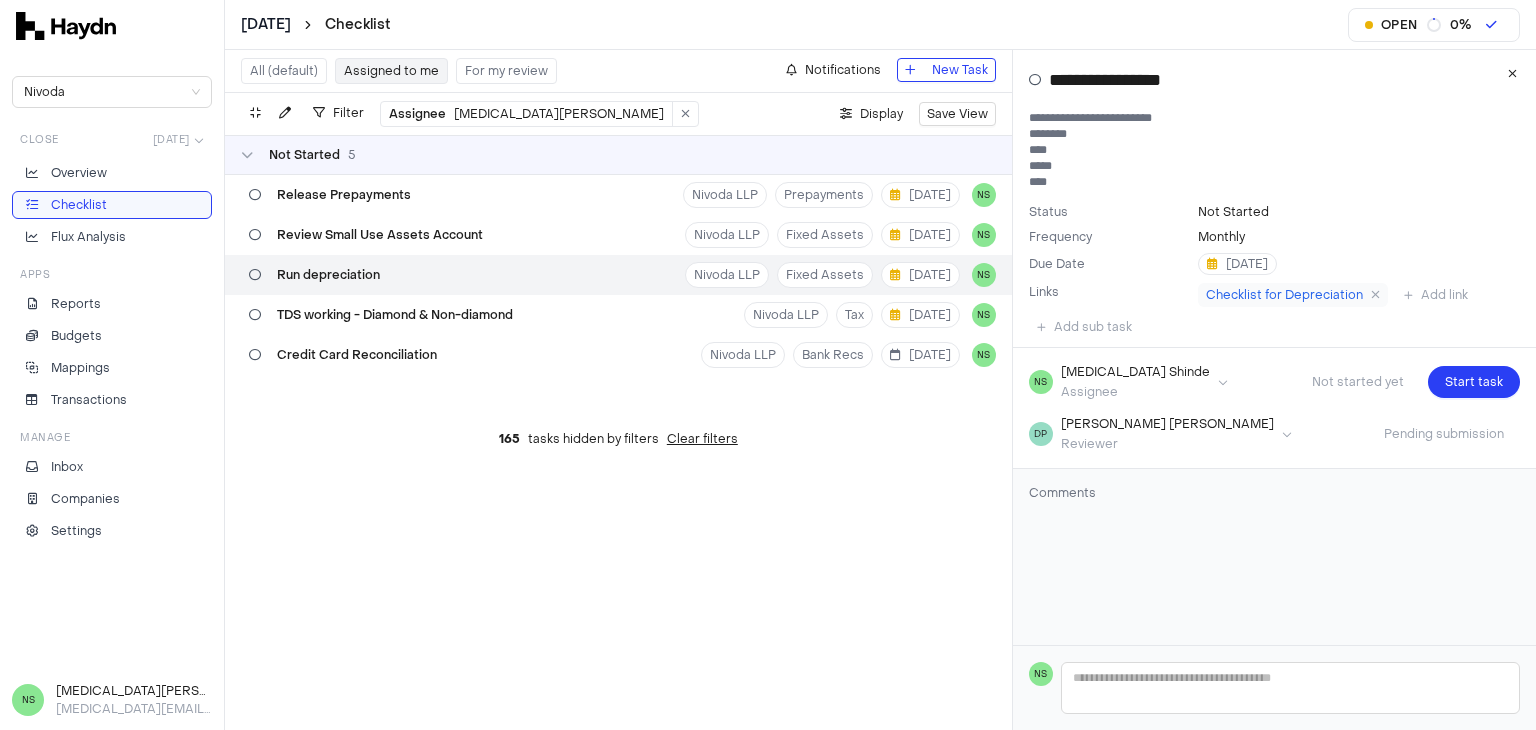 click on "**********" at bounding box center [1267, 150] 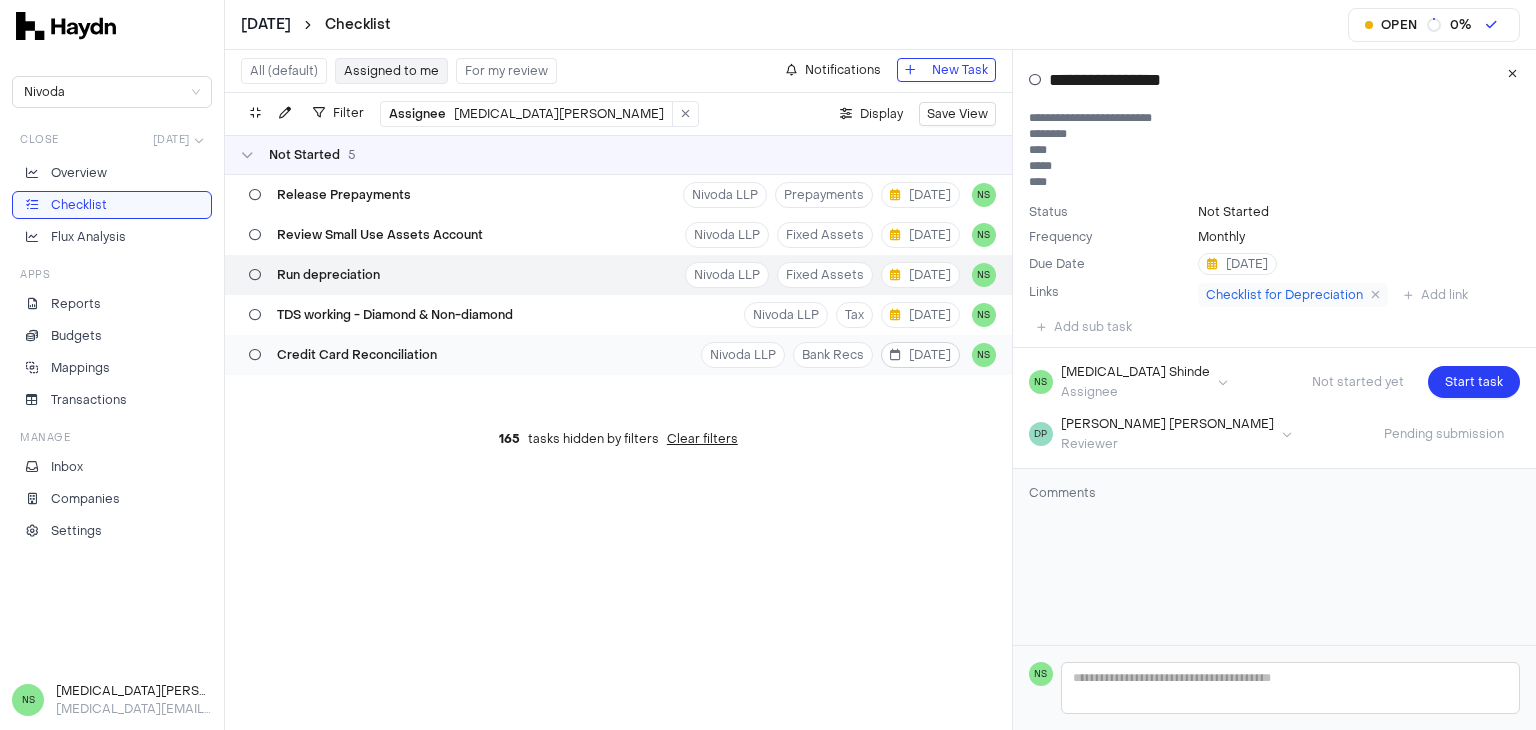click on "[DATE]" at bounding box center [920, 355] 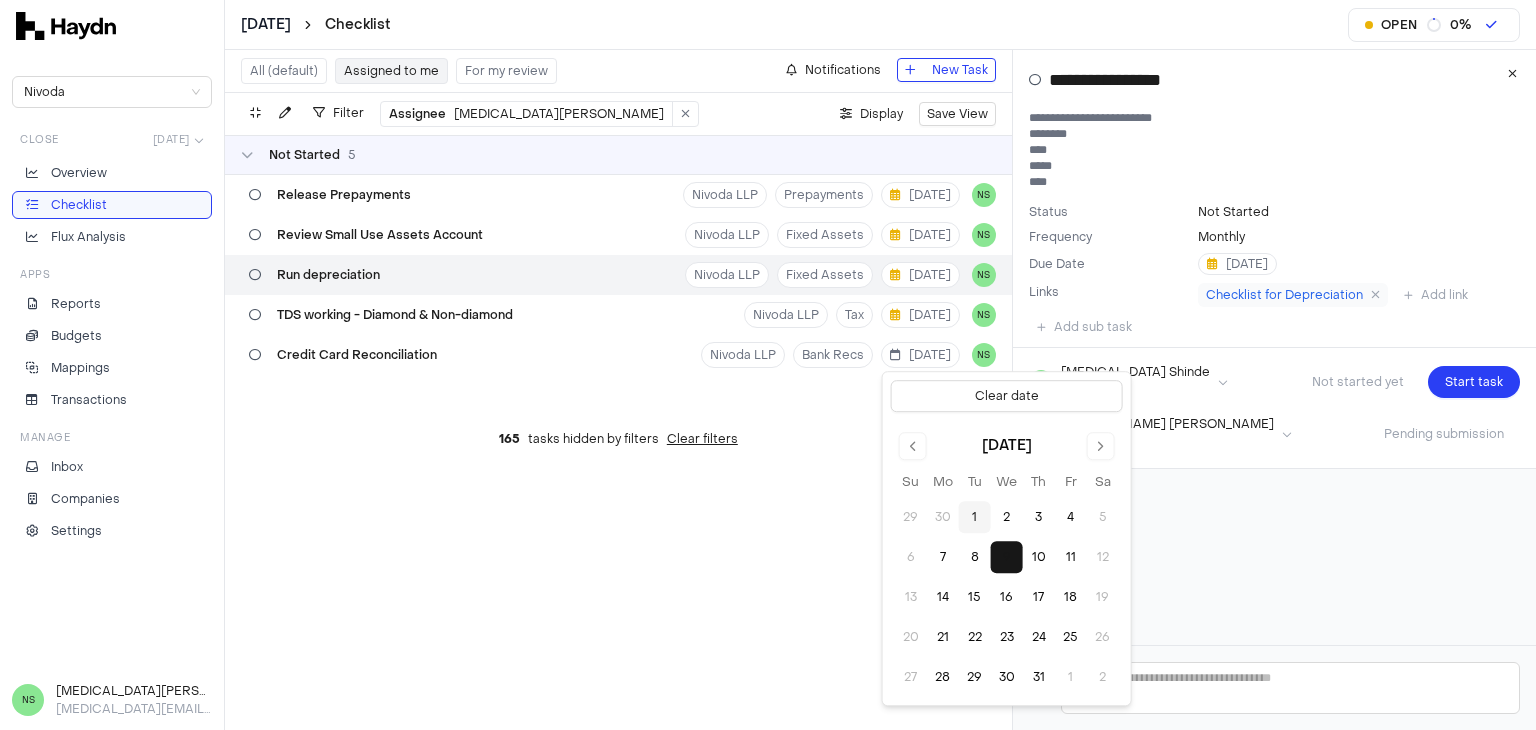 click on "9" at bounding box center [1007, 557] 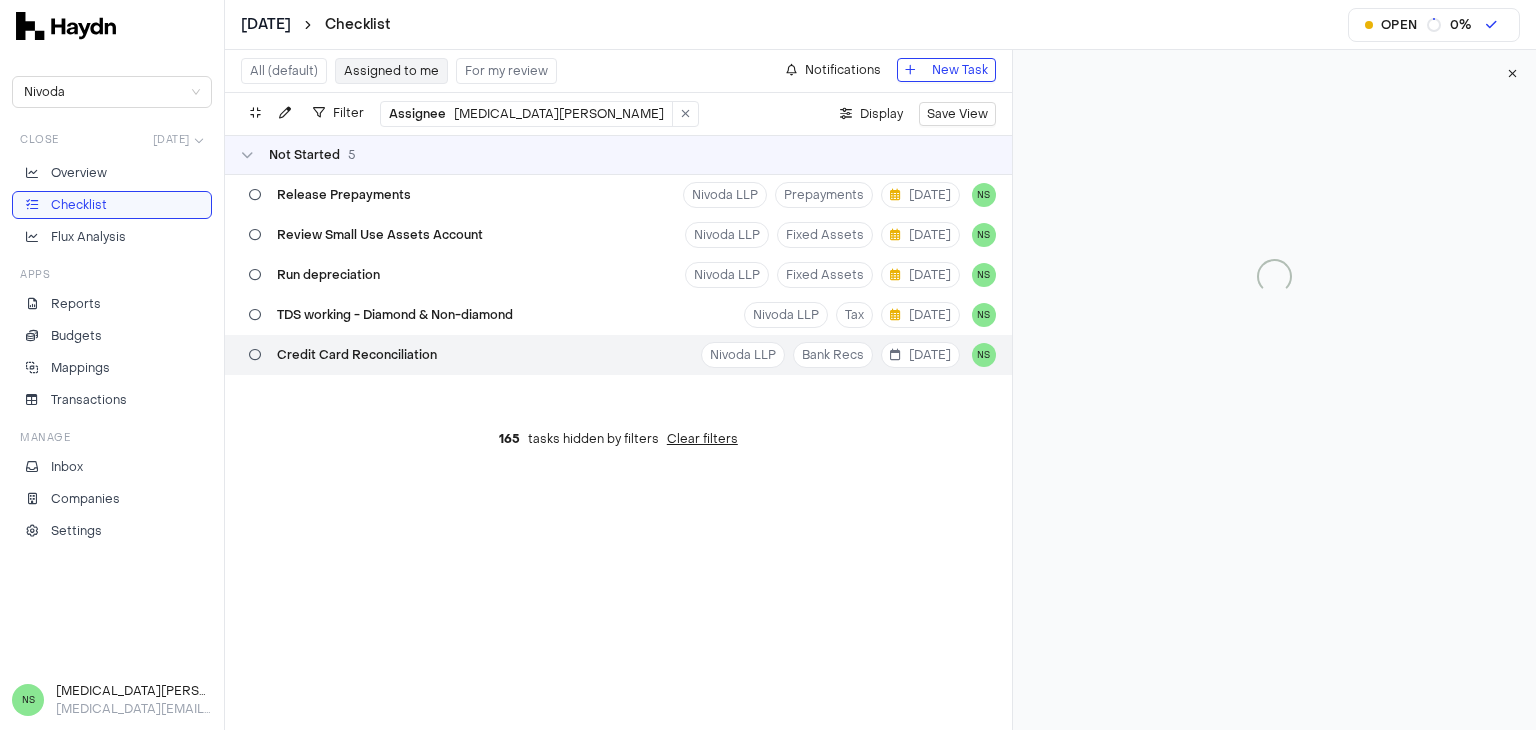 type 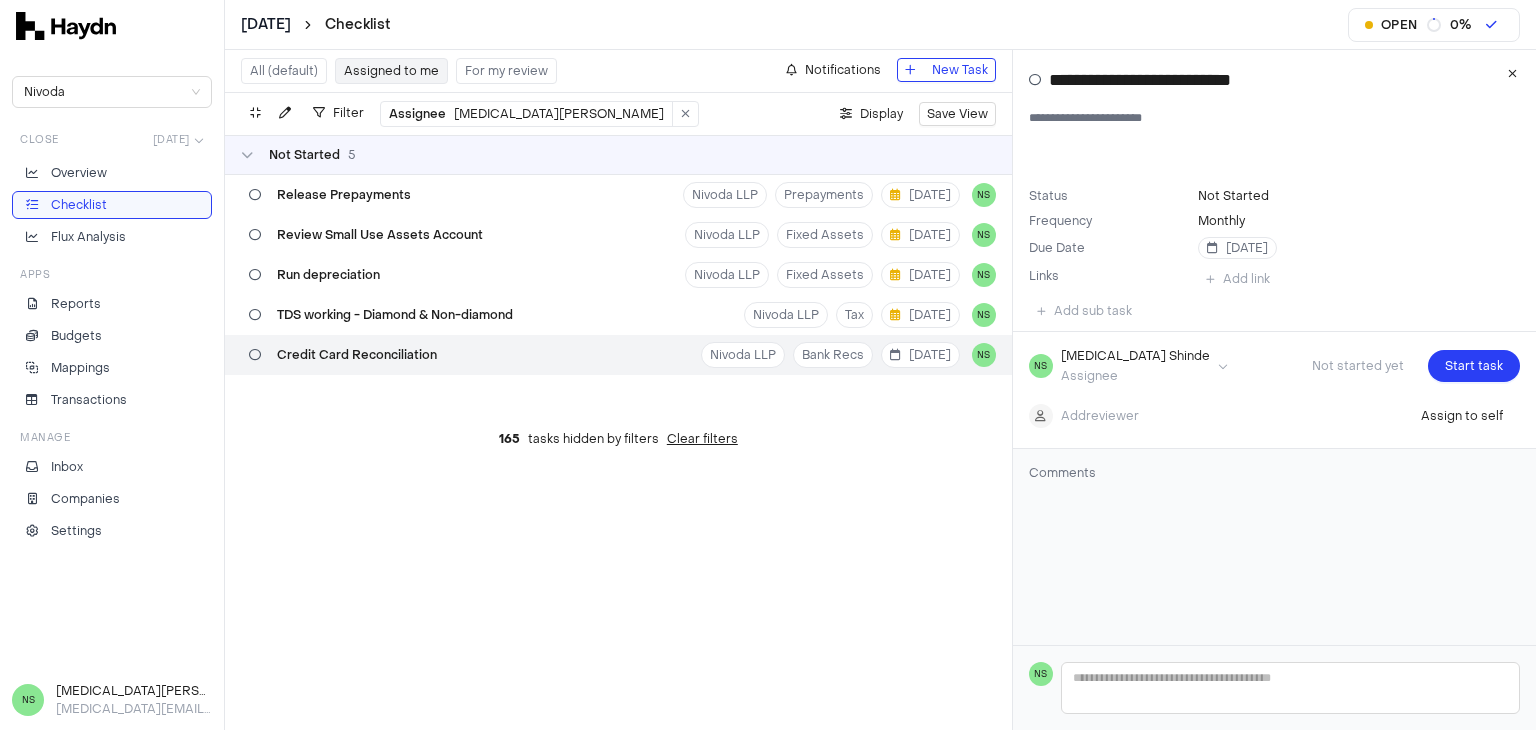 type 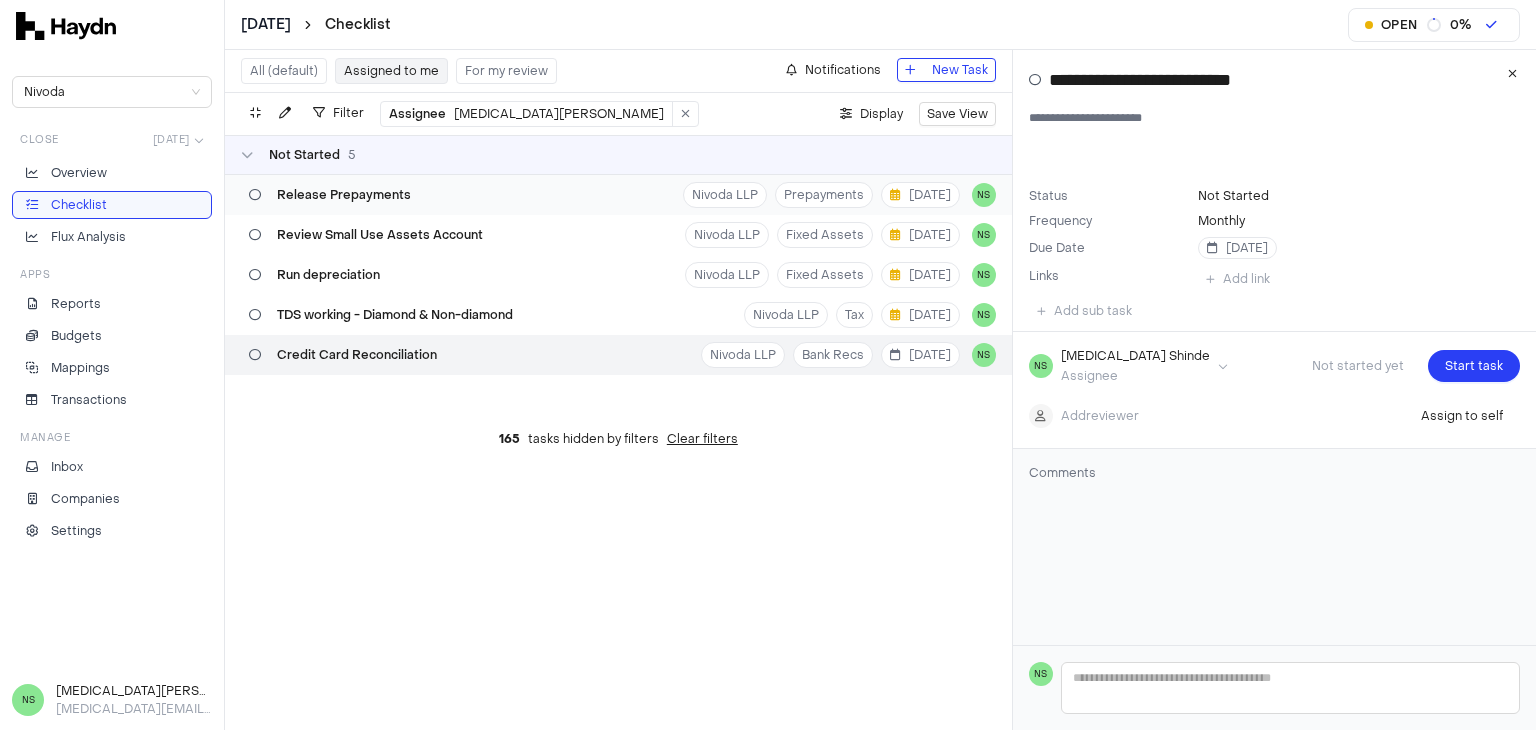 click on "Release Prepayments Nivoda LLP Prepayments [DATE] NS" at bounding box center (618, 195) 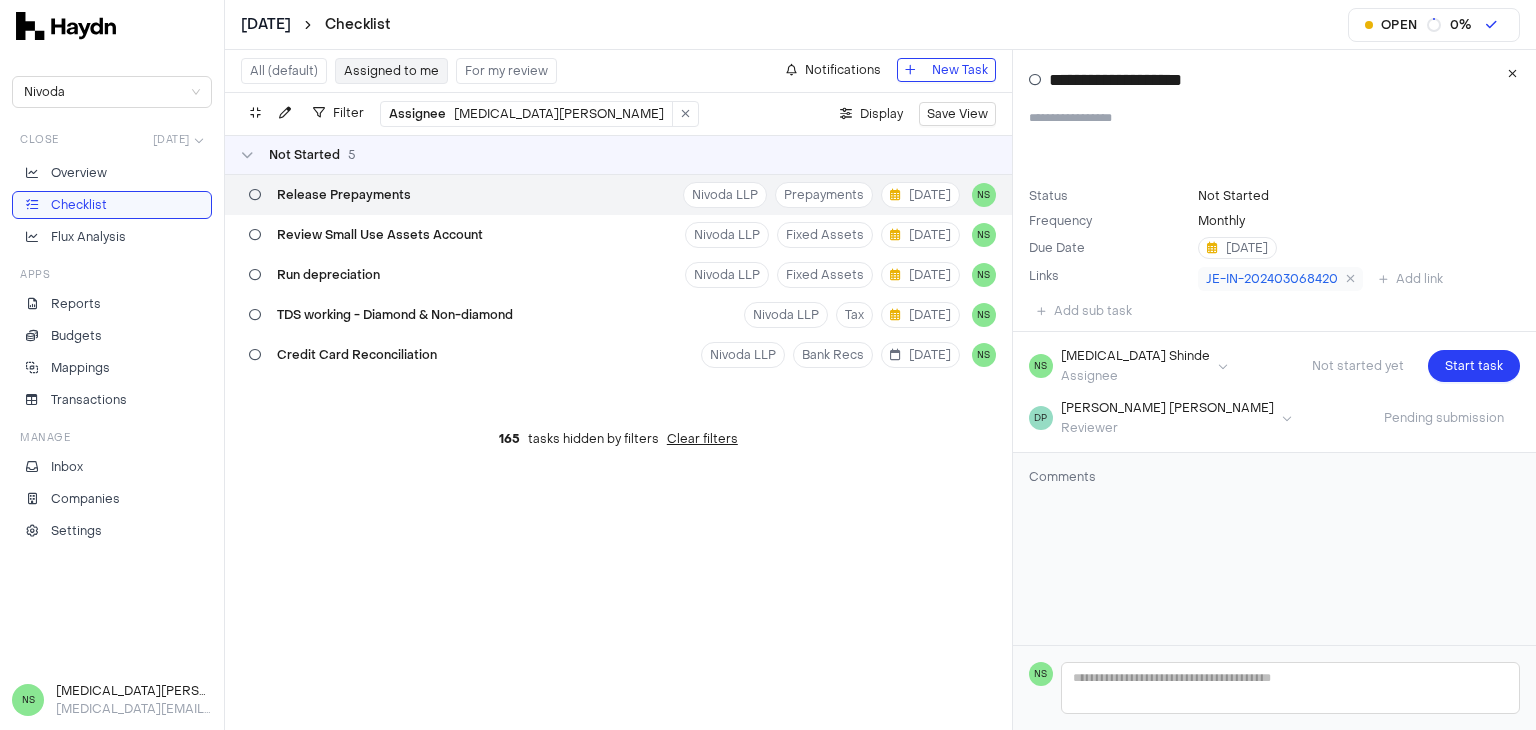 click on "Release Prepayments Nivoda LLP Prepayments [DATE] NS" at bounding box center [618, 195] 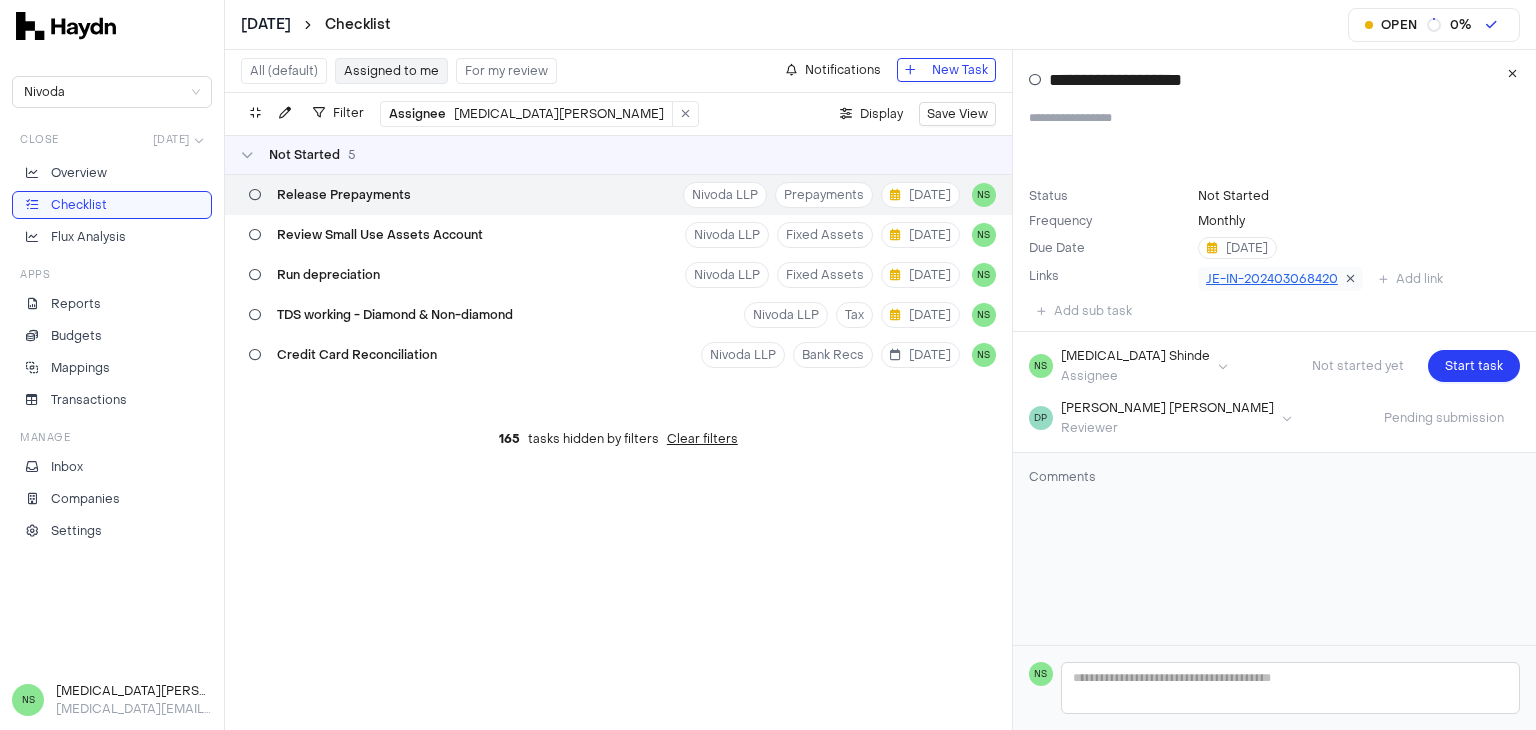 click at bounding box center (1350, 279) 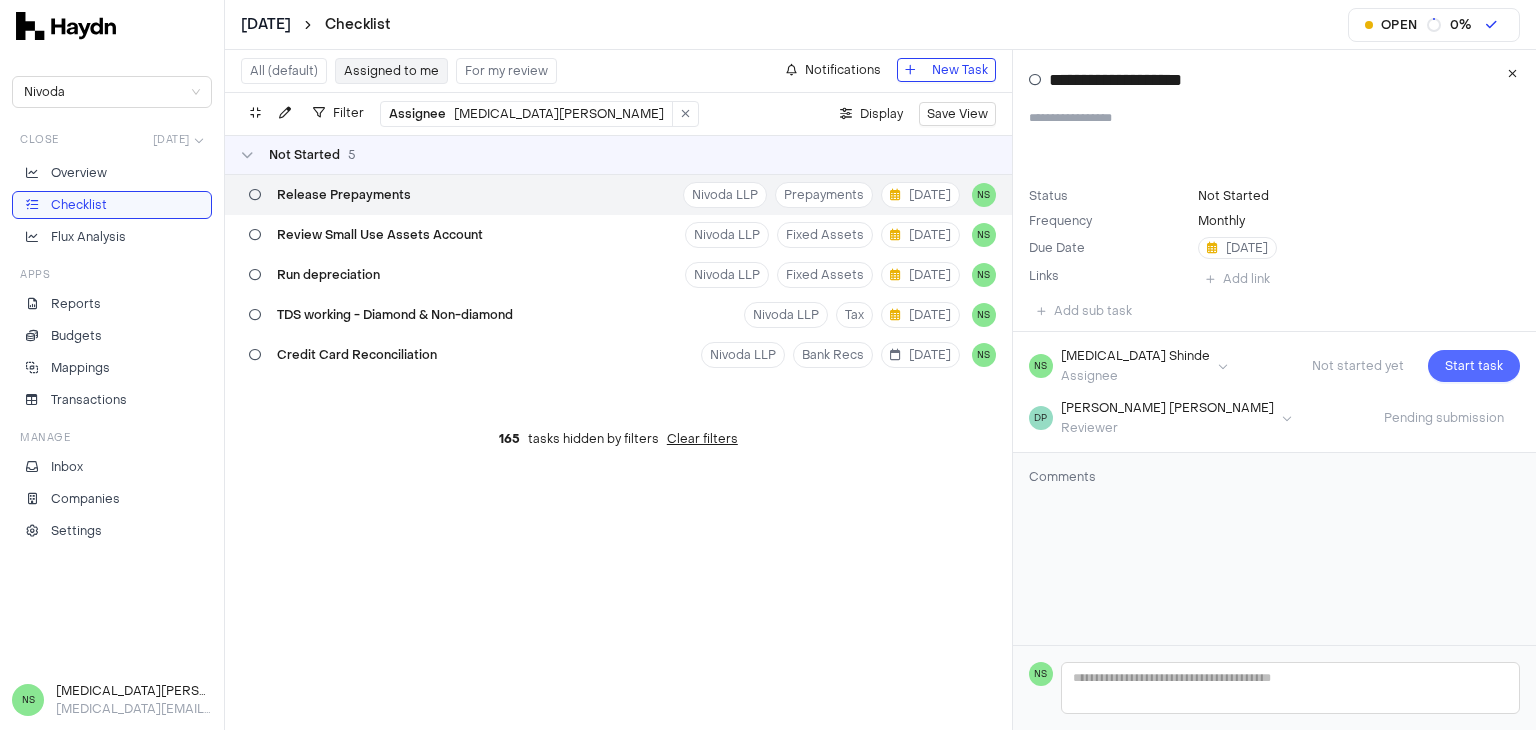 click on "Start task" at bounding box center (1474, 366) 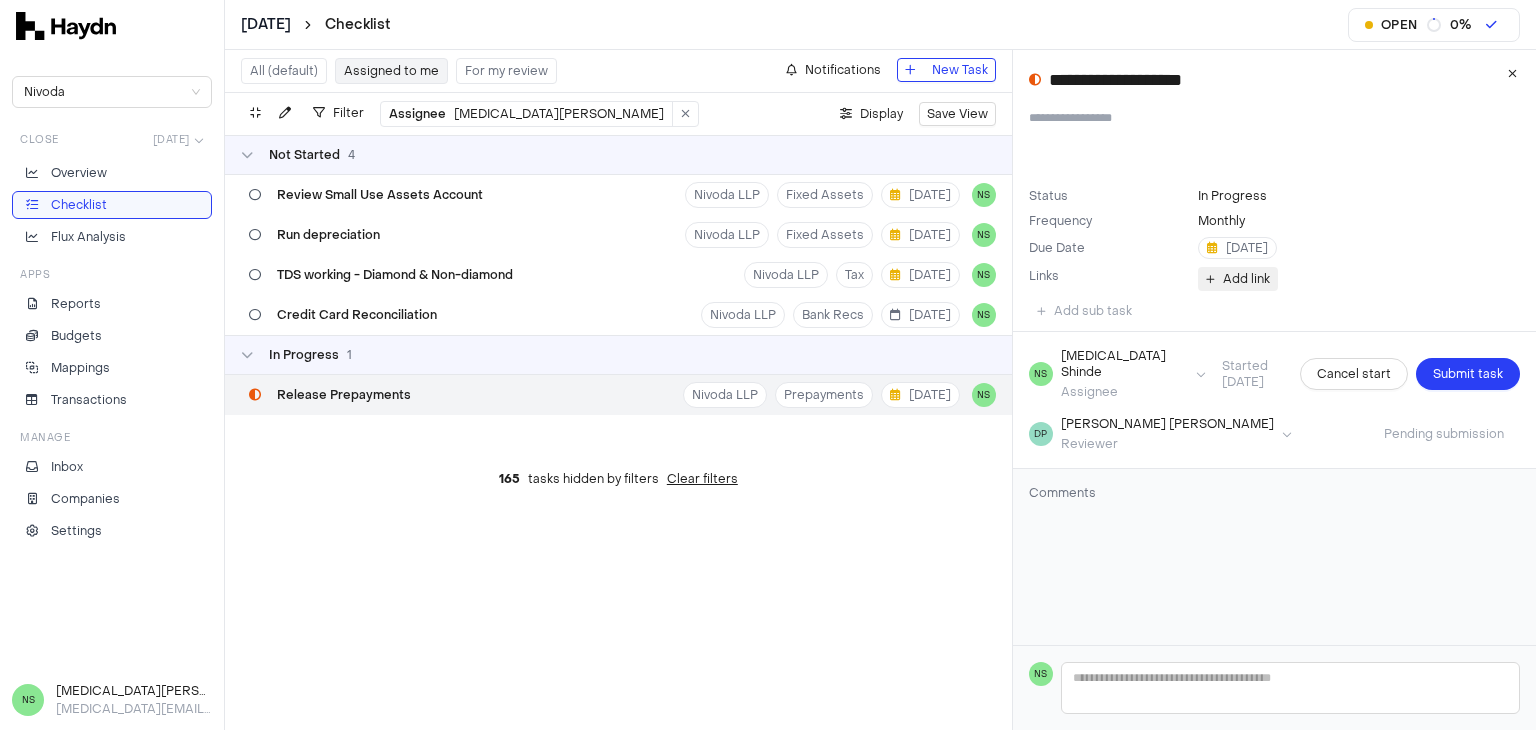 click on "Add link" at bounding box center [1246, 279] 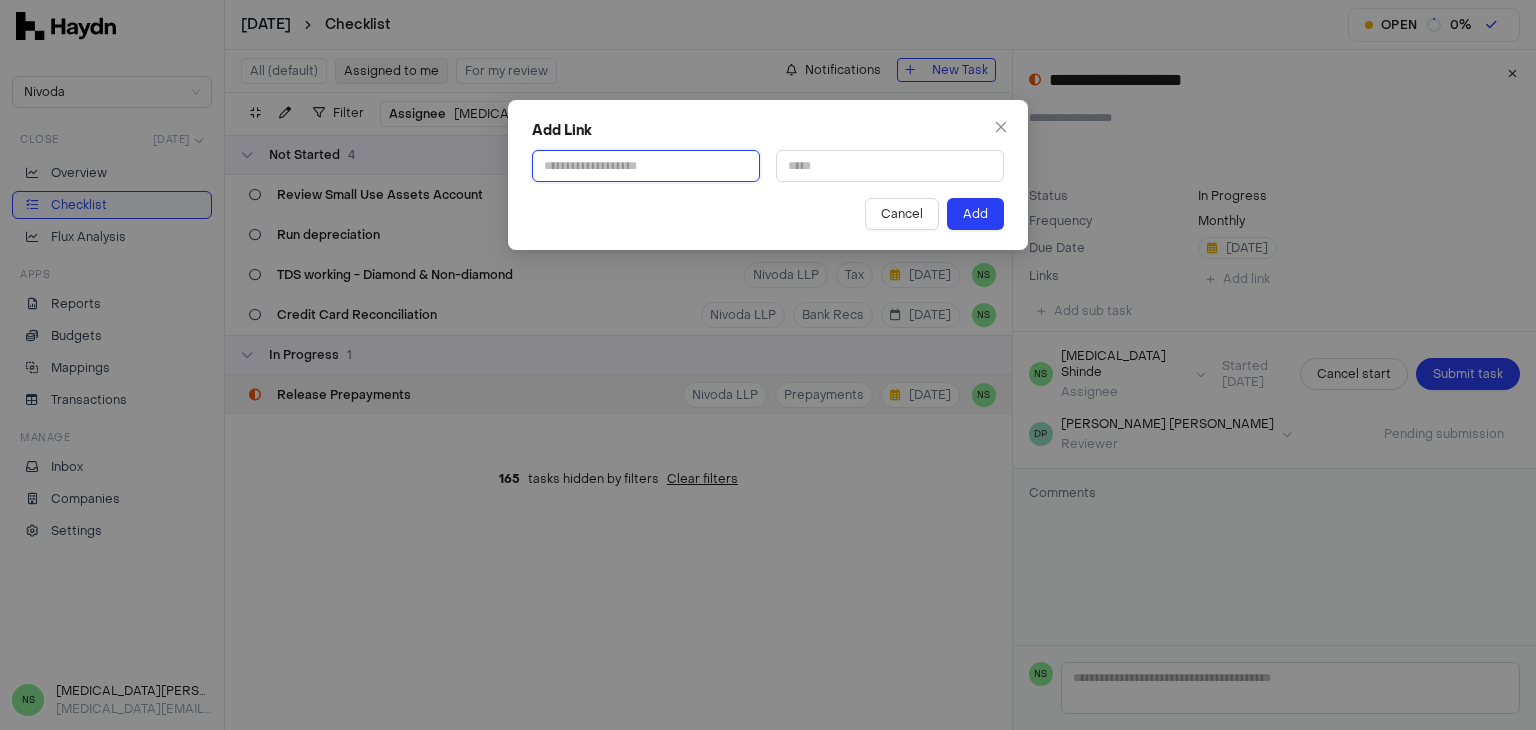 click at bounding box center (646, 166) 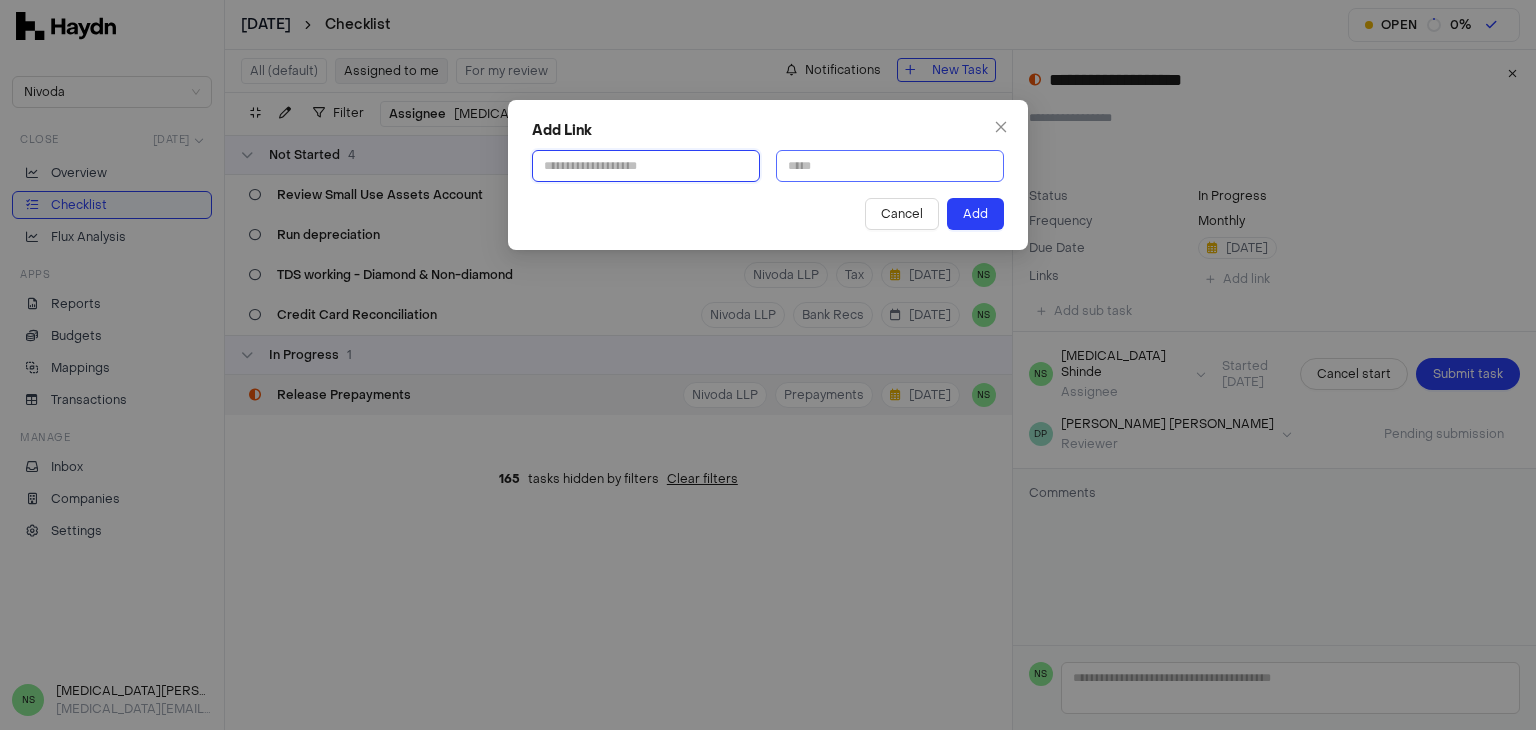 paste on "**********" 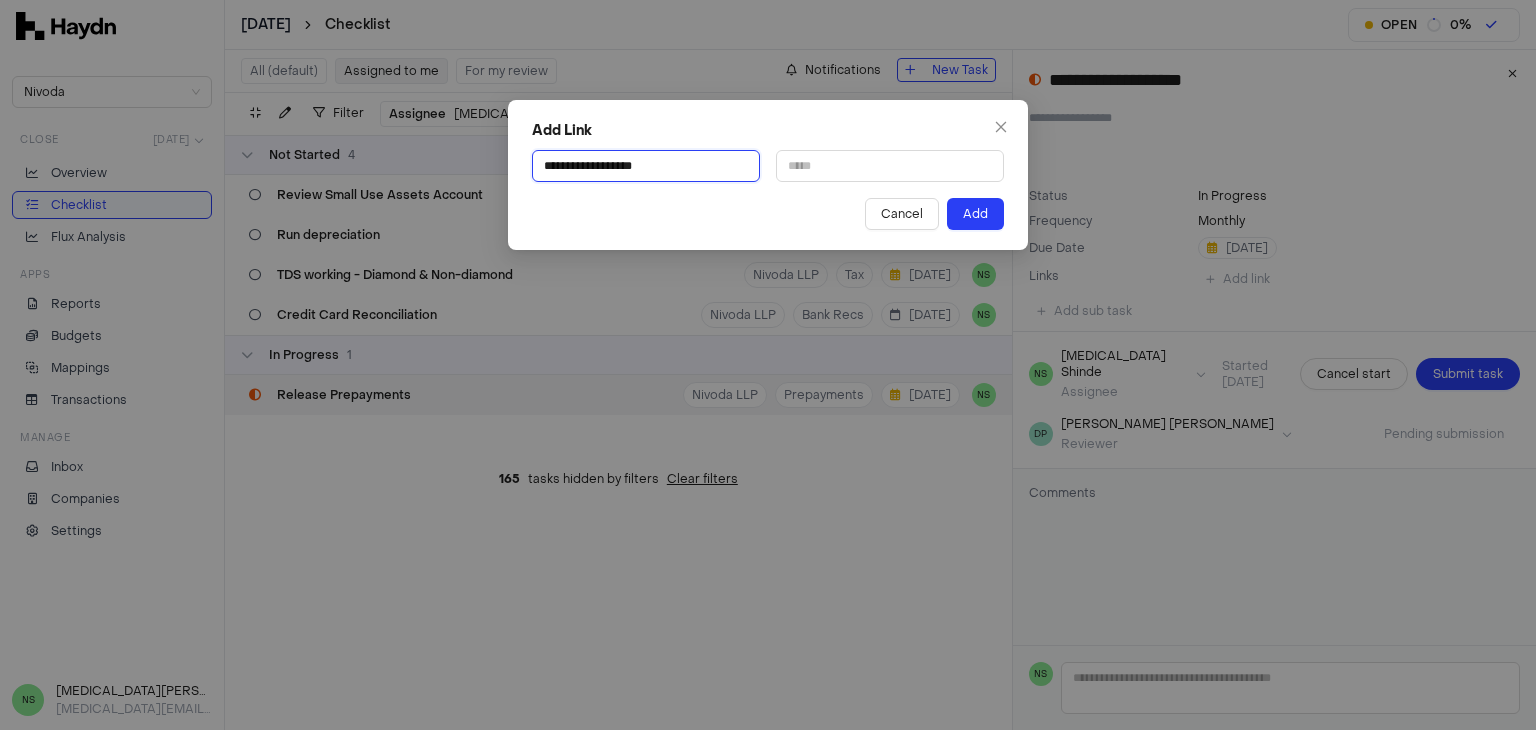 click on "**********" at bounding box center (646, 166) 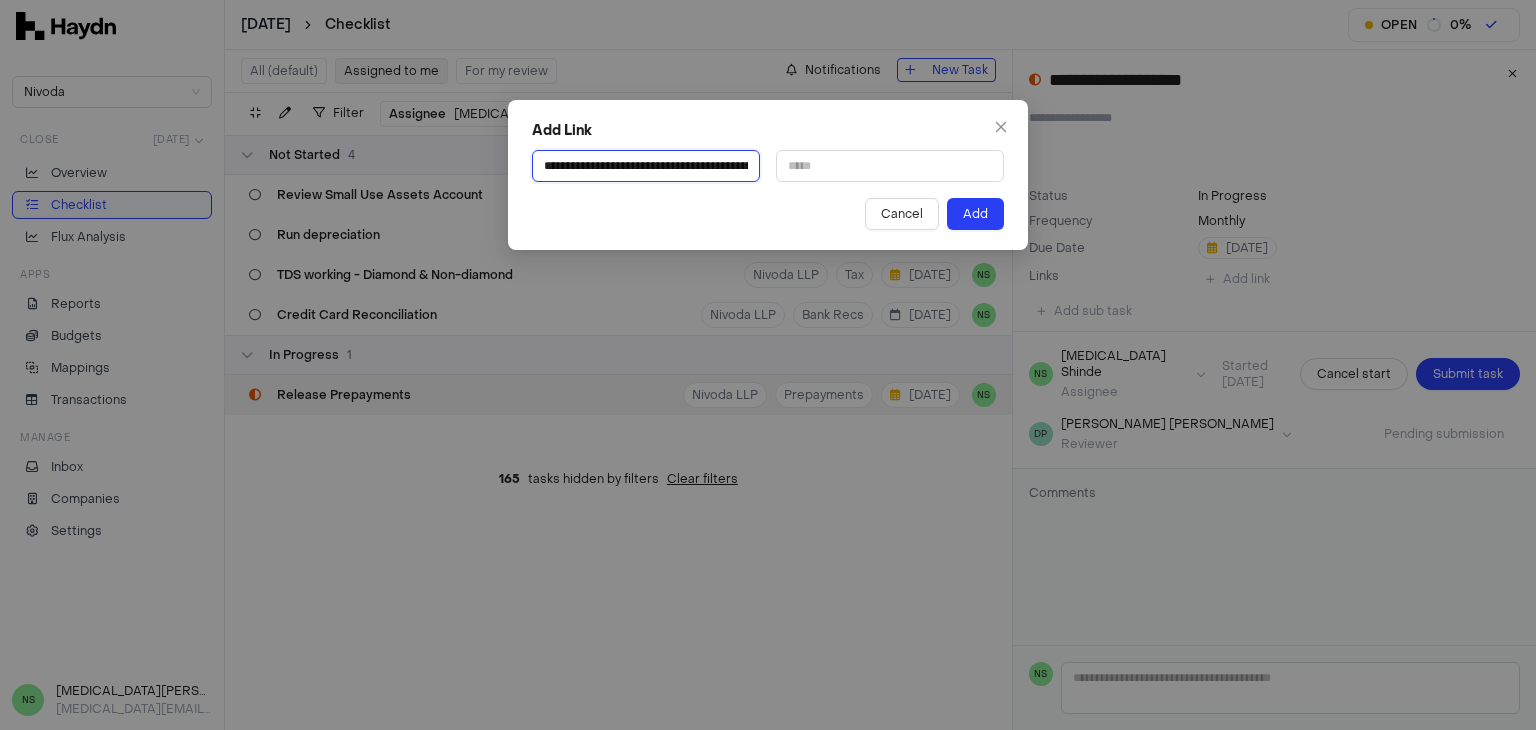 scroll, scrollTop: 0, scrollLeft: 360, axis: horizontal 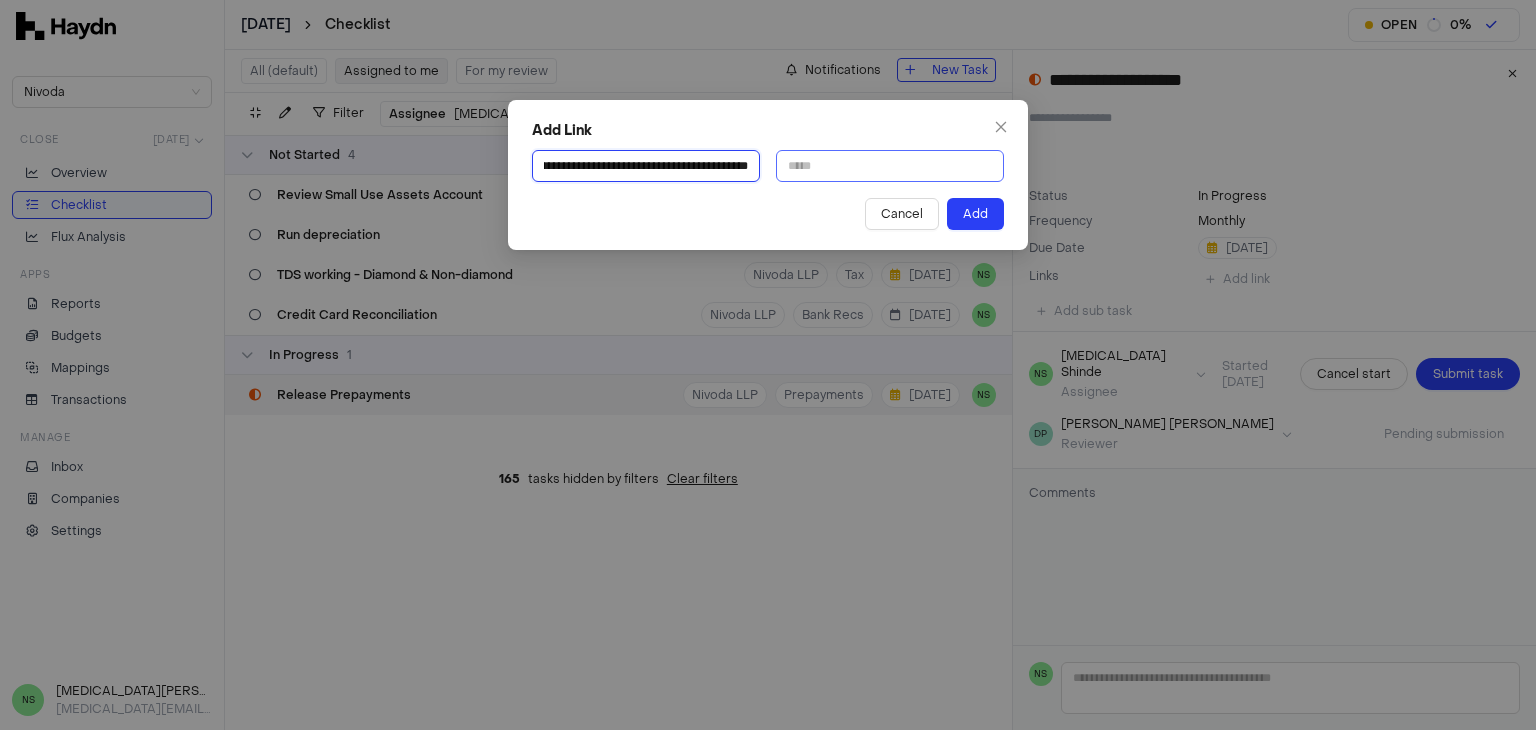 type on "**********" 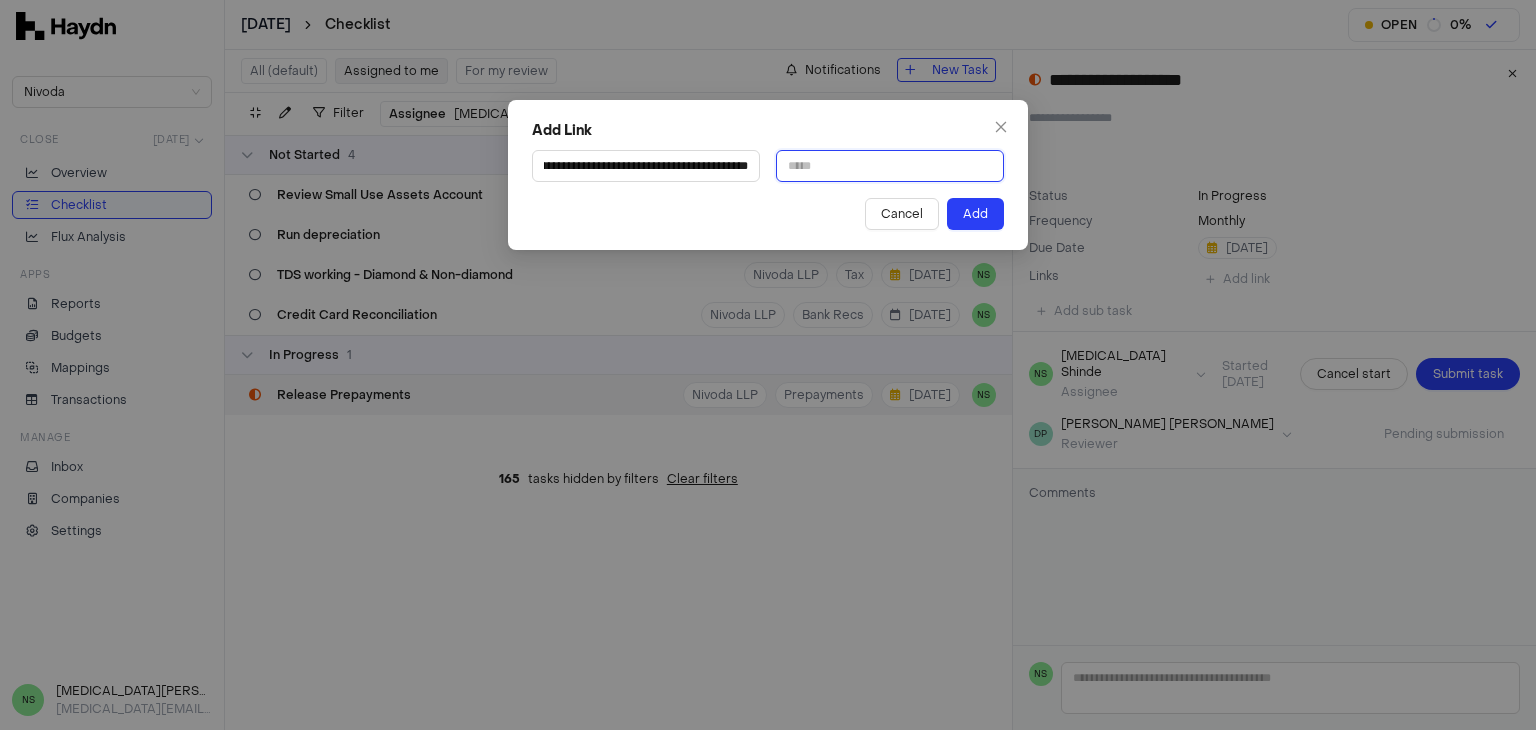 click at bounding box center (890, 166) 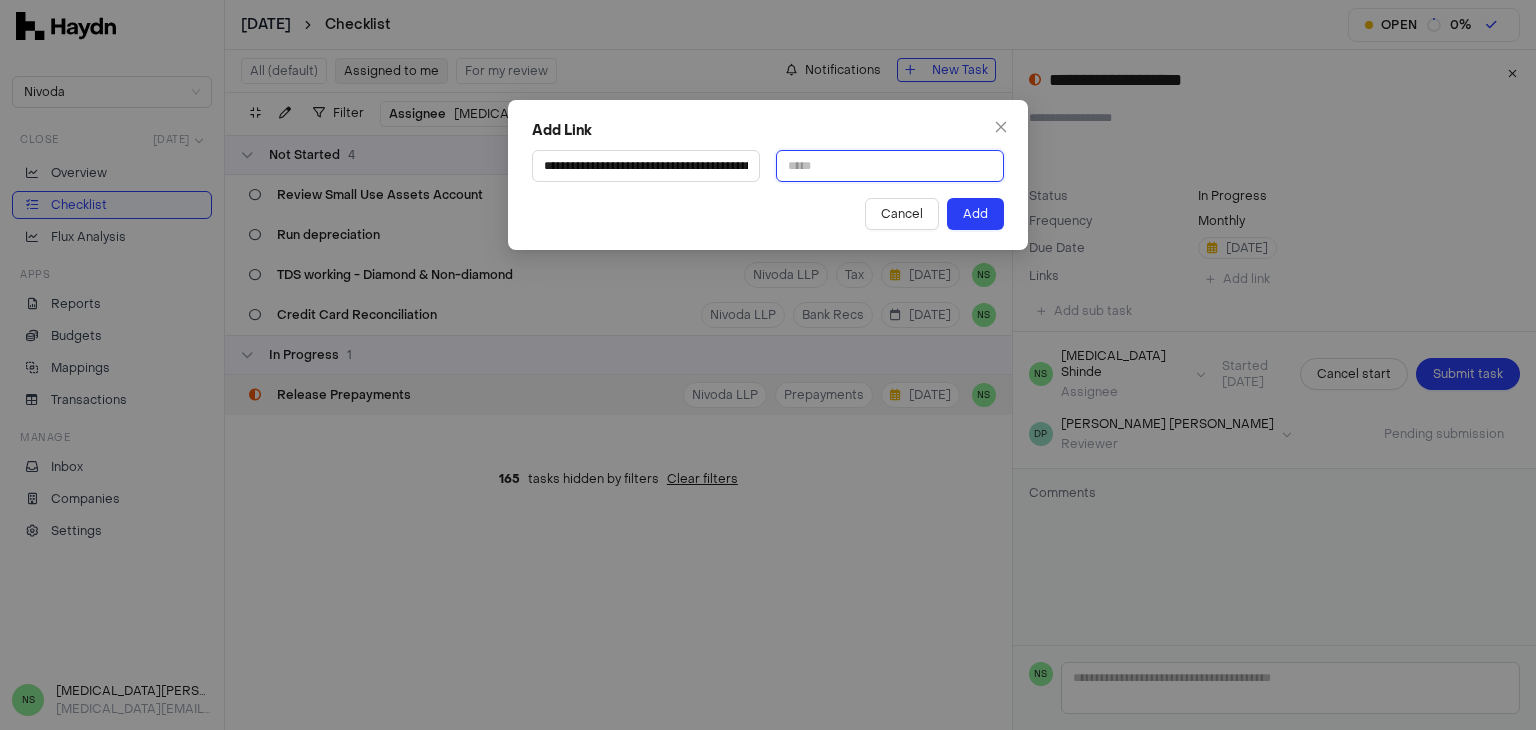 paste on "**********" 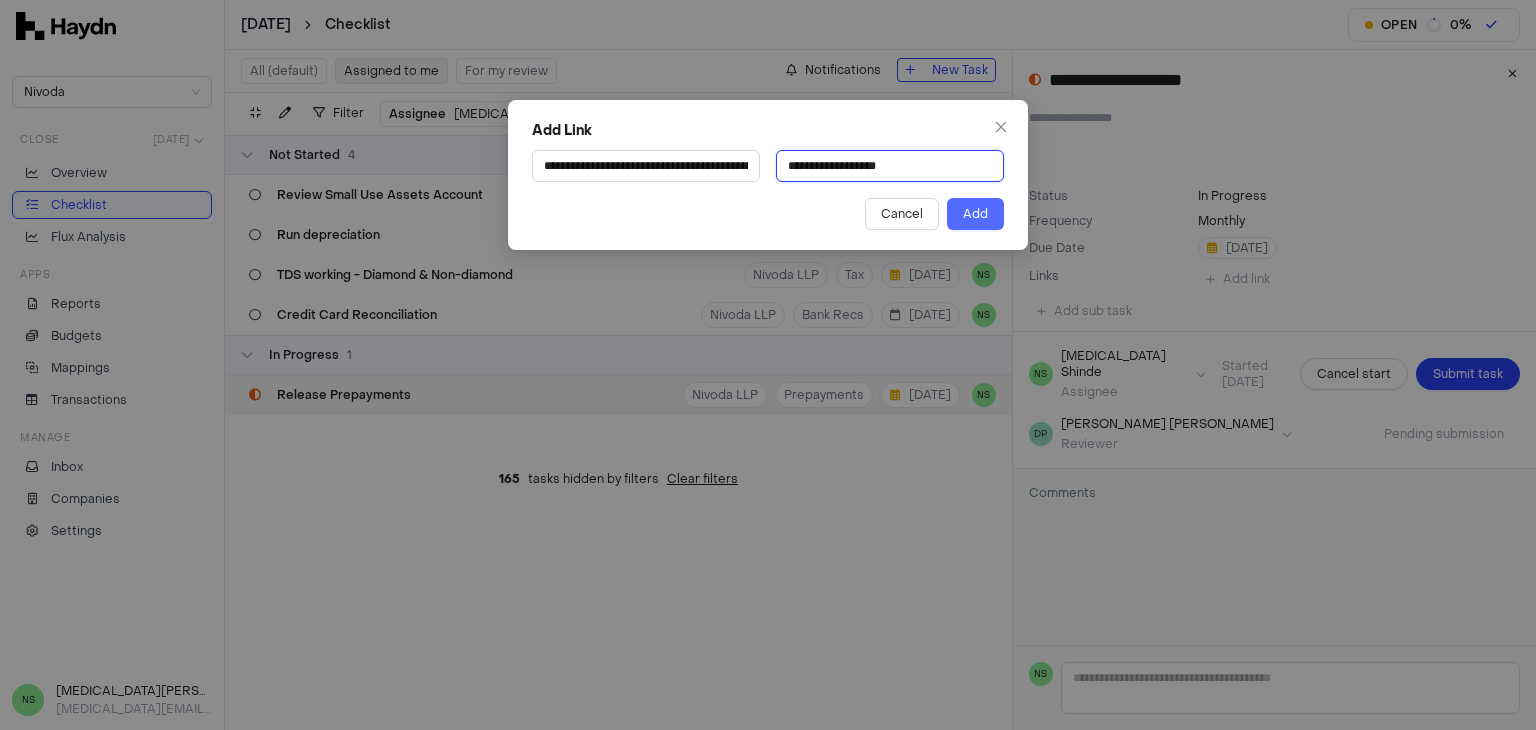 type on "**********" 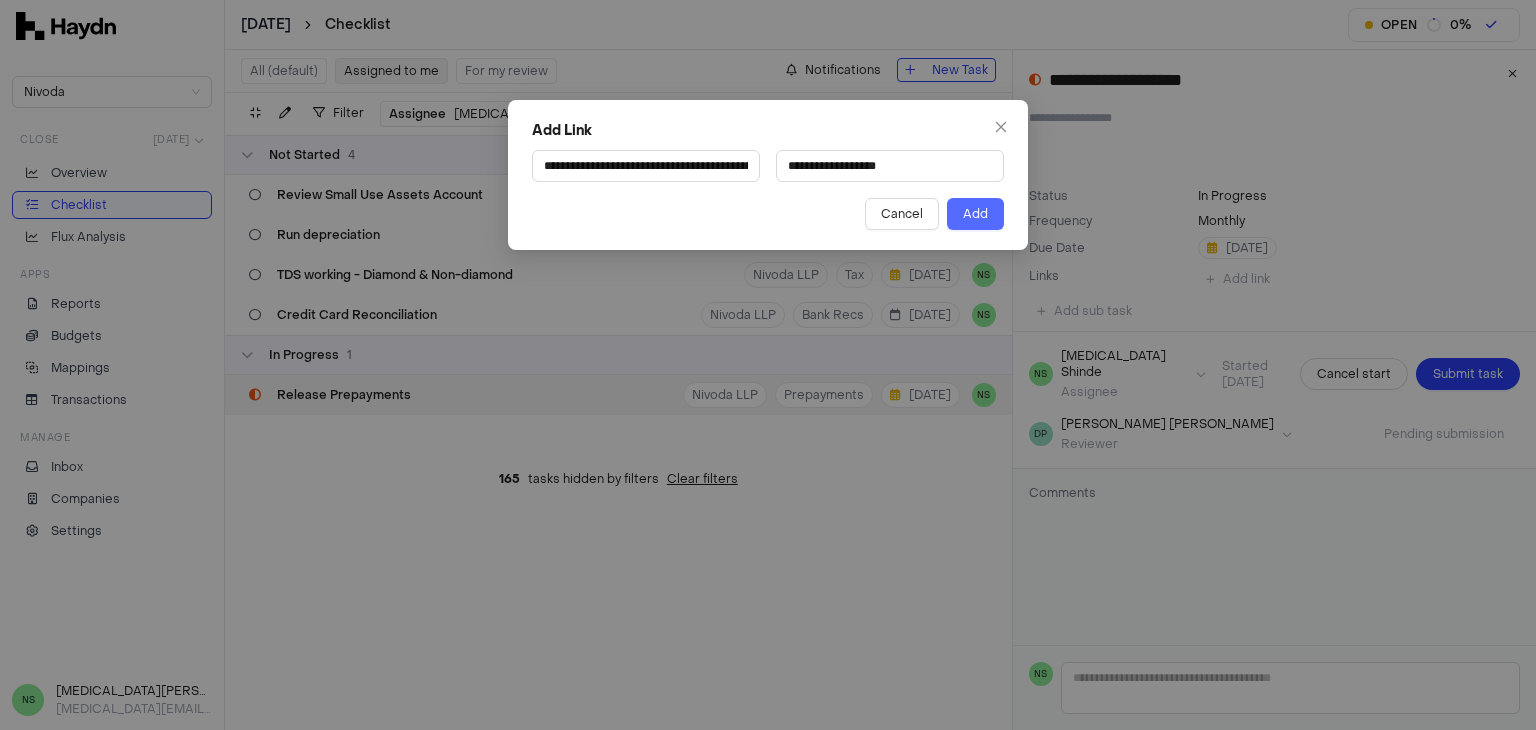 click on "Add" at bounding box center [975, 214] 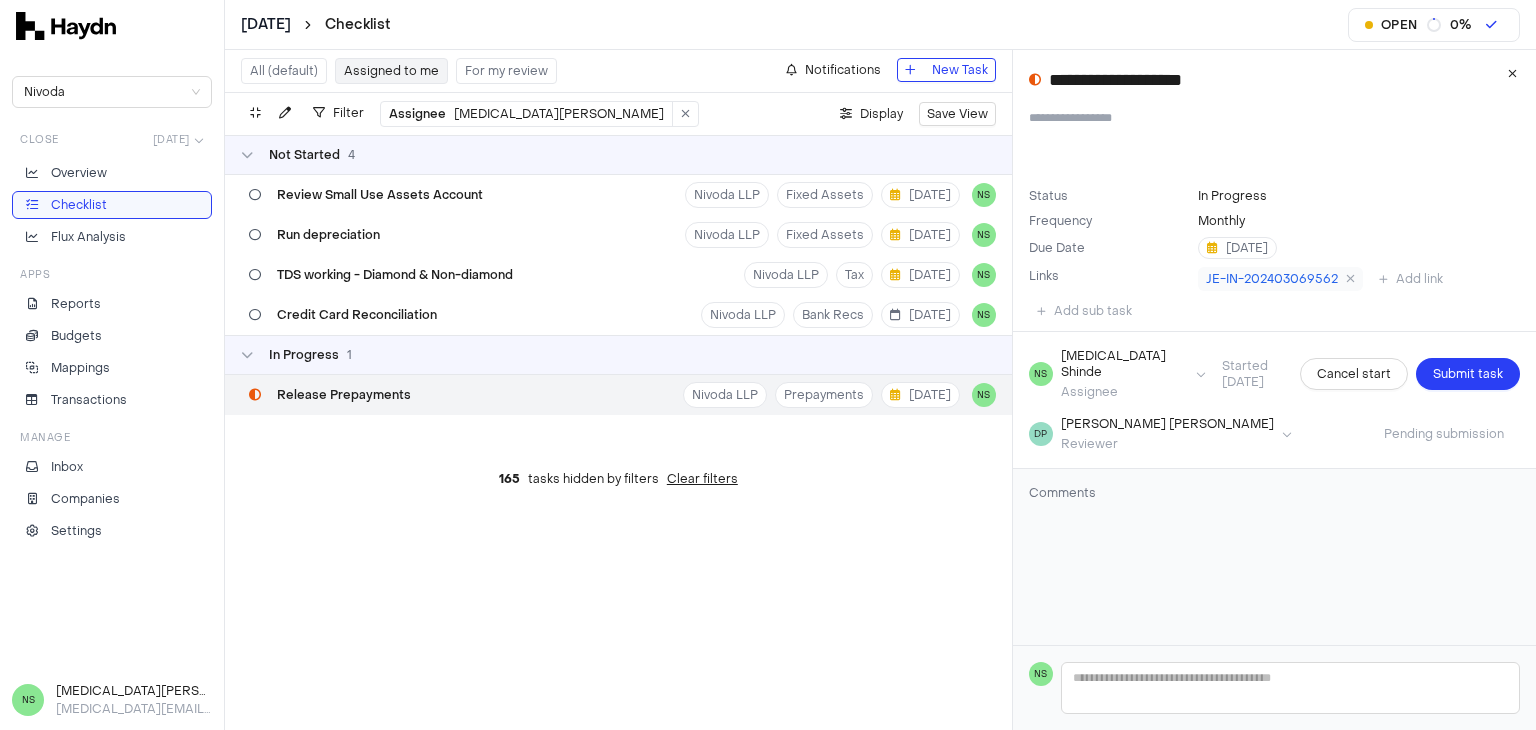 click on "Checklist" at bounding box center (112, 205) 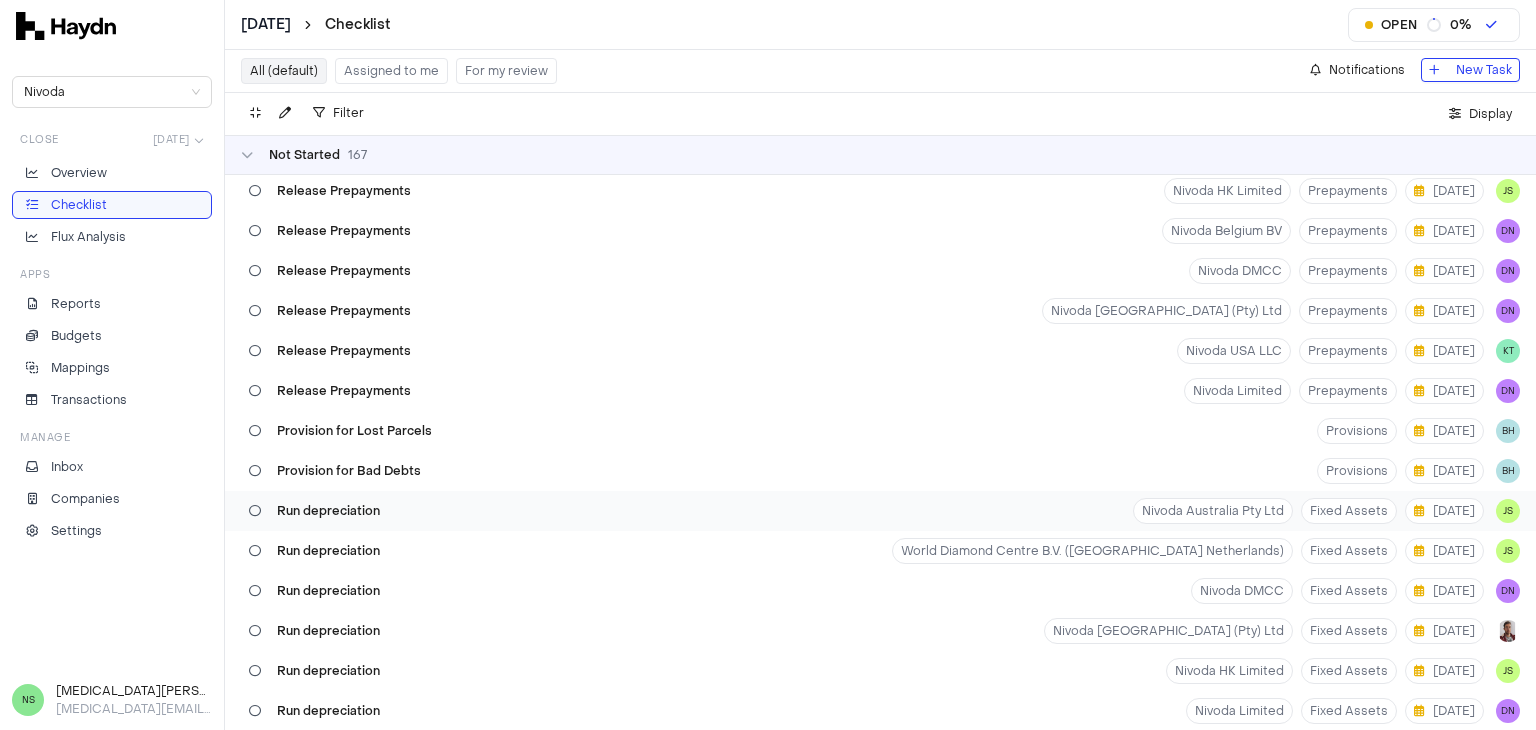 scroll, scrollTop: 0, scrollLeft: 0, axis: both 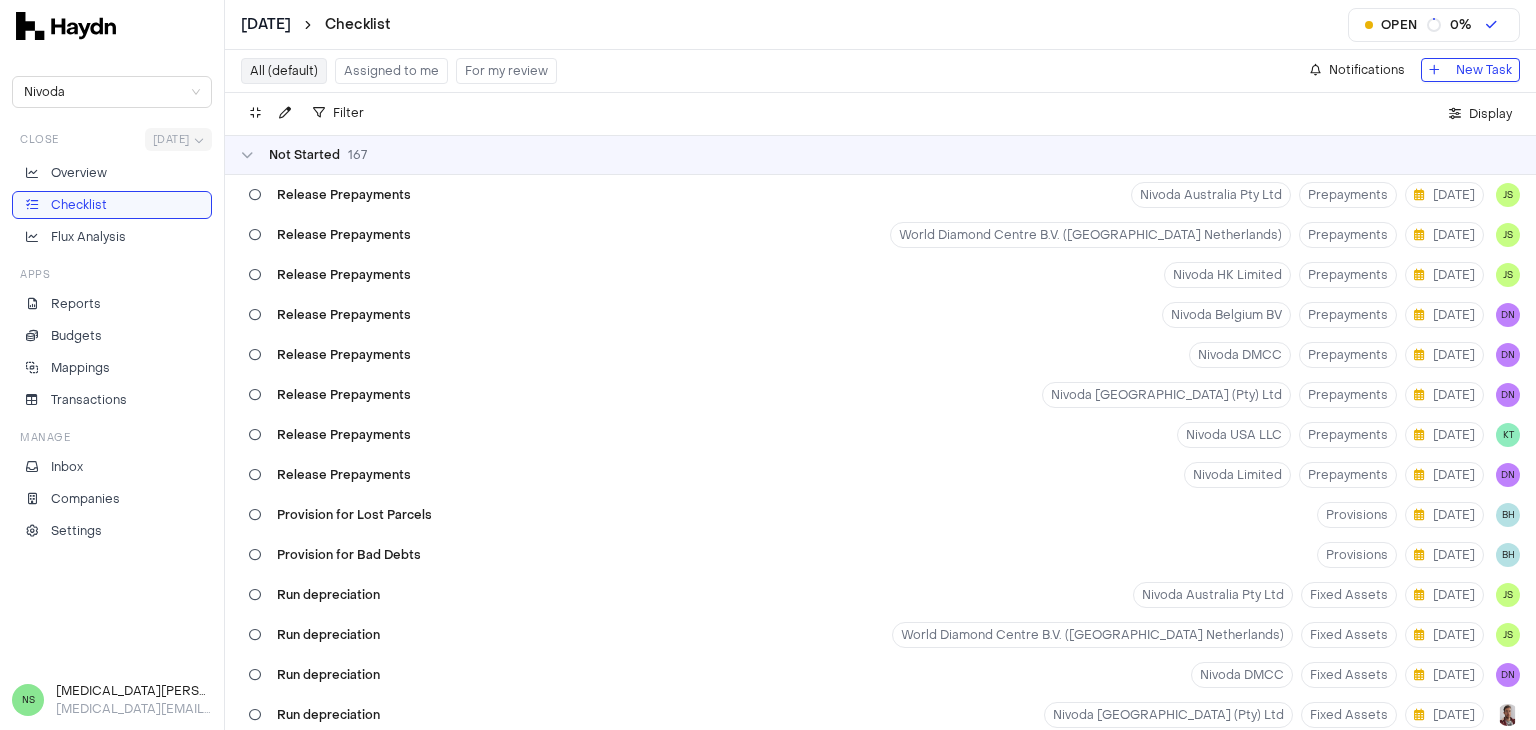 click on "[DATE] Checklist Open 0 % Nivoda Close [DATE] Overview Checklist Flux Analysis Apps Reports Budgets Mappings Transactions Manage Inbox Companies Settings NS [MEDICAL_DATA][PERSON_NAME] [MEDICAL_DATA][EMAIL_ADDRESS][DOMAIN_NAME] All   (default) Assigned to me   For my review   Notifications New Task Filter . Display Not Started 167 Release Prepayments Nivoda Australia Pty Ltd Prepayments [DATE] JS Release Prepayments World Diamond Centre B.V. (Nivoda Netherlands) Prepayments [DATE] JS Release Prepayments Nivoda HK Limited Prepayments [DATE] JS Release Prepayments Nivoda Belgium BV Prepayments [DATE] DN Release Prepayments Nivoda DMCC Prepayments [DATE] DN Release Prepayments [GEOGRAPHIC_DATA] (Pty) Ltd Prepayments [DATE] DN Release Prepayments Nivoda USA LLC Prepayments [DATE] KT Release Prepayments Nivoda Limited Prepayments [DATE] DN Provision for Lost Parcels  Provisions [DATE] BH Provision for Bad Debts Provisions [DATE] BH Run depreciation Nivoda Australia Pty Ltd Fixed Assets [DATE] JS Run depreciation Fixed Assets [DATE] JS [DATE]" at bounding box center [768, 365] 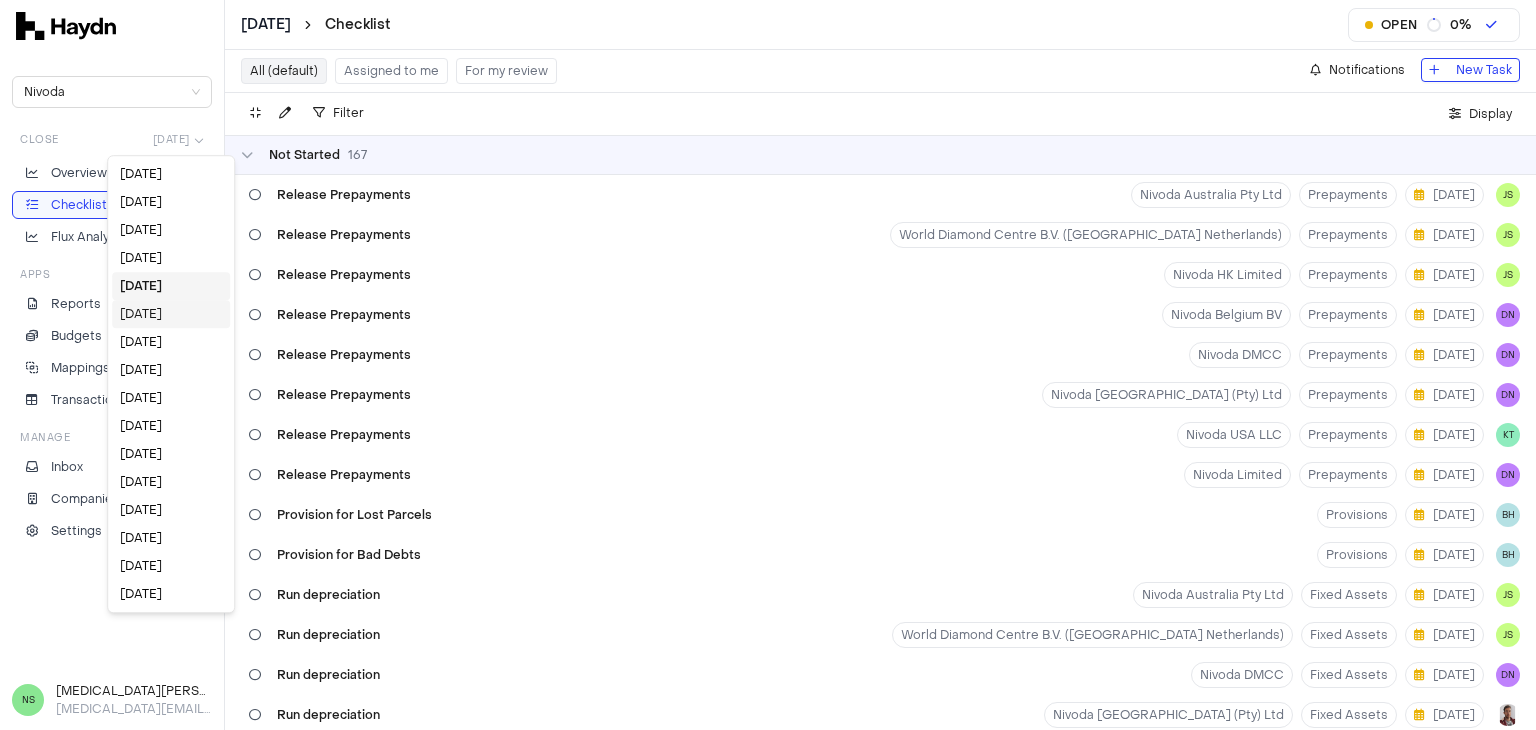 click on "[DATE]" at bounding box center (171, 314) 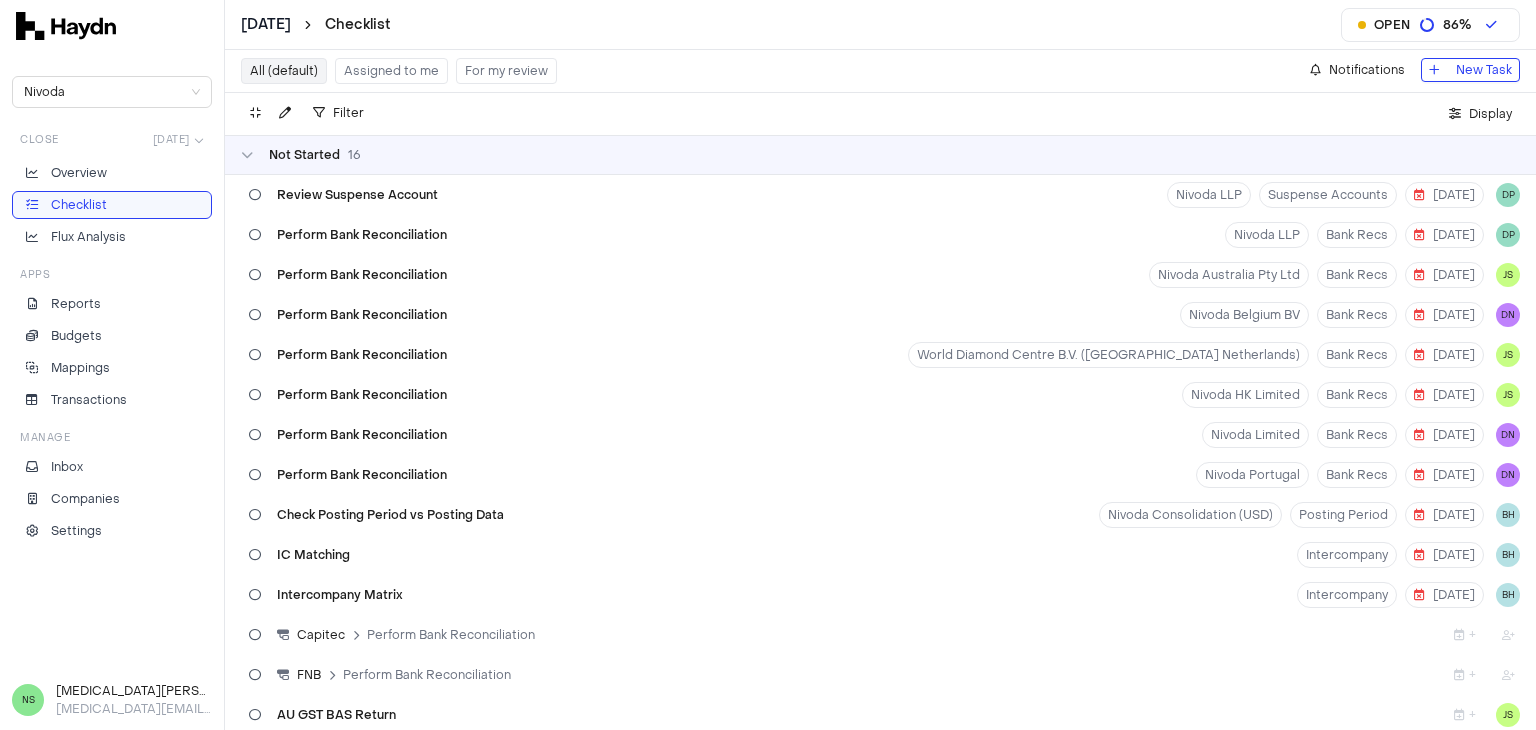 click on "Assigned to me" at bounding box center (391, 71) 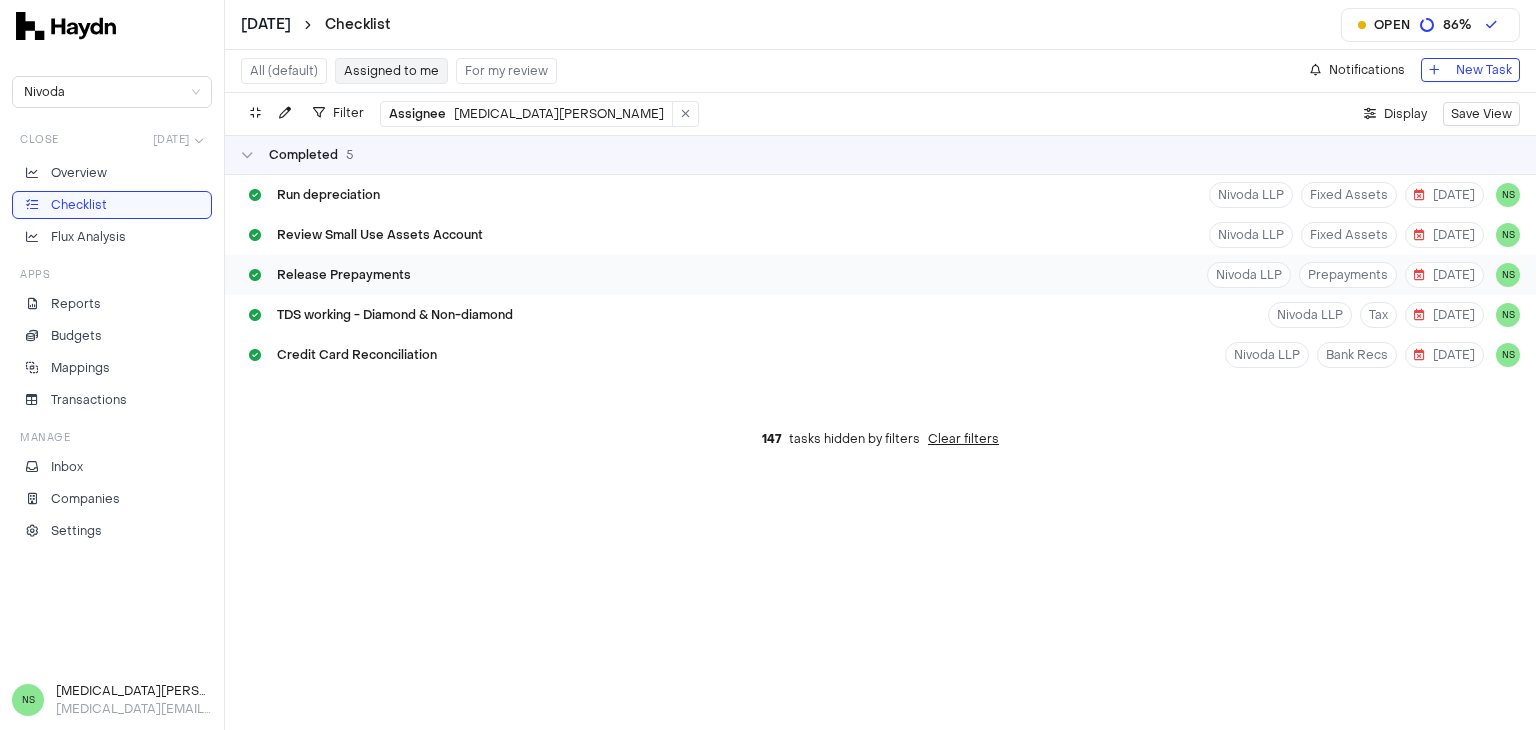 click on "Release Prepayments Nivoda LLP Prepayments [DATE] NS" at bounding box center [880, 275] 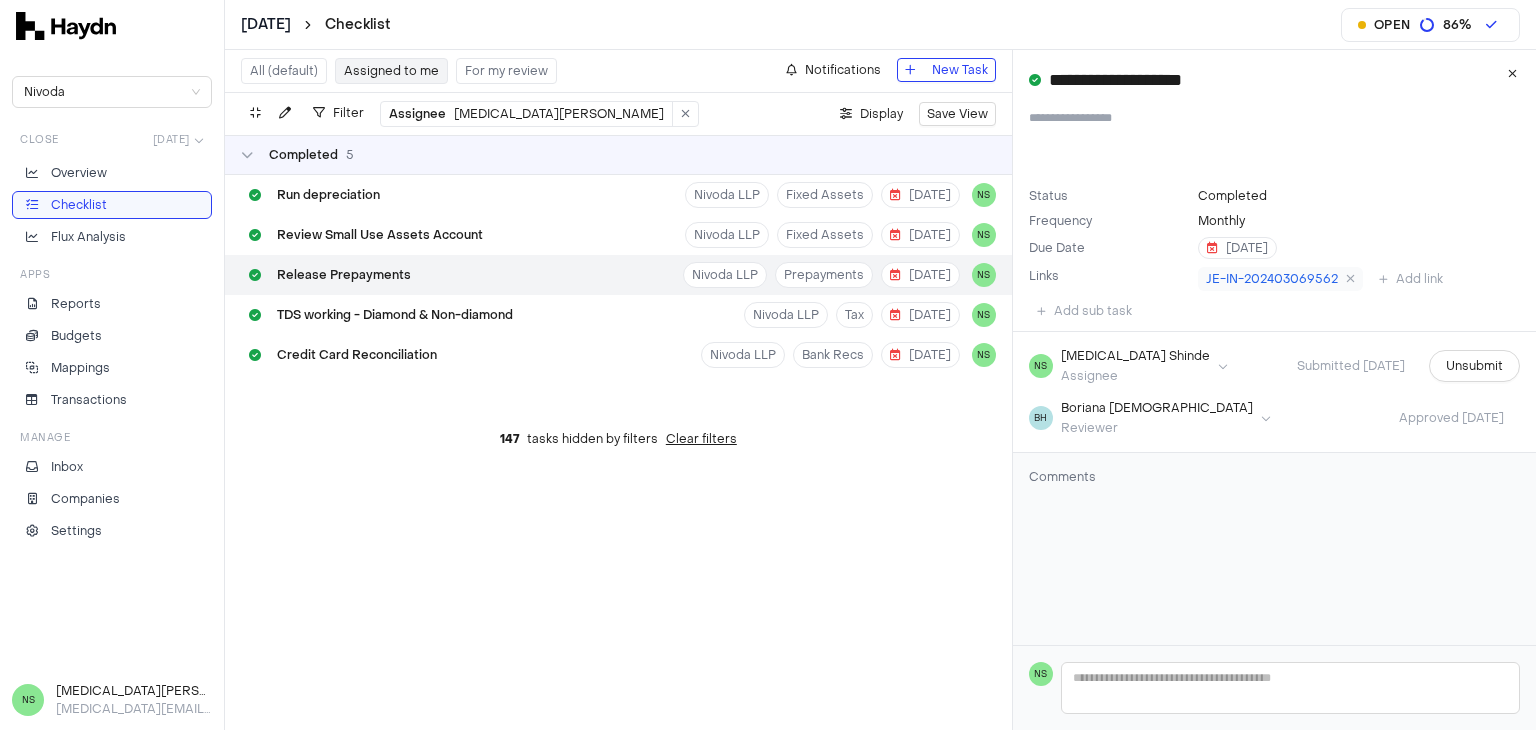 click on "Release Prepayments Nivoda LLP Prepayments [DATE] NS" at bounding box center (618, 275) 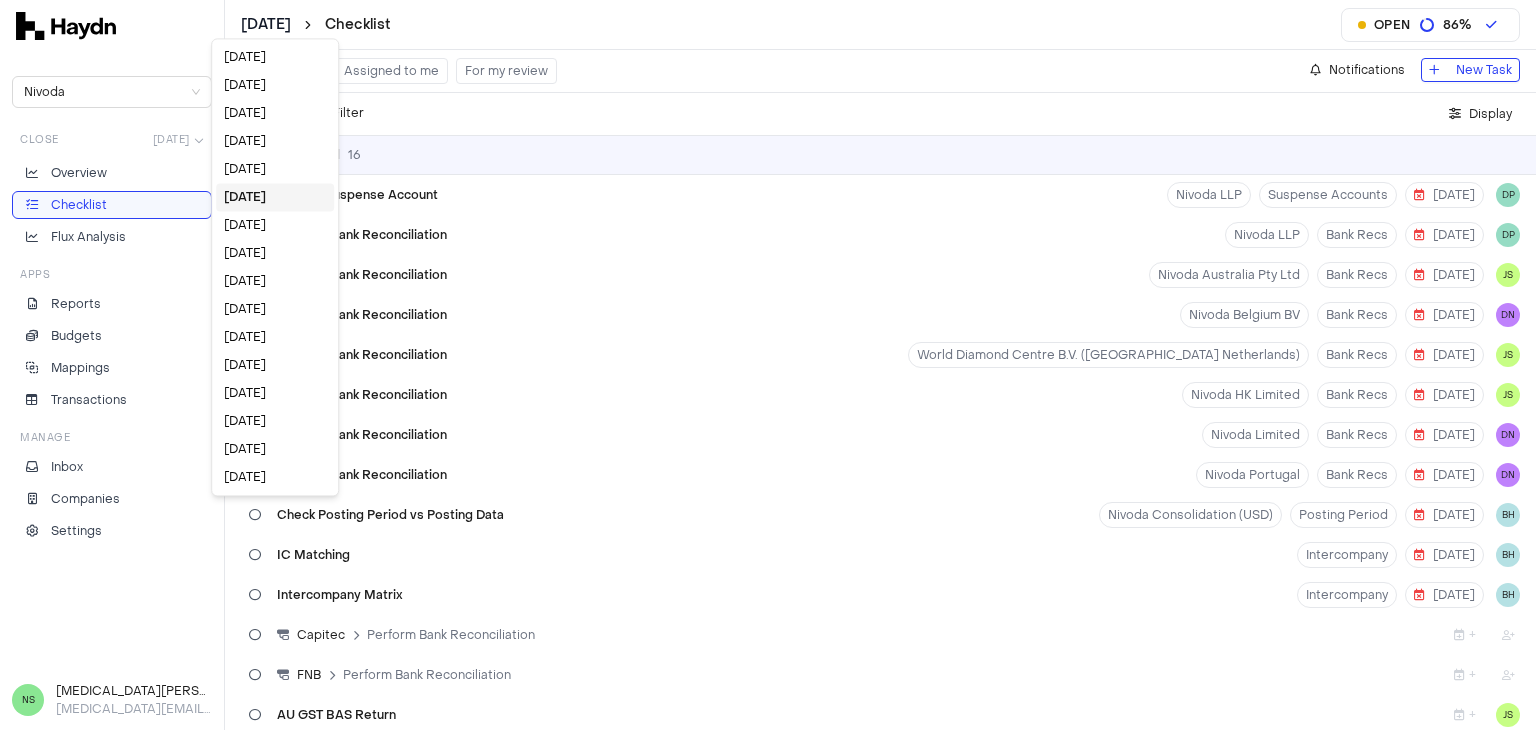 click on "[DATE] Checklist Open 86 % Nivoda Close [DATE] Overview Checklist Flux Analysis Apps Reports Budgets Mappings Transactions Manage Inbox Companies Settings NS [MEDICAL_DATA][PERSON_NAME] [MEDICAL_DATA][EMAIL_ADDRESS][DOMAIN_NAME] All   (default) Assigned to me   For my review   Notifications New Task Filter . Display Not Started 16 Review Suspense Account Nivoda LLP Suspense Accounts [DATE] DP Perform Bank Reconciliation Nivoda LLP Bank Recs [DATE] DP Perform Bank Reconciliation Nivoda Australia Pty Ltd Bank Recs [DATE] JS Perform Bank Reconciliation Nivoda Belgium BV Bank Recs [DATE] DN Perform Bank Reconciliation World Diamond Centre B.V. (Nivoda Netherlands) Bank Recs [DATE] JS Perform Bank Reconciliation Nivoda HK Limited Bank Recs [DATE] JS Perform Bank Reconciliation Nivoda Limited Bank Recs [DATE] DN Perform Bank Reconciliation Nivoda Portugal Bank Recs [DATE] DN Check Posting Period vs Posting Data Nivoda Consolidation (USD) Posting Period [DATE] BH IC Matching Intercompany [DATE] BH Intercompany Matrix Intercompany BH +" at bounding box center [768, 365] 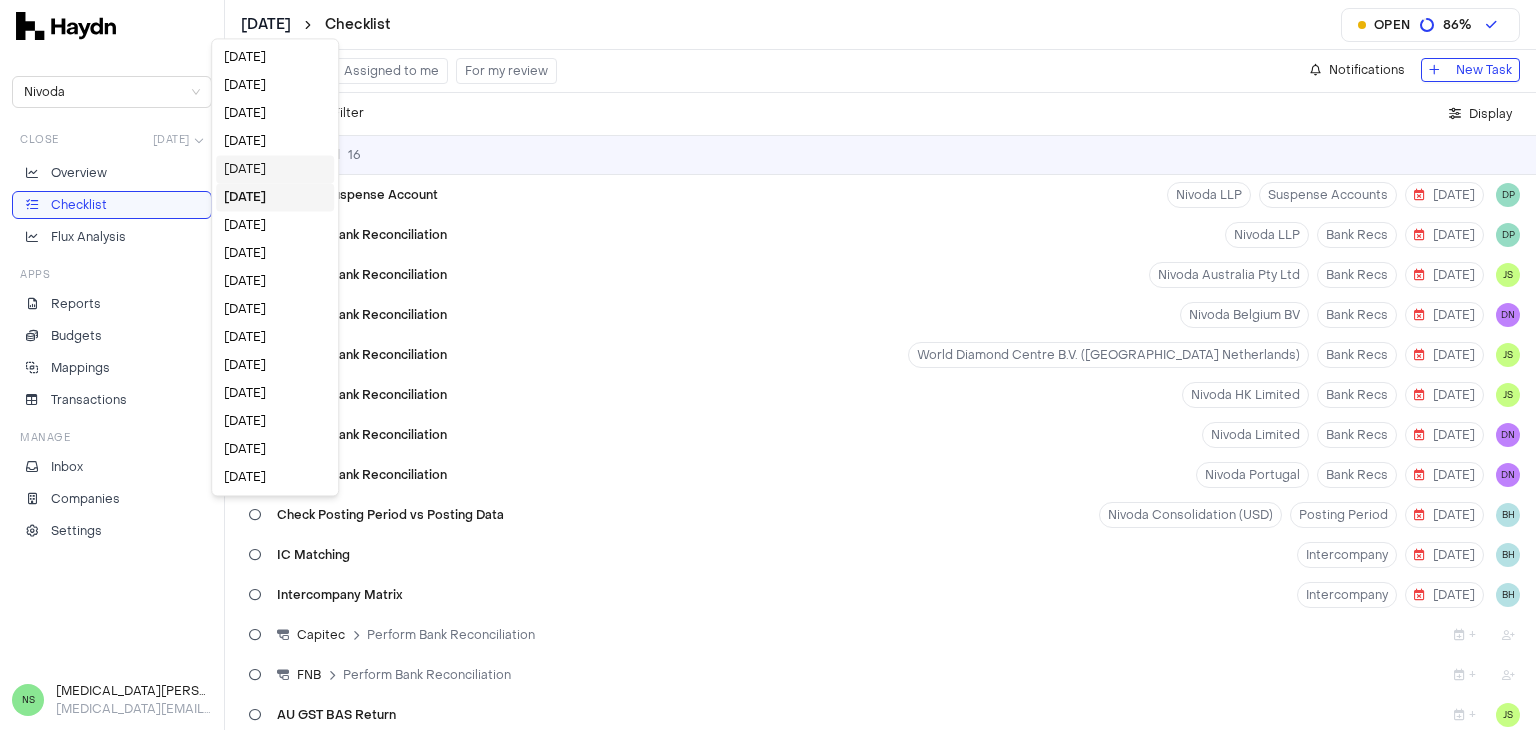 click on "[DATE]" at bounding box center (275, 169) 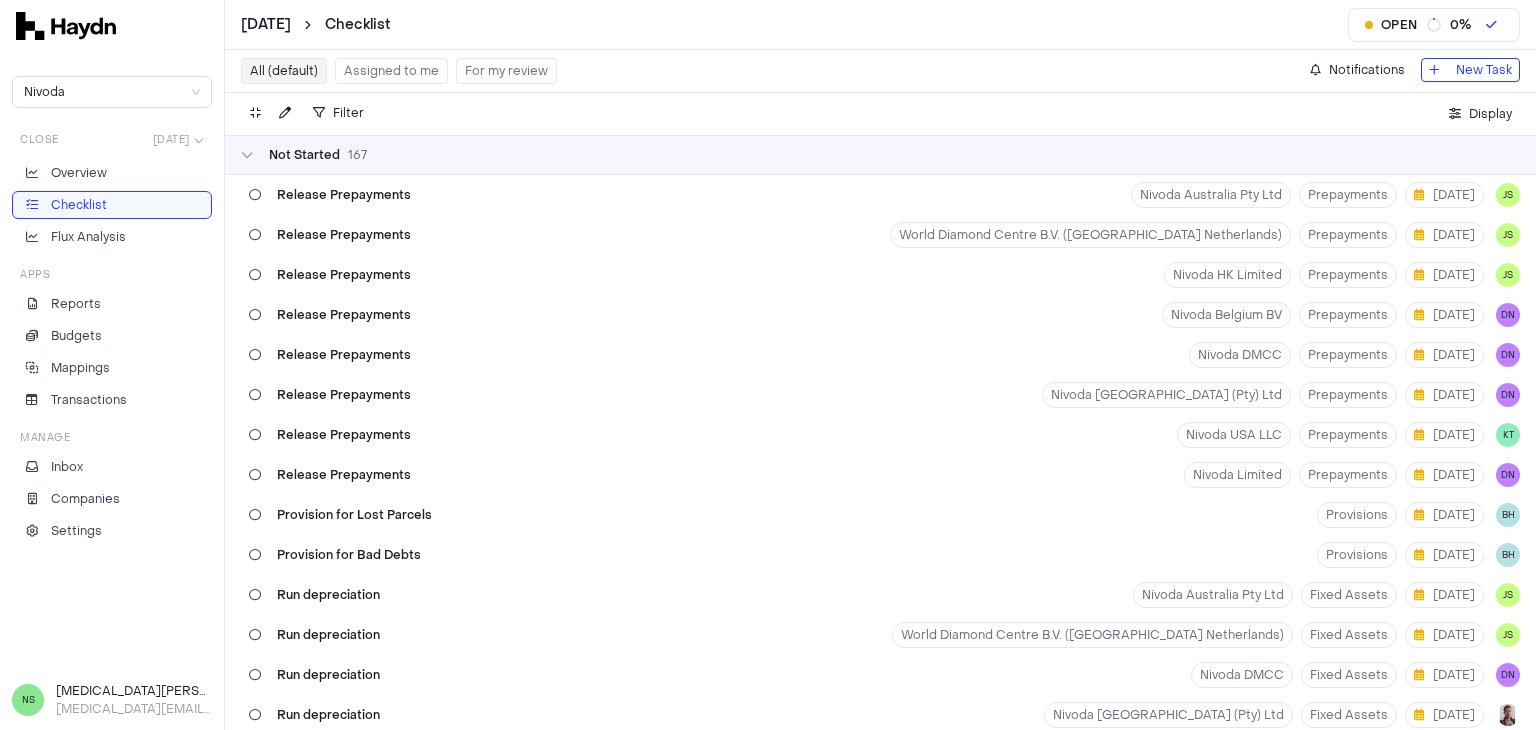 click on "Assigned to me" at bounding box center (391, 71) 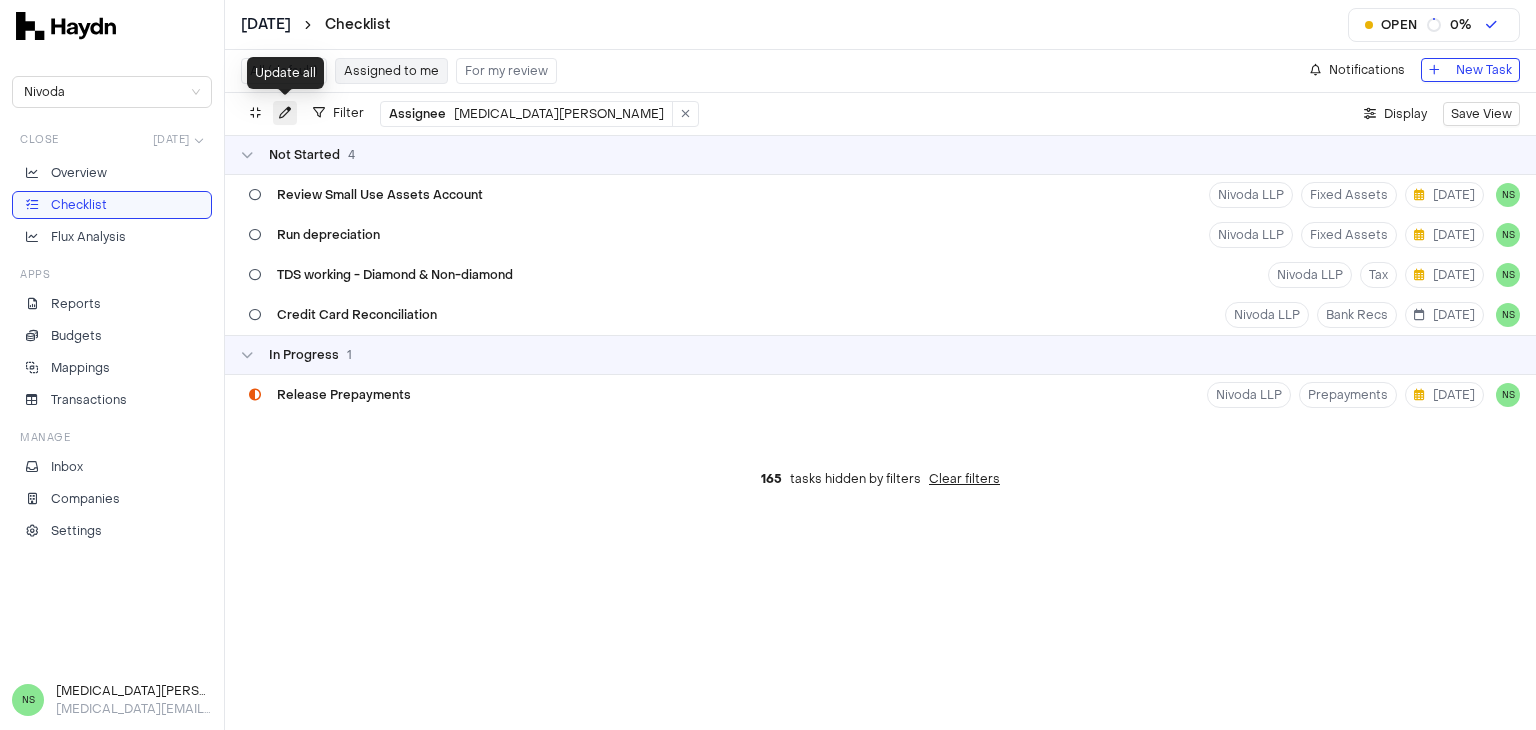 click at bounding box center (285, 113) 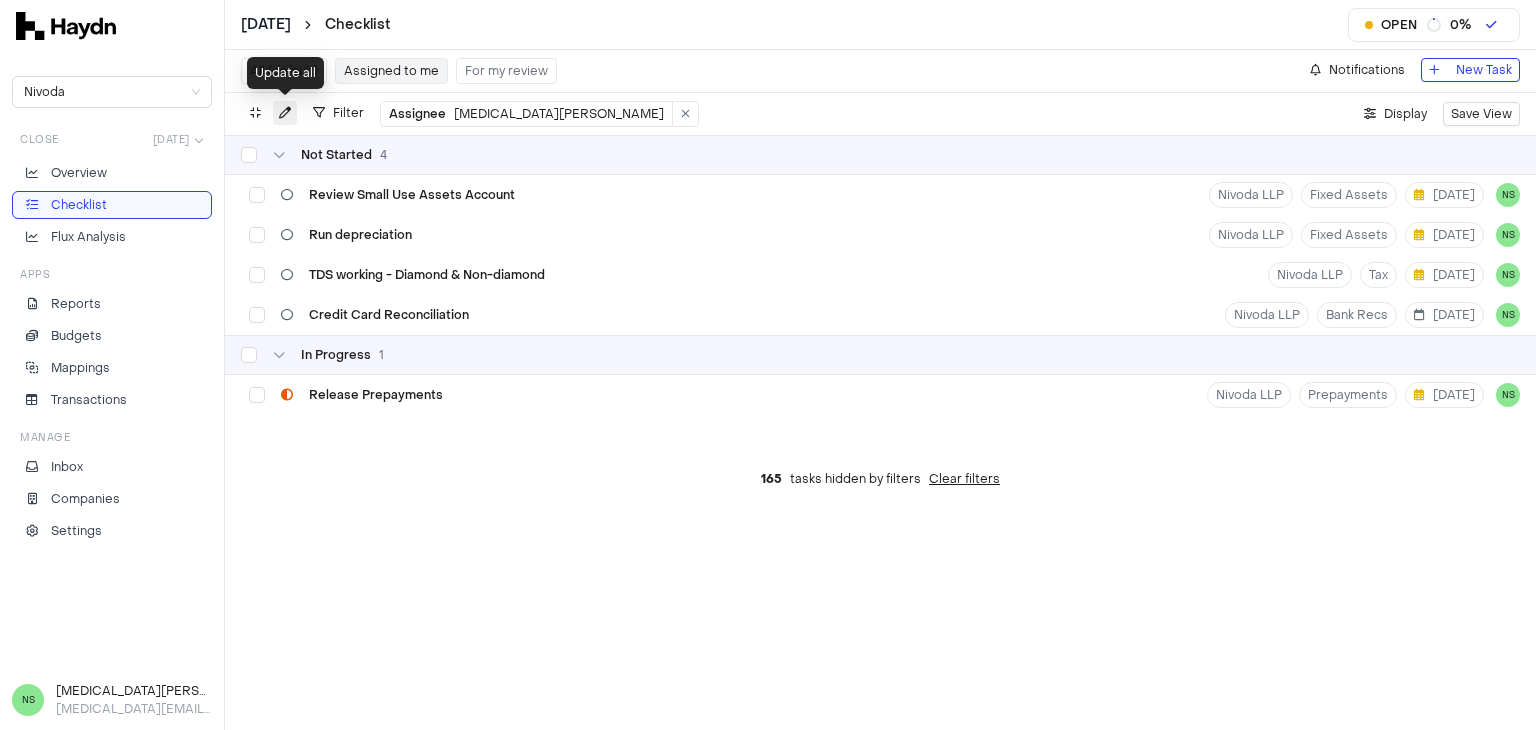 click at bounding box center (285, 113) 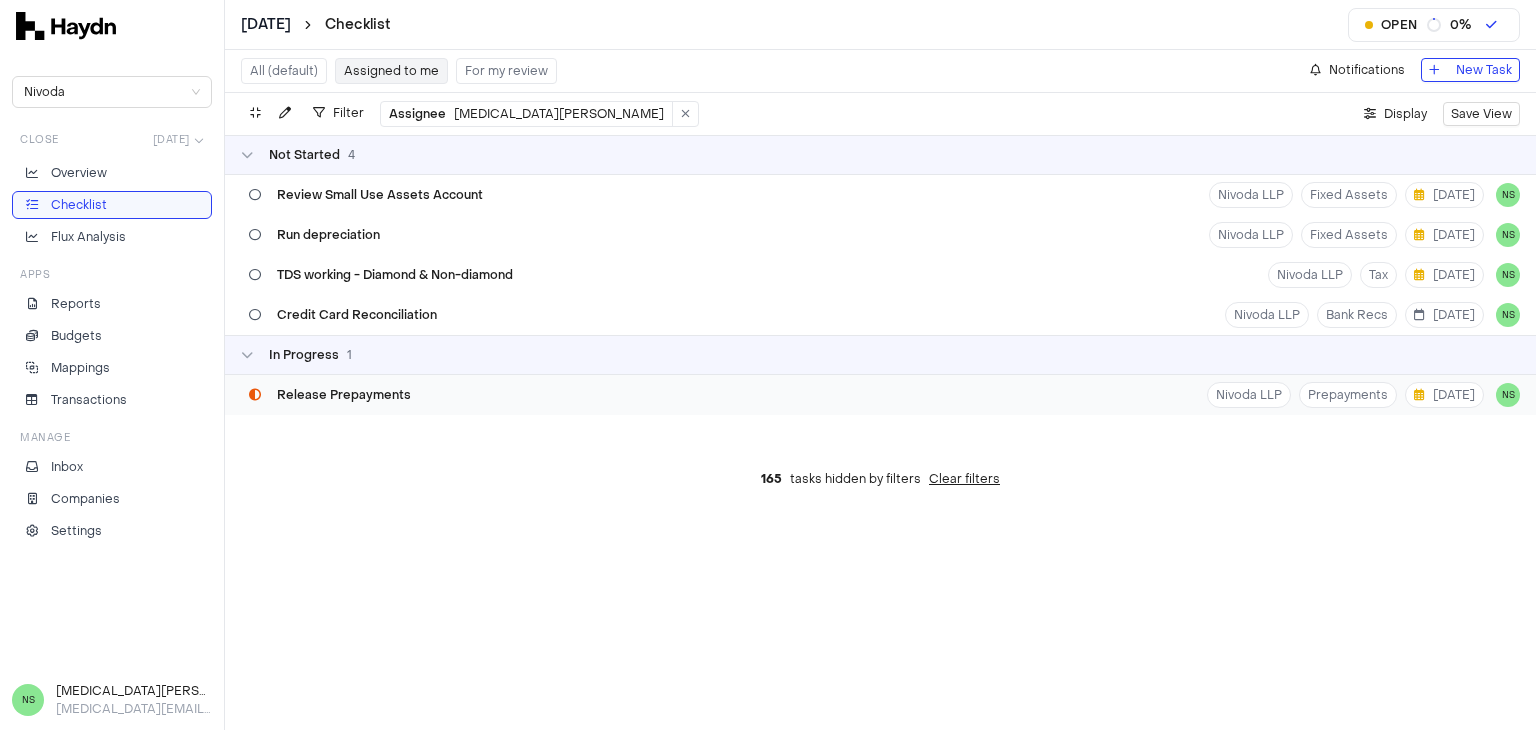 click on "Release Prepayments" at bounding box center [344, 395] 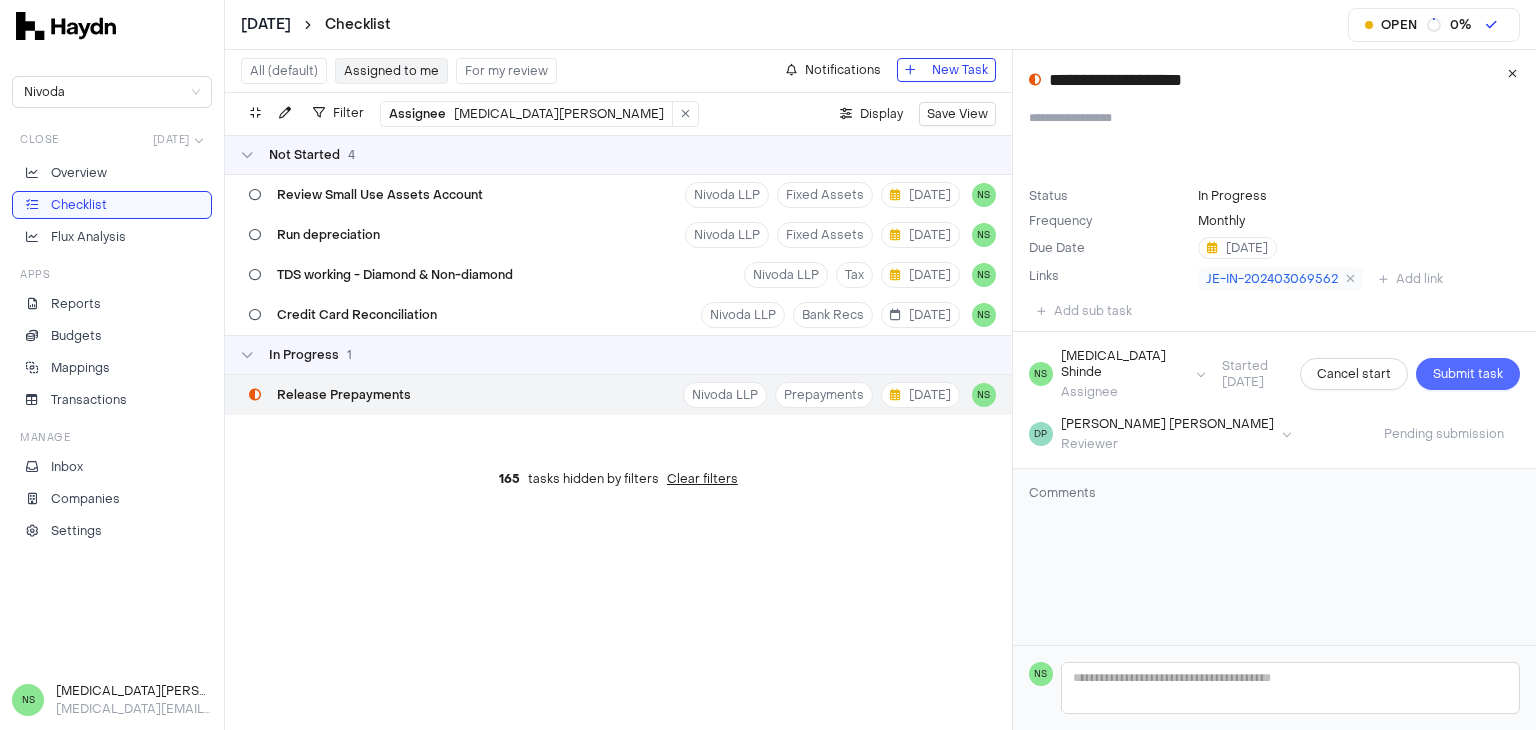 click on "Submit task" at bounding box center (1468, 374) 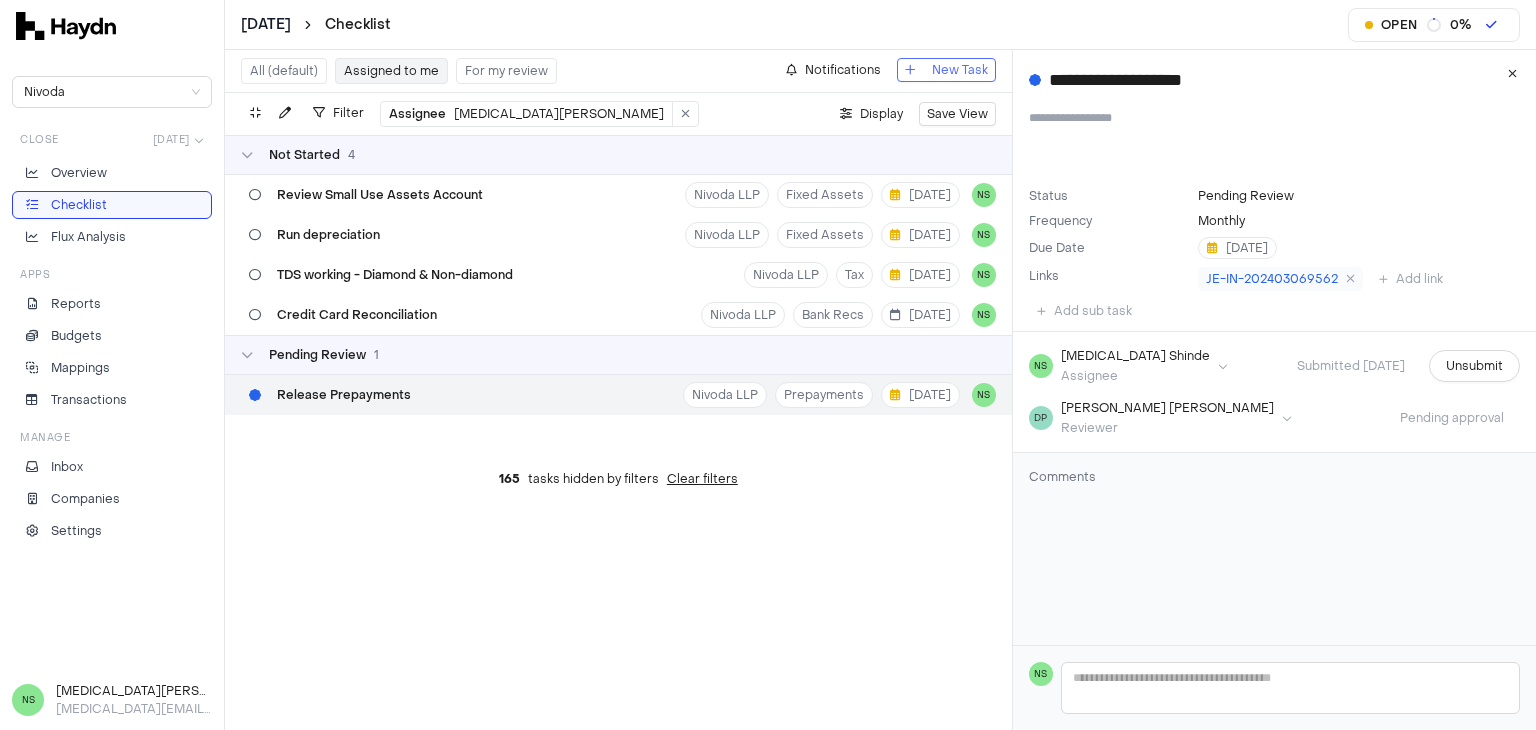 click at bounding box center (1512, 74) 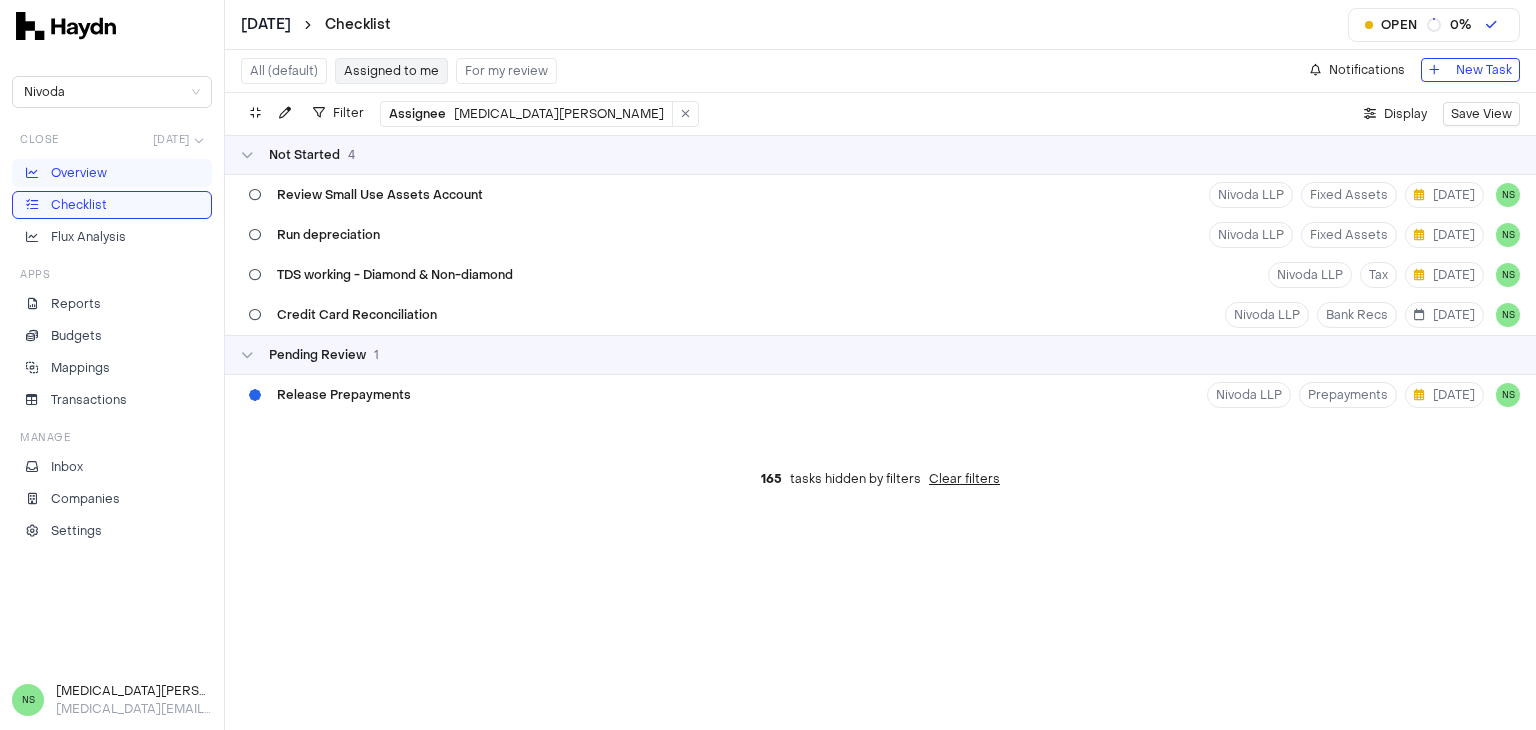 click on "Overview" at bounding box center [79, 173] 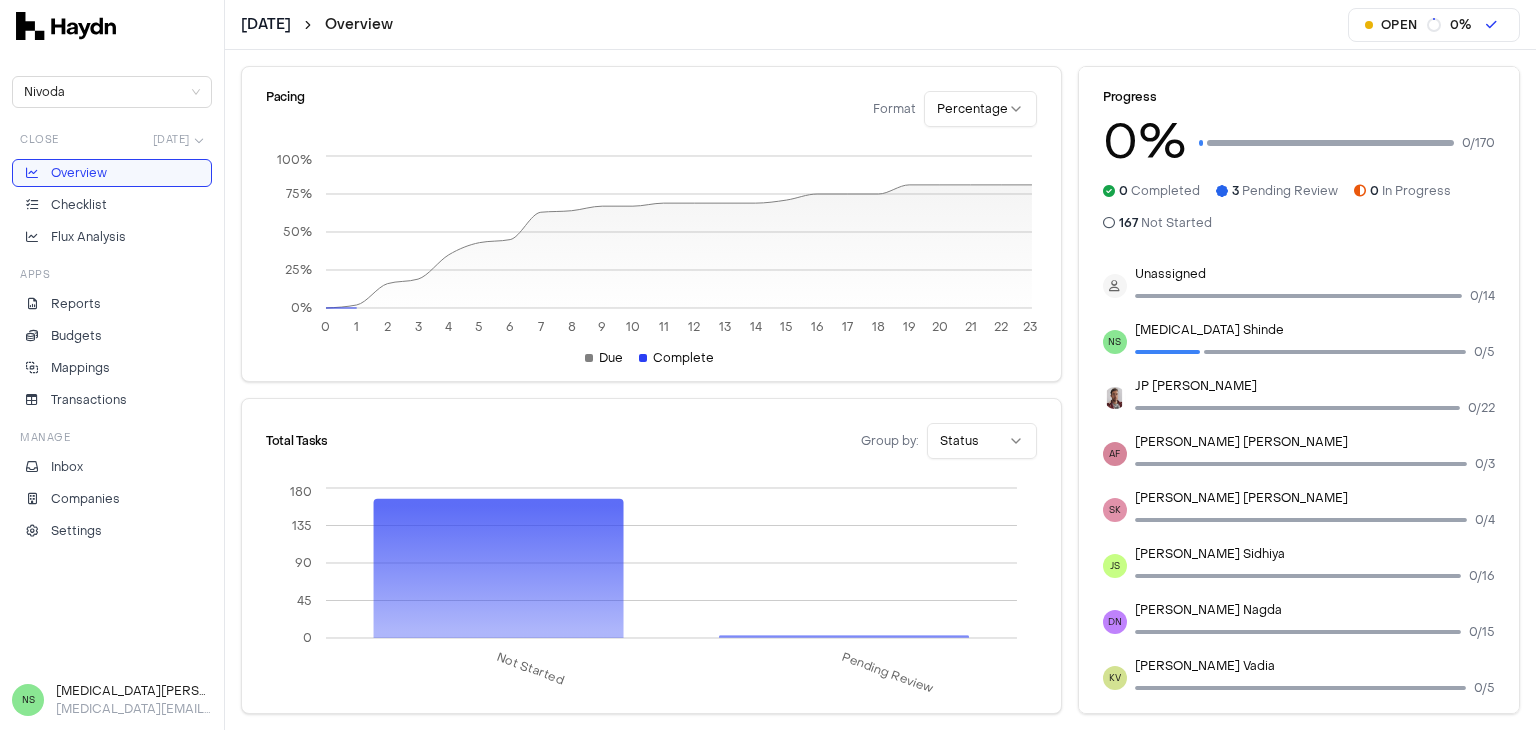 scroll, scrollTop: 0, scrollLeft: 0, axis: both 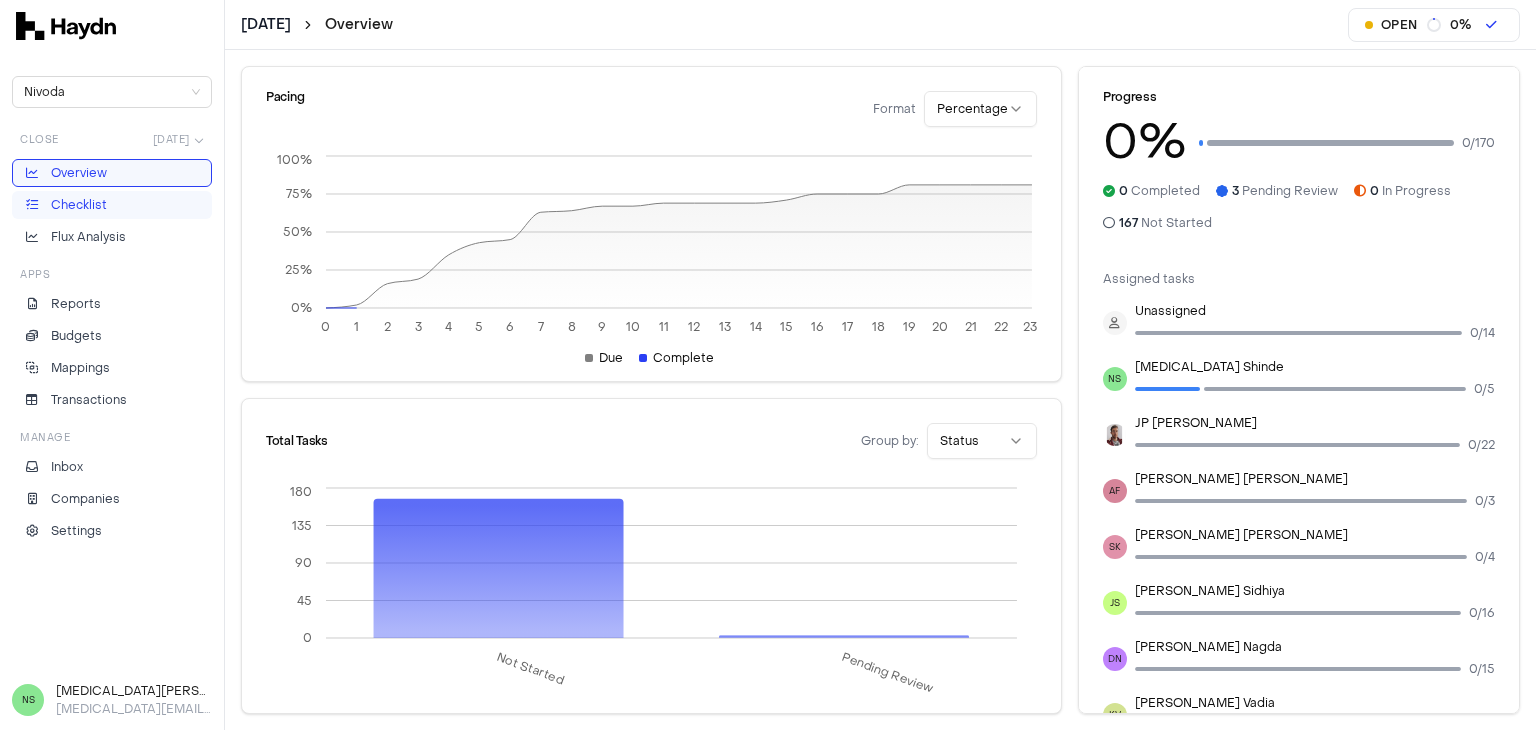 click on "Checklist" at bounding box center (79, 205) 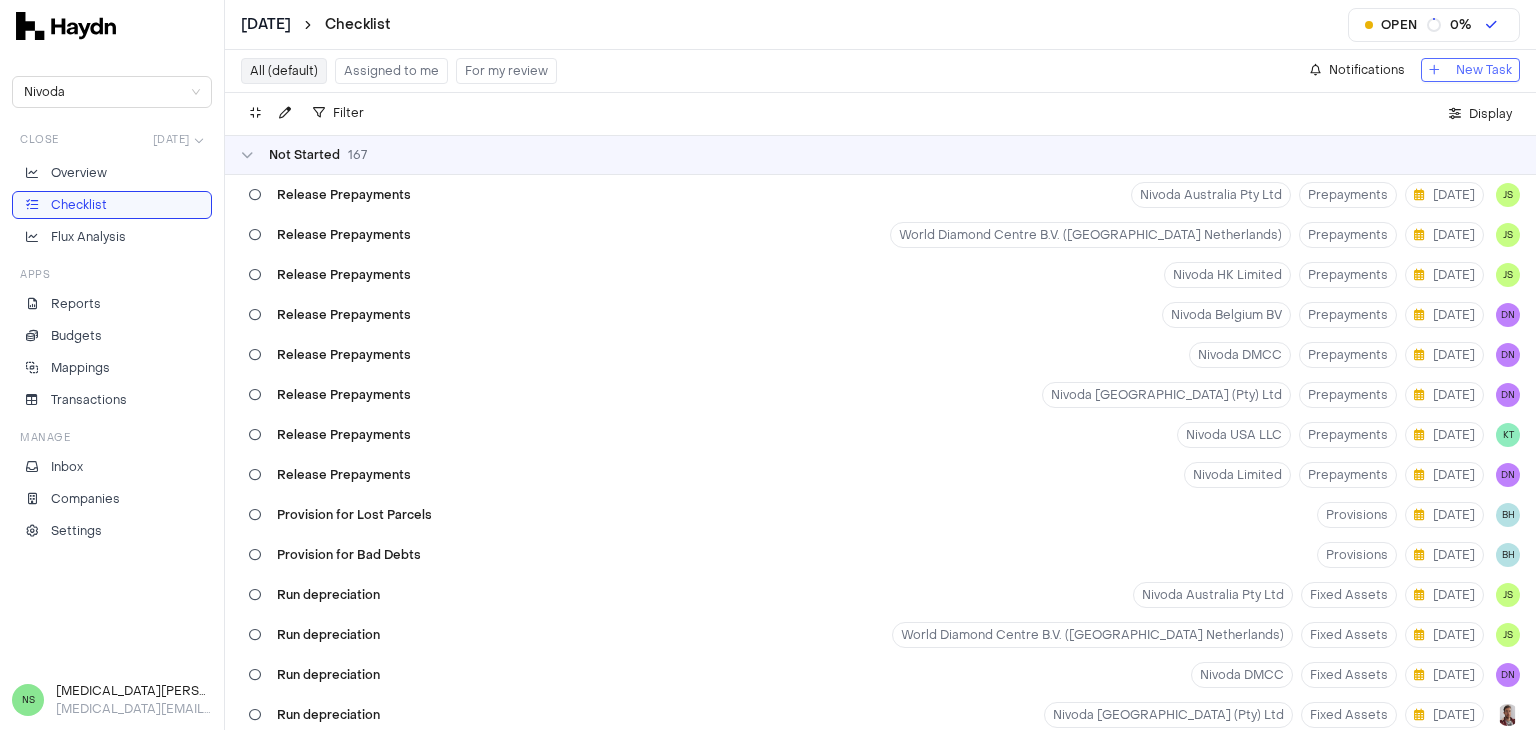 click on "New Task" at bounding box center [1484, 70] 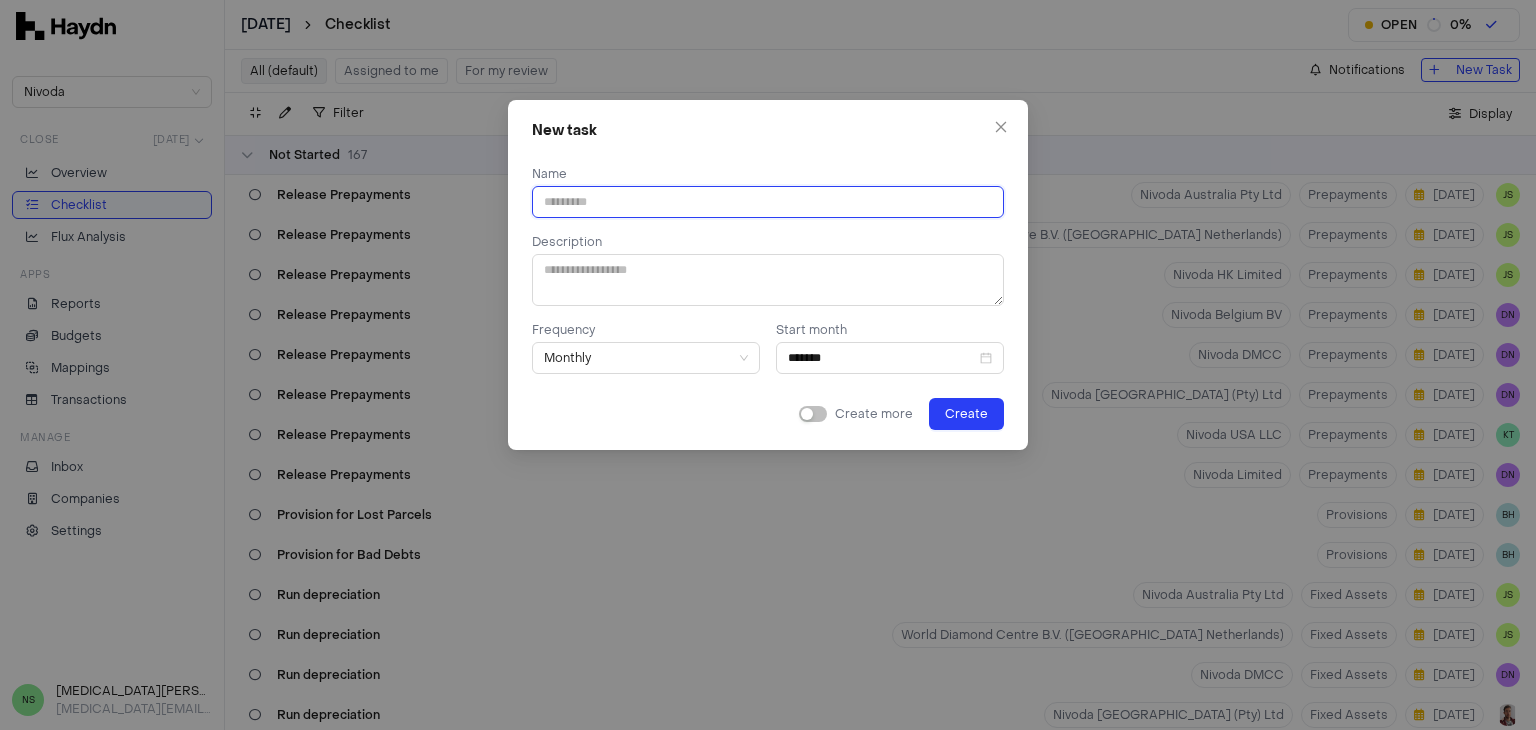 click at bounding box center (768, 202) 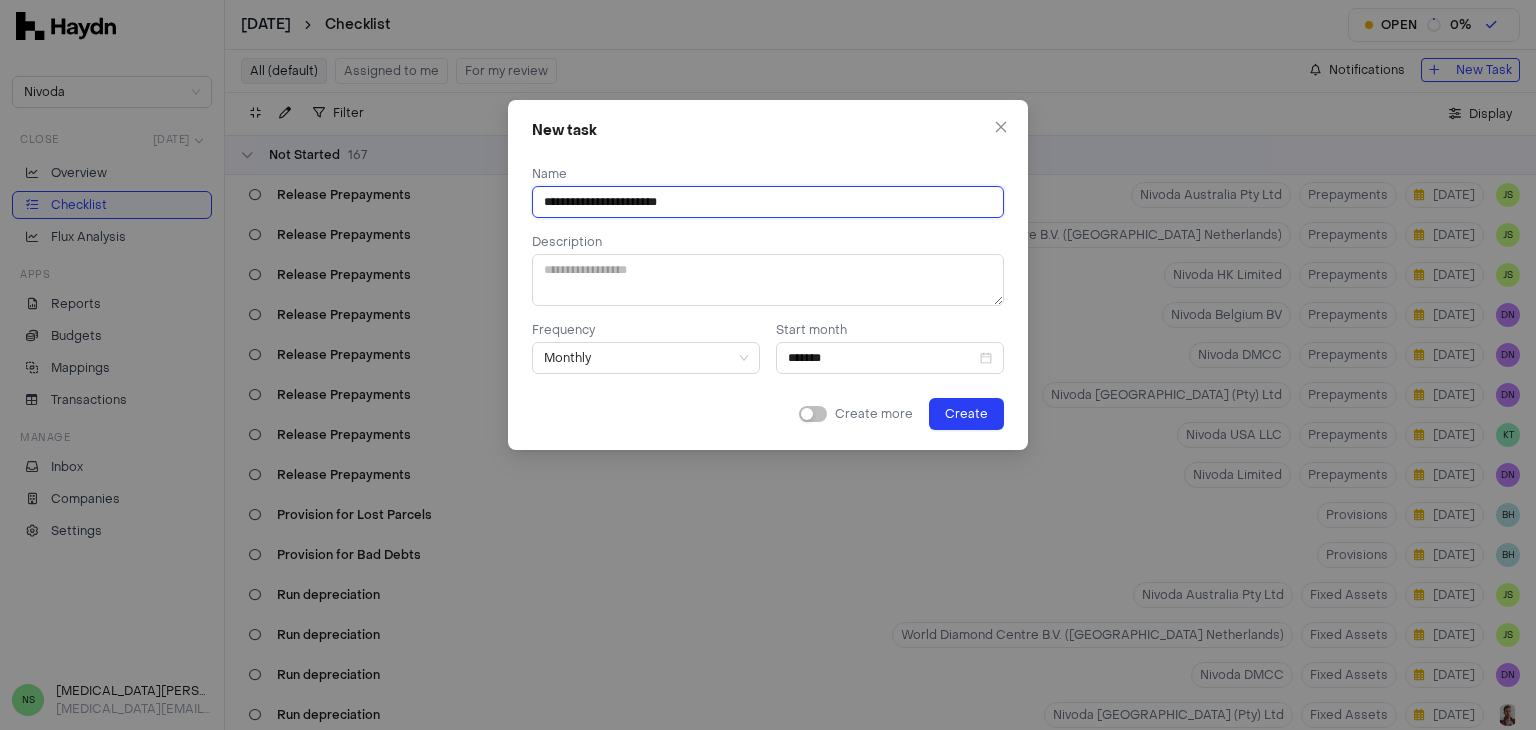 click on "**********" at bounding box center (768, 202) 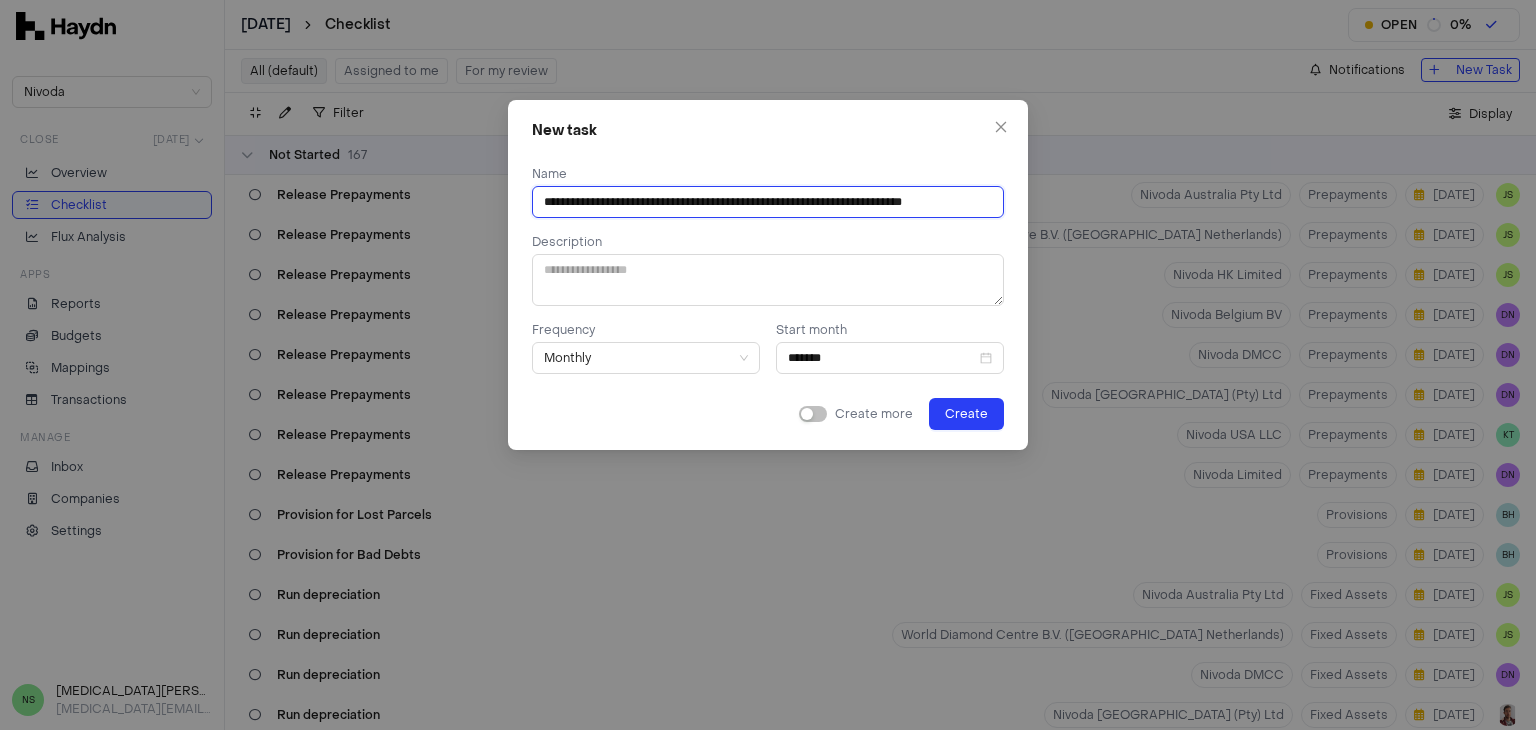 click on "**********" at bounding box center (768, 202) 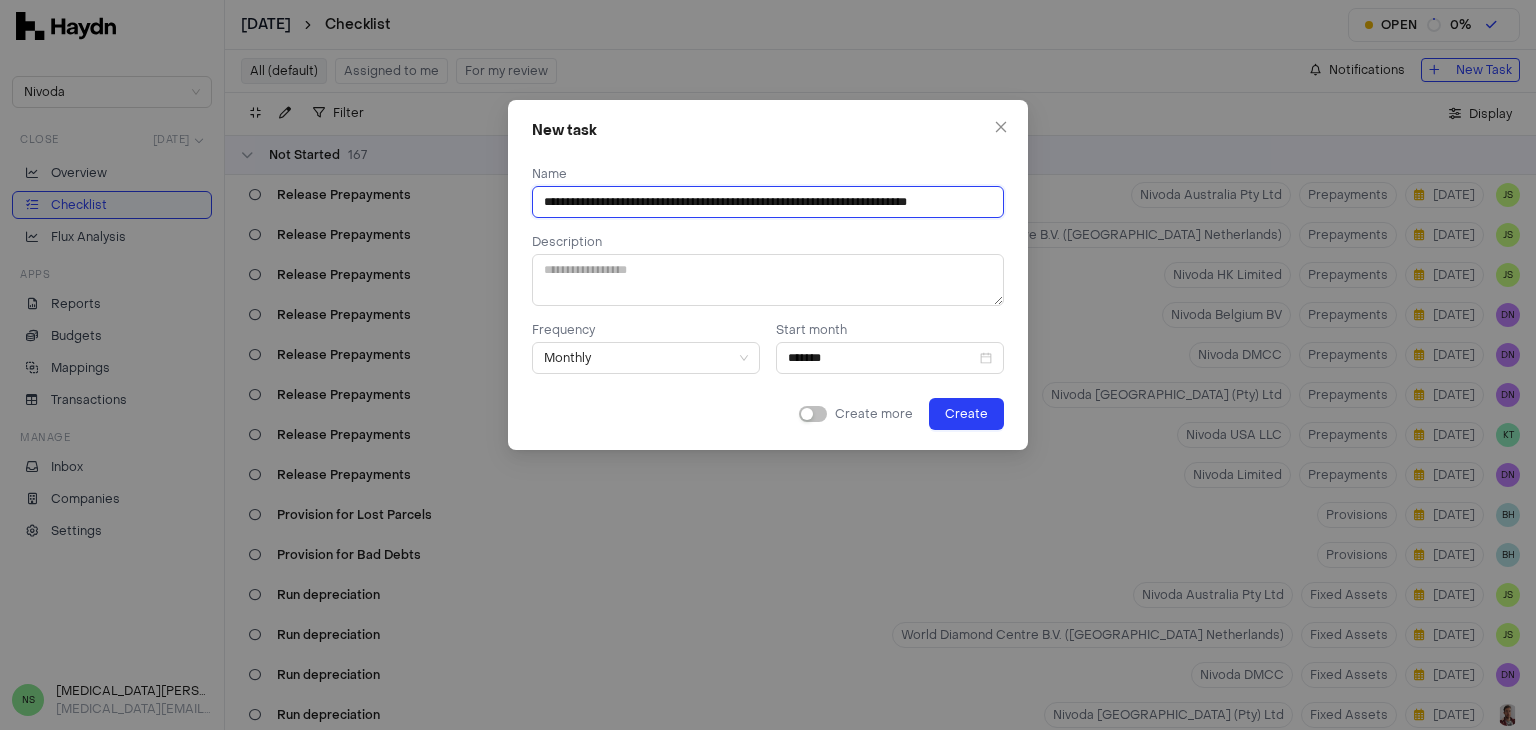 click on "**********" at bounding box center (768, 202) 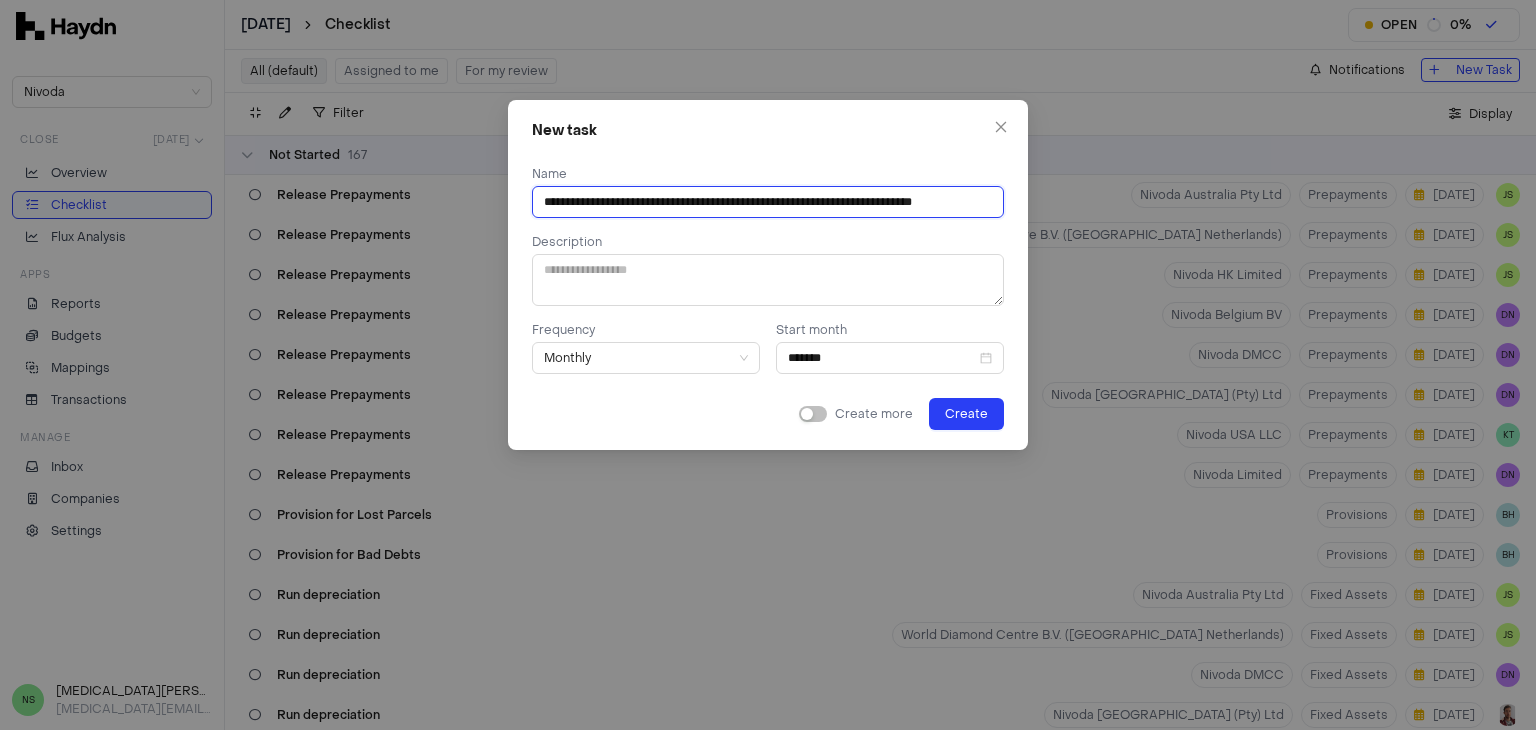 click on "**********" at bounding box center [768, 202] 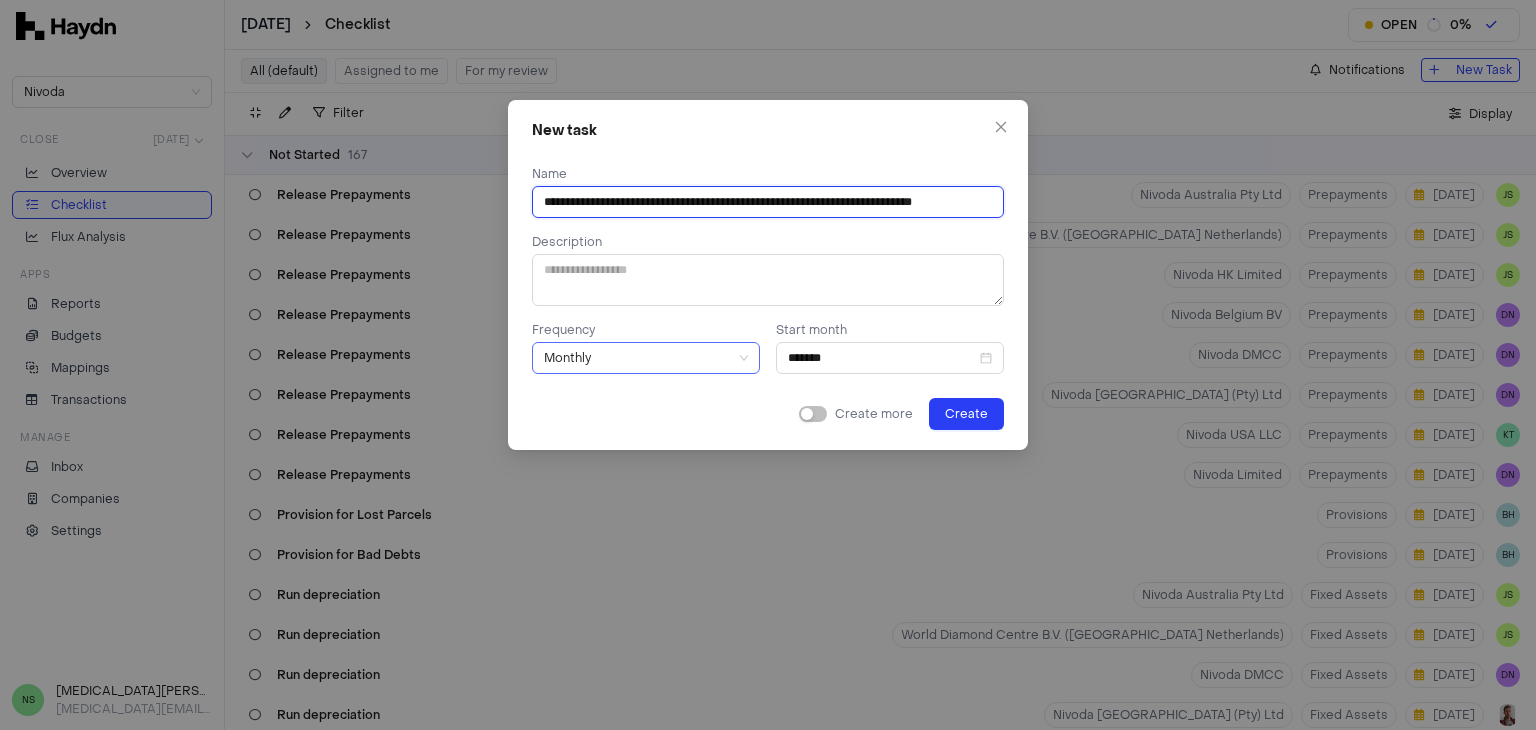 click on "Monthly" at bounding box center [646, 358] 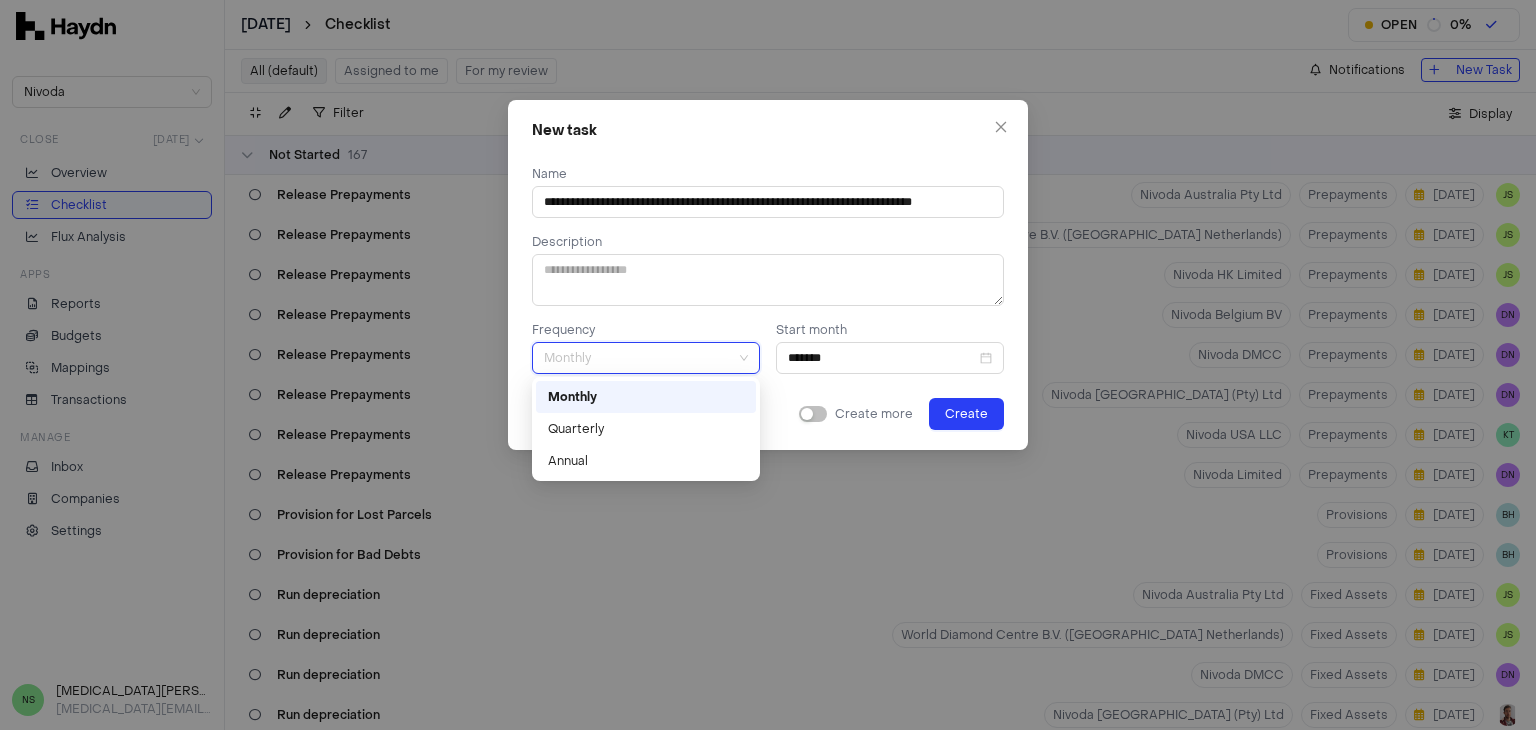 click on "Monthly" at bounding box center (646, 397) 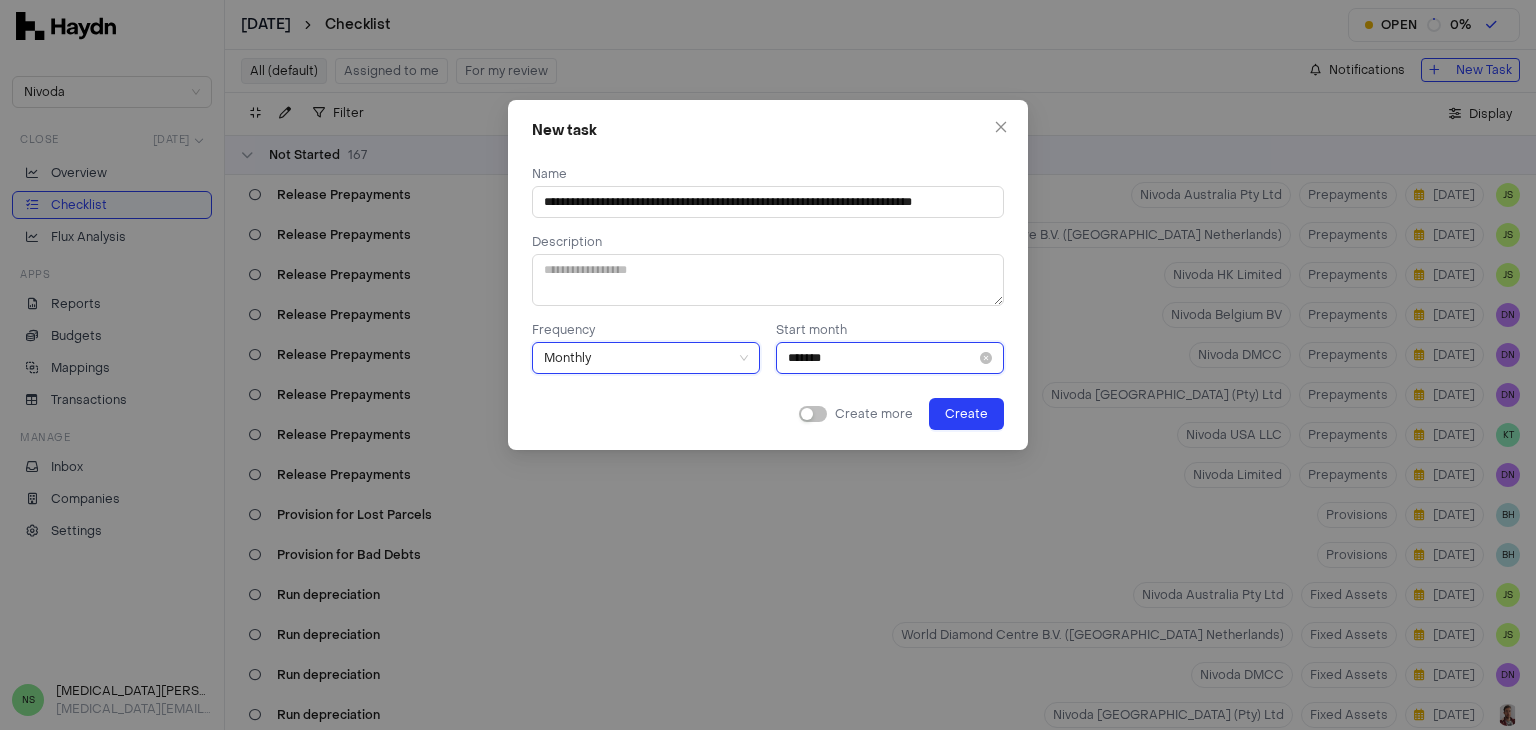 click on "*******" at bounding box center [882, 358] 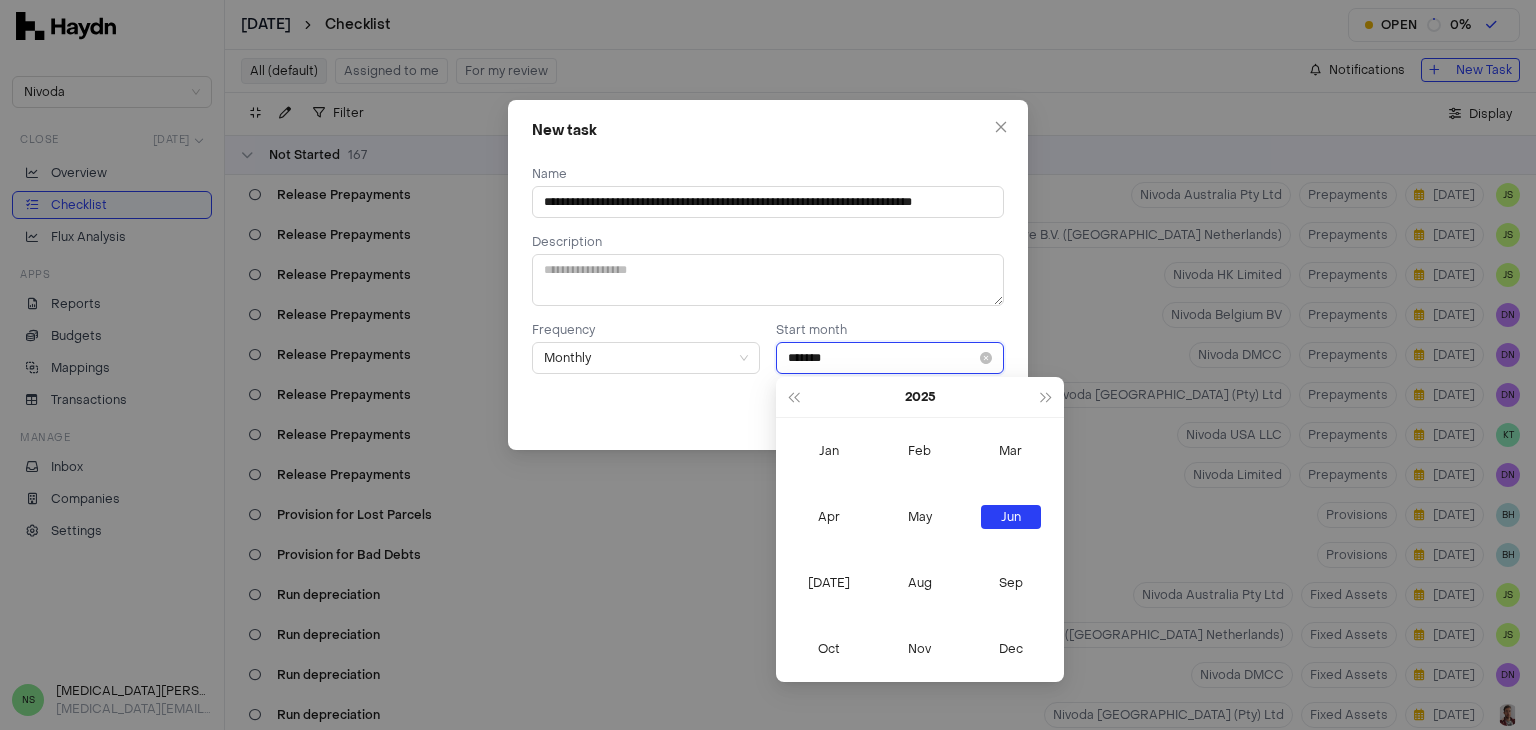 click on "*******" at bounding box center [890, 358] 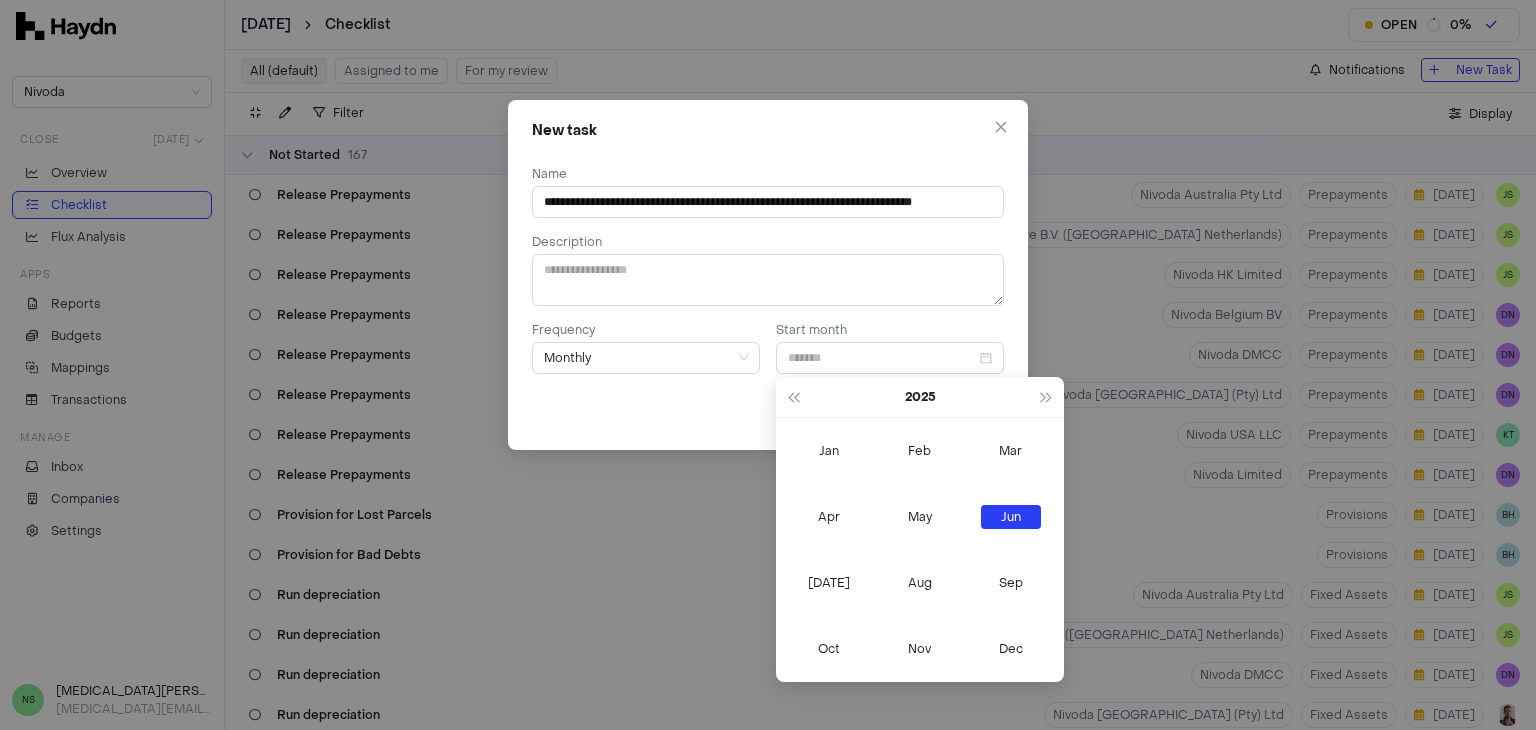 click on "Jun" at bounding box center [1011, 517] 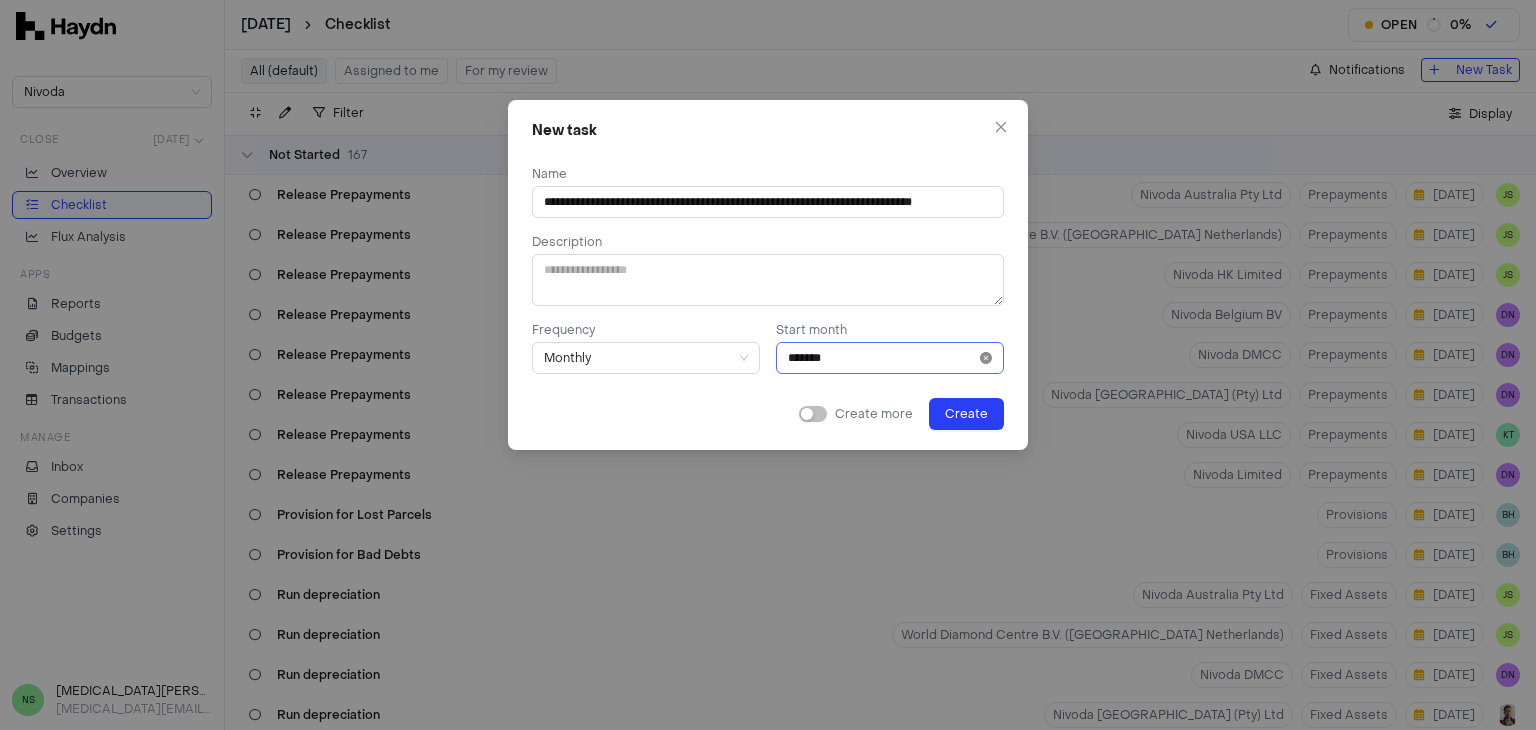 click 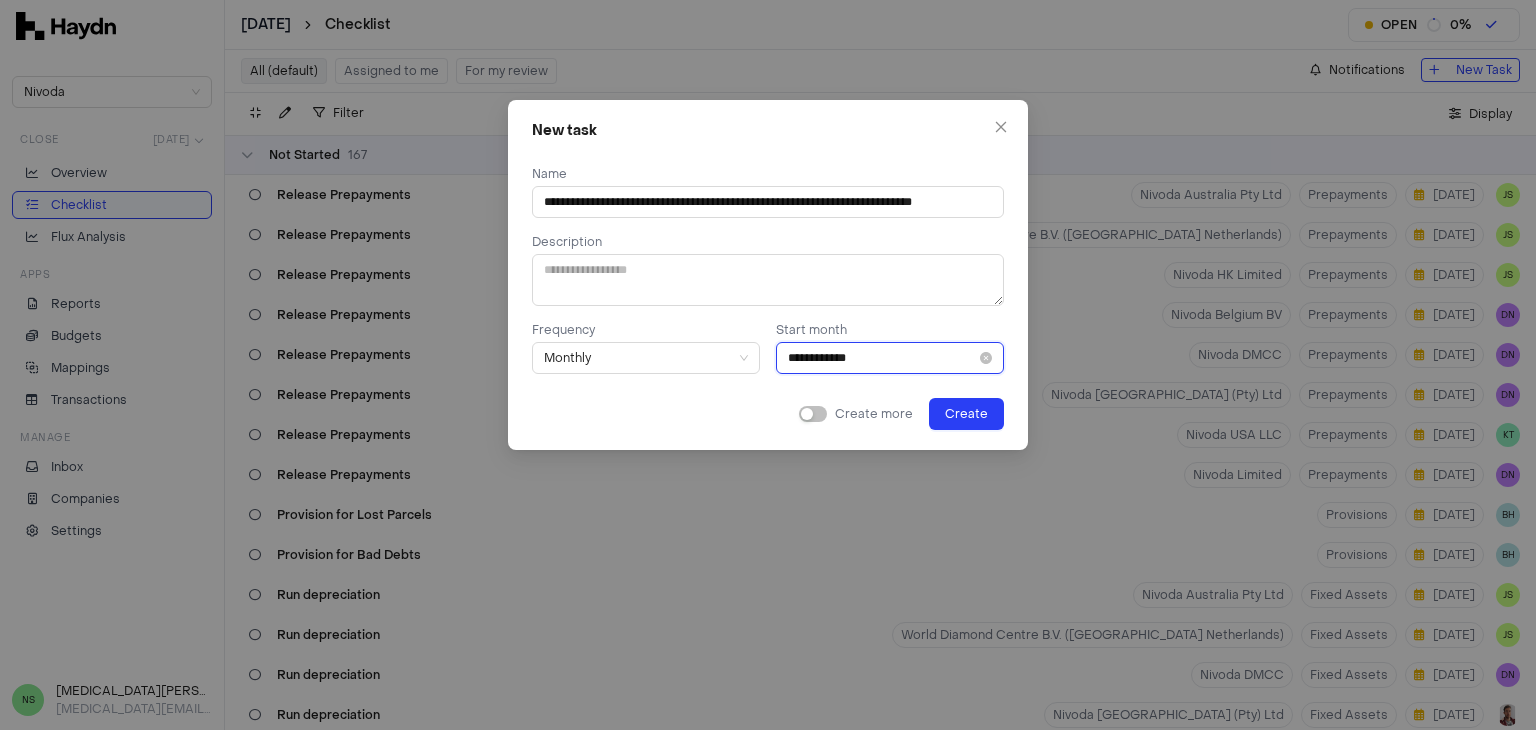 click on "**********" at bounding box center [882, 358] 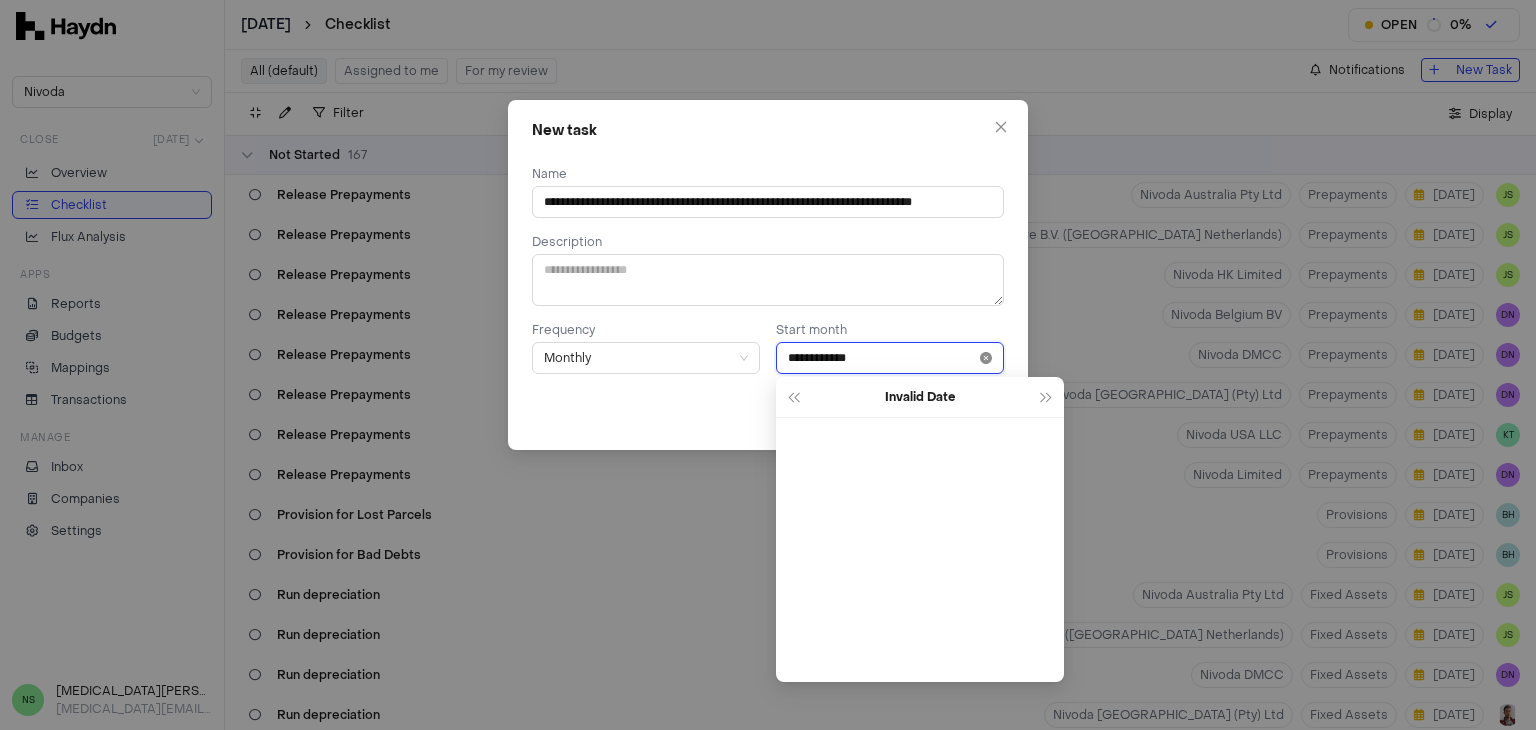 click 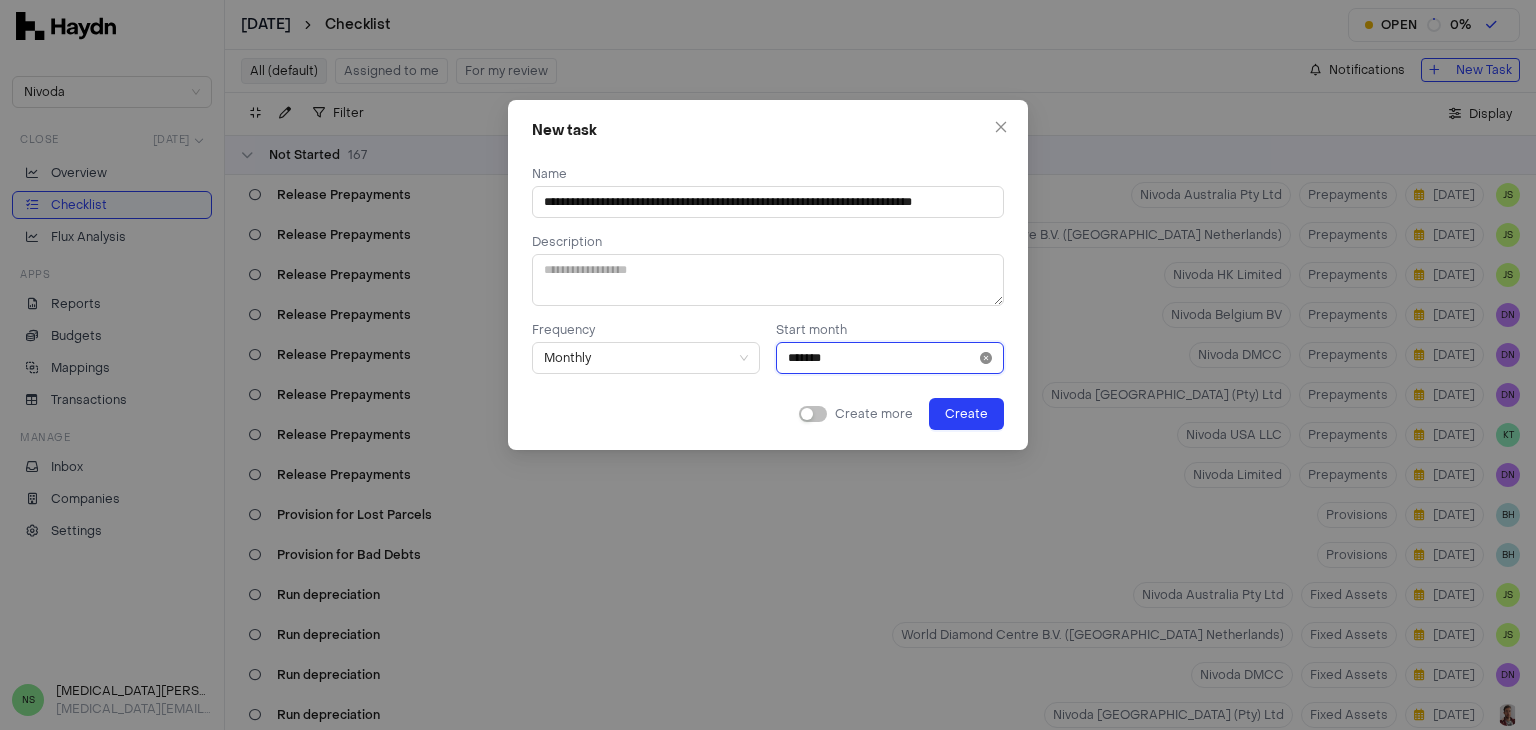 click 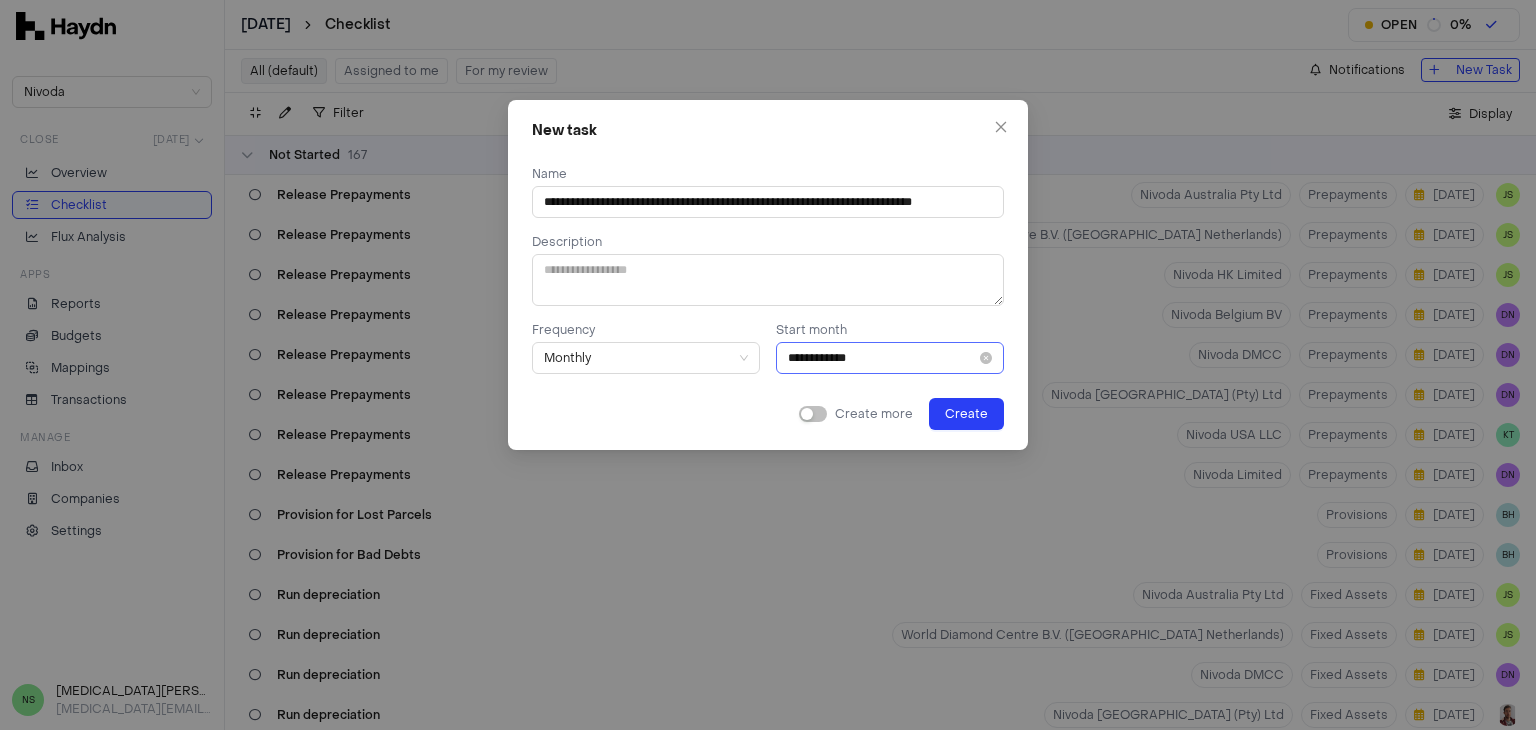 click on "**********" at bounding box center [890, 348] 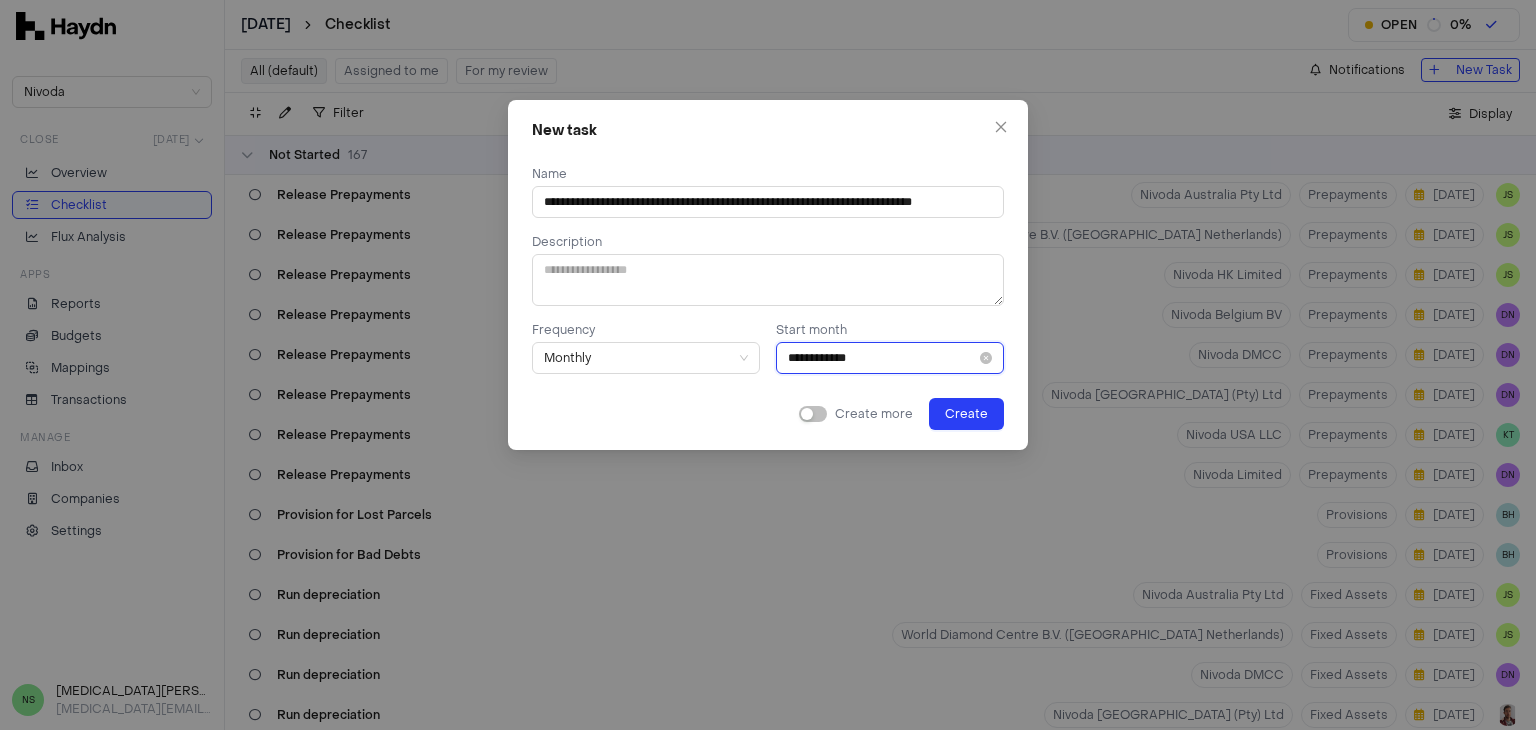 click on "**********" at bounding box center [882, 358] 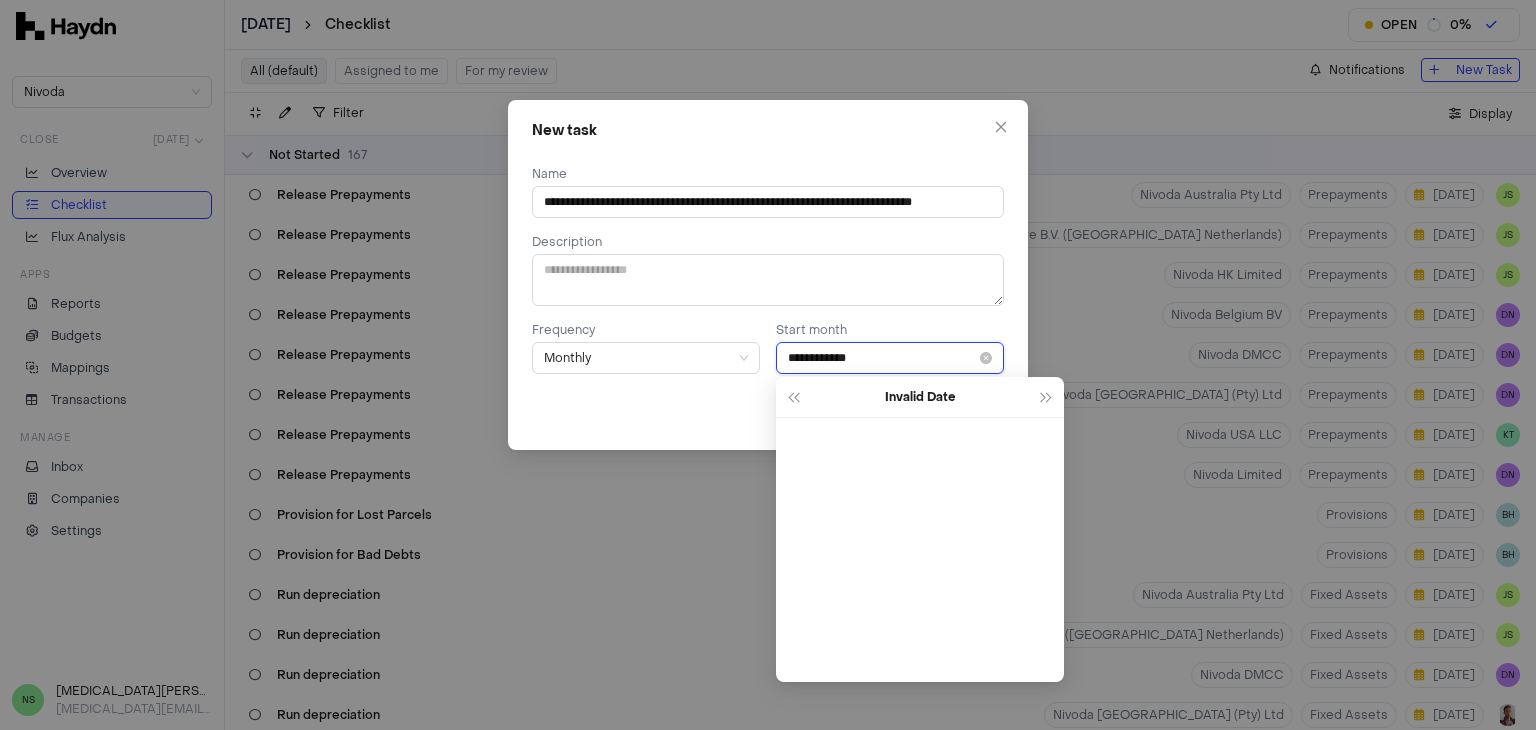 click on "**********" at bounding box center (890, 358) 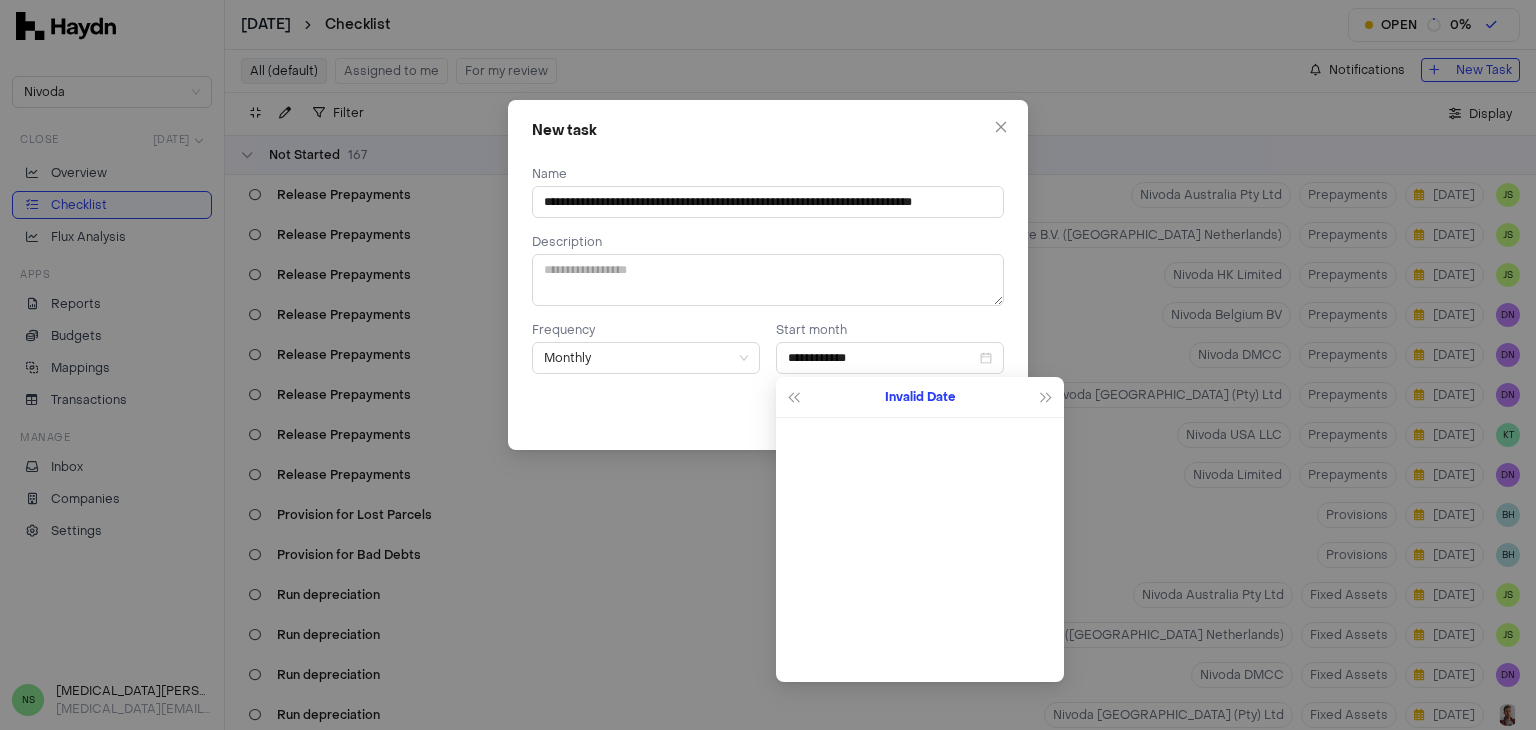 click on "Invalid Date" at bounding box center (920, 397) 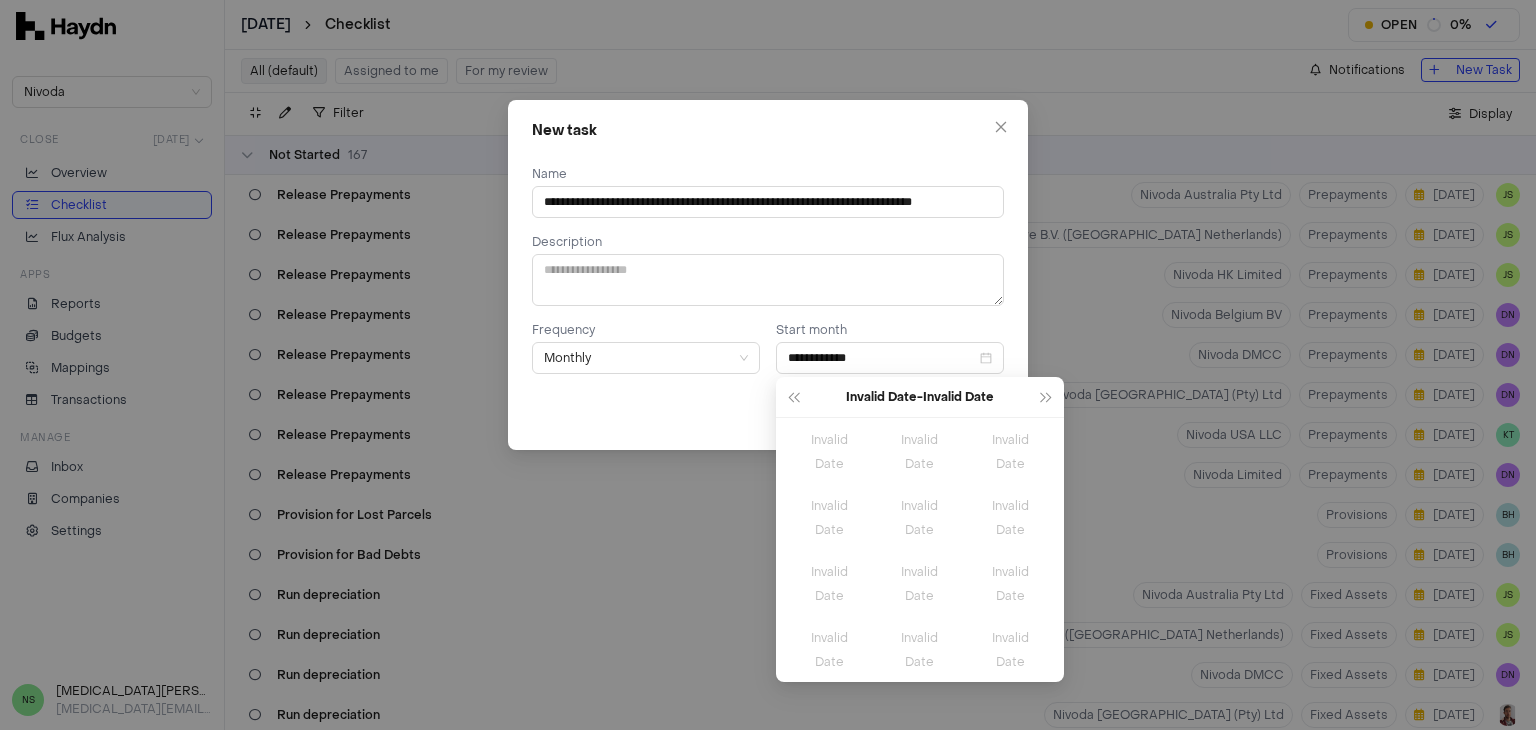 click on "Invalid Date - Invalid Date" at bounding box center (920, 397) 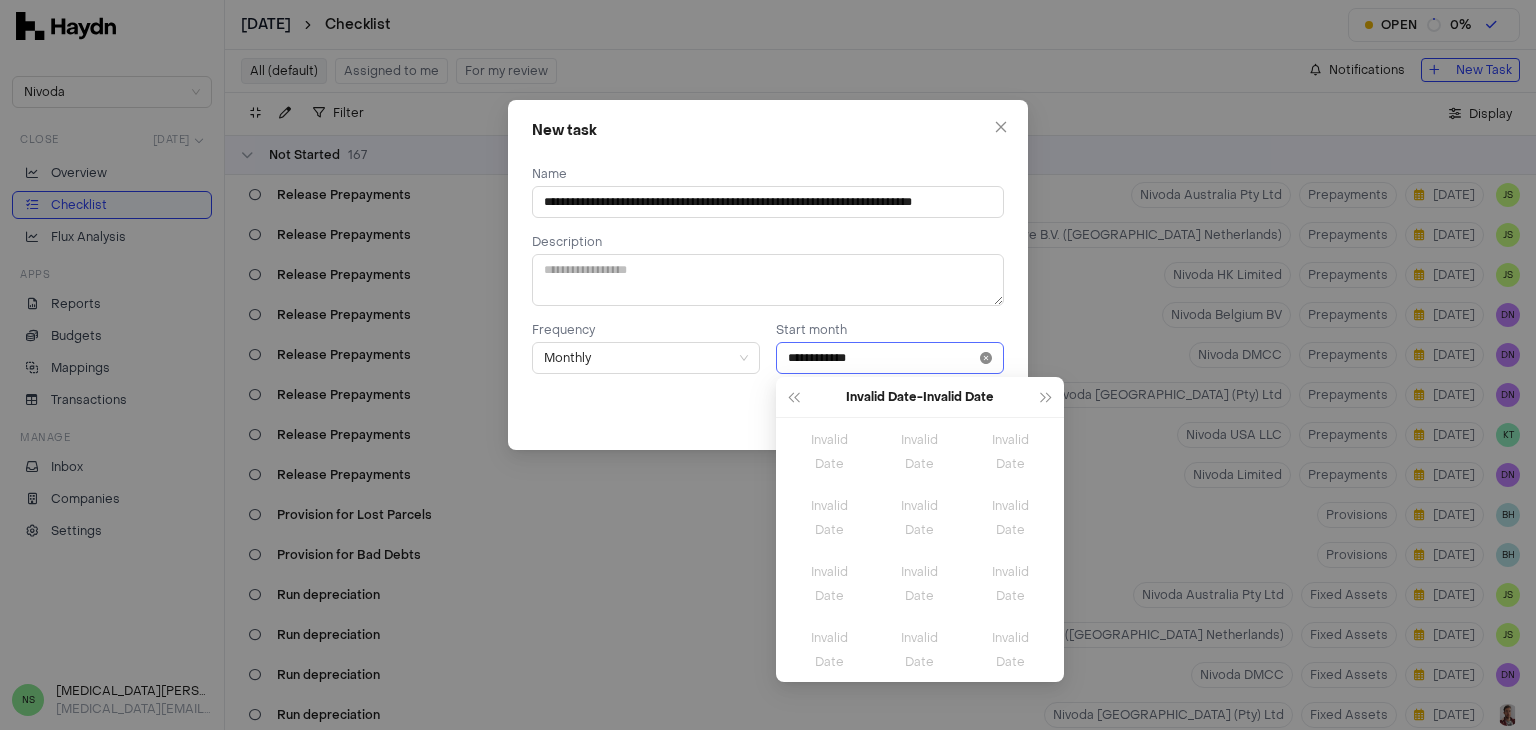 click 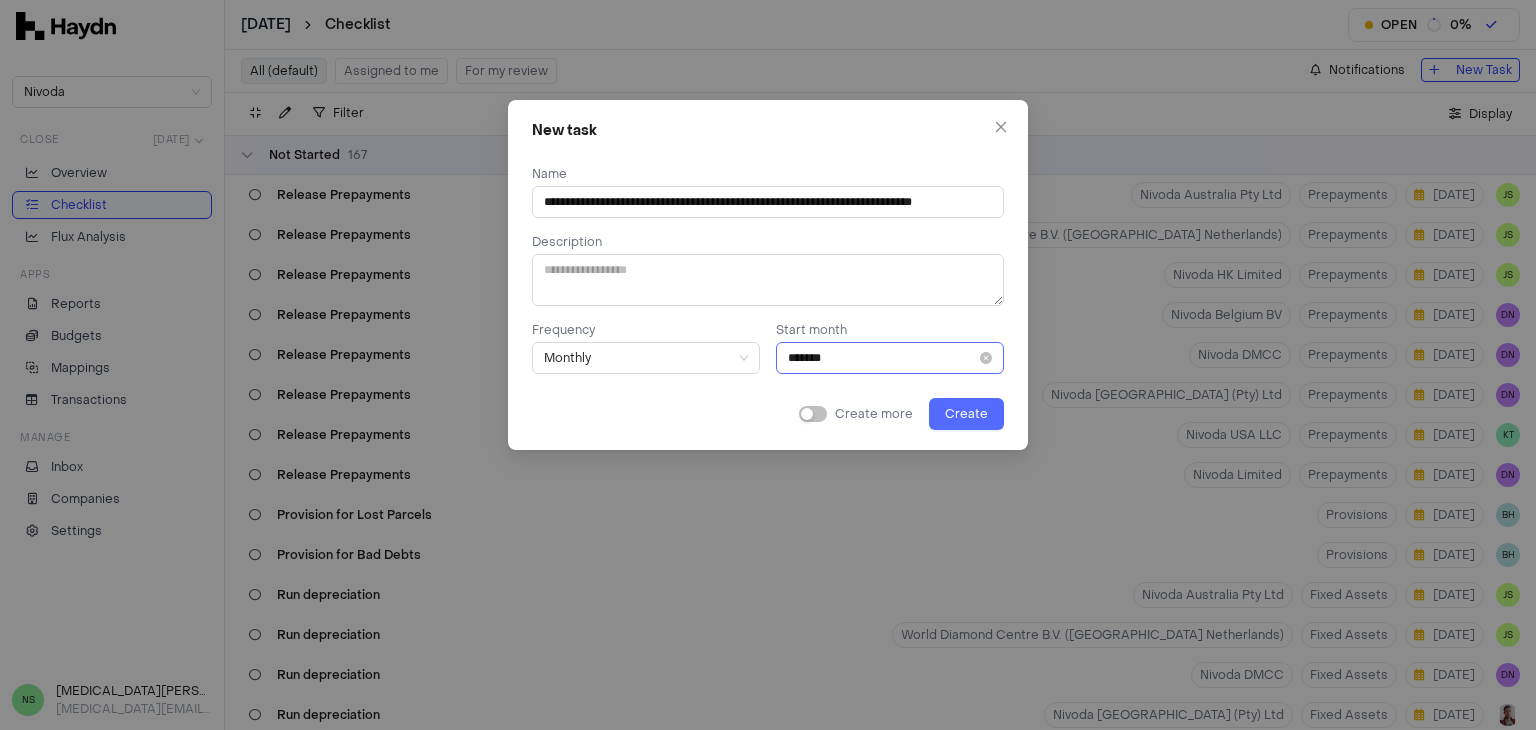 click on "Create" at bounding box center [966, 414] 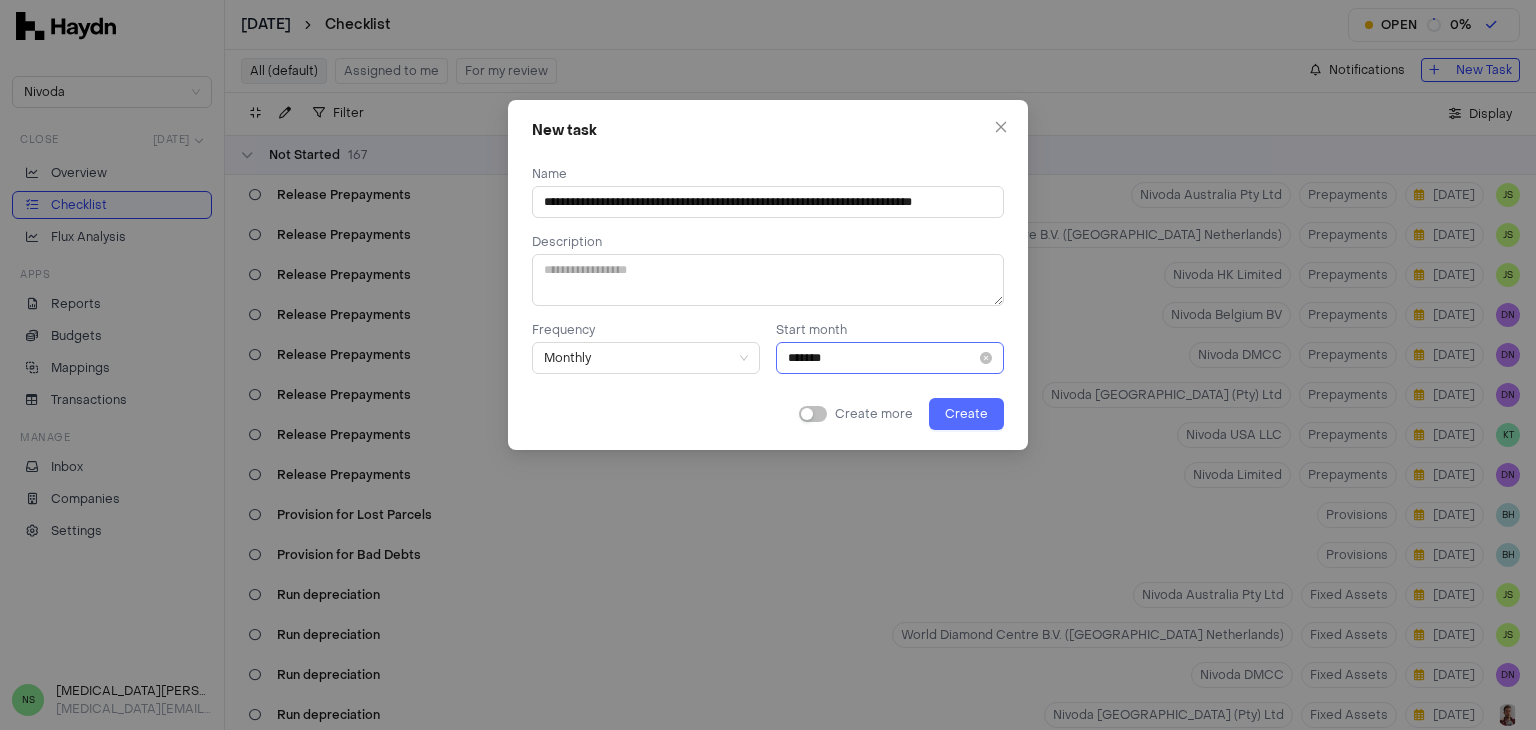 click on "Create" at bounding box center [966, 414] 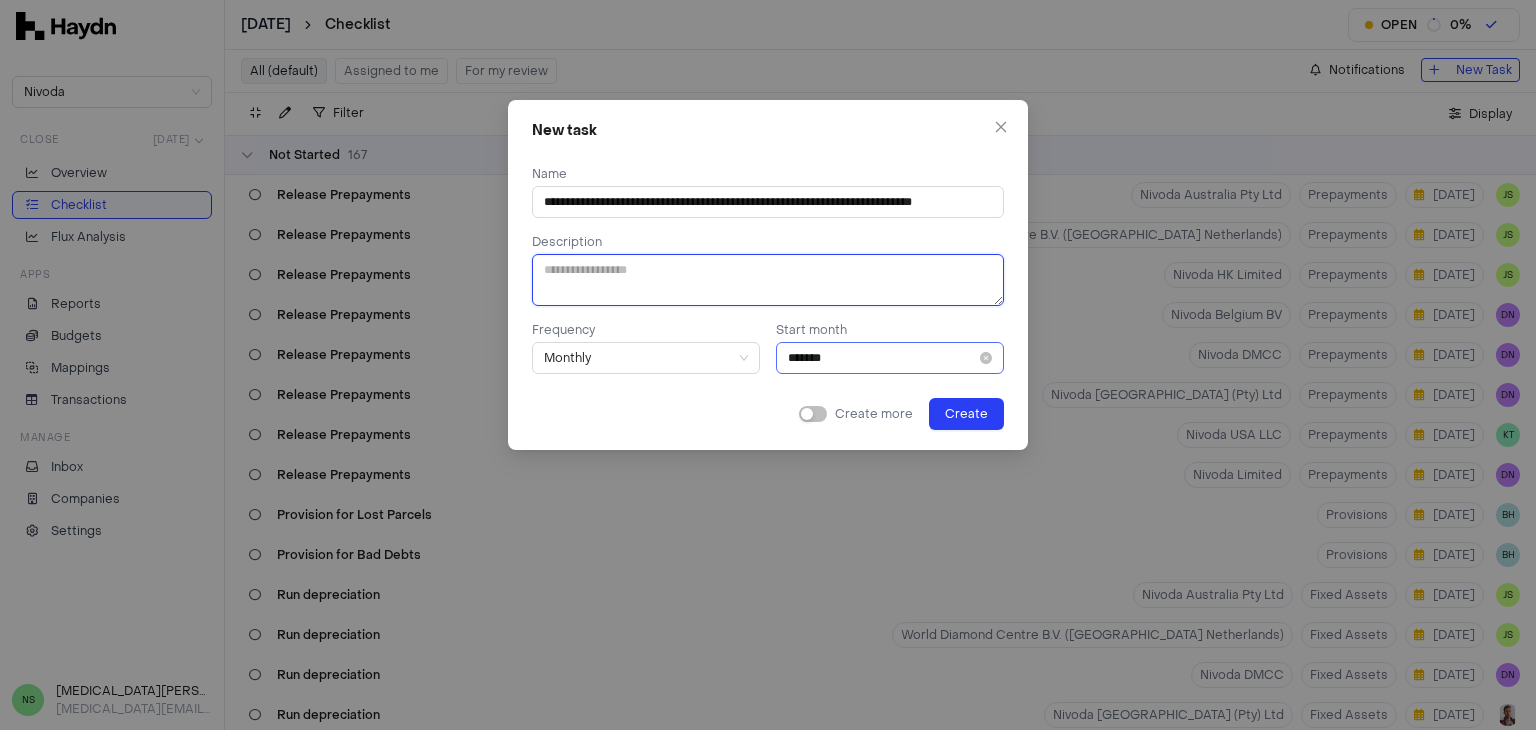 click at bounding box center [768, 280] 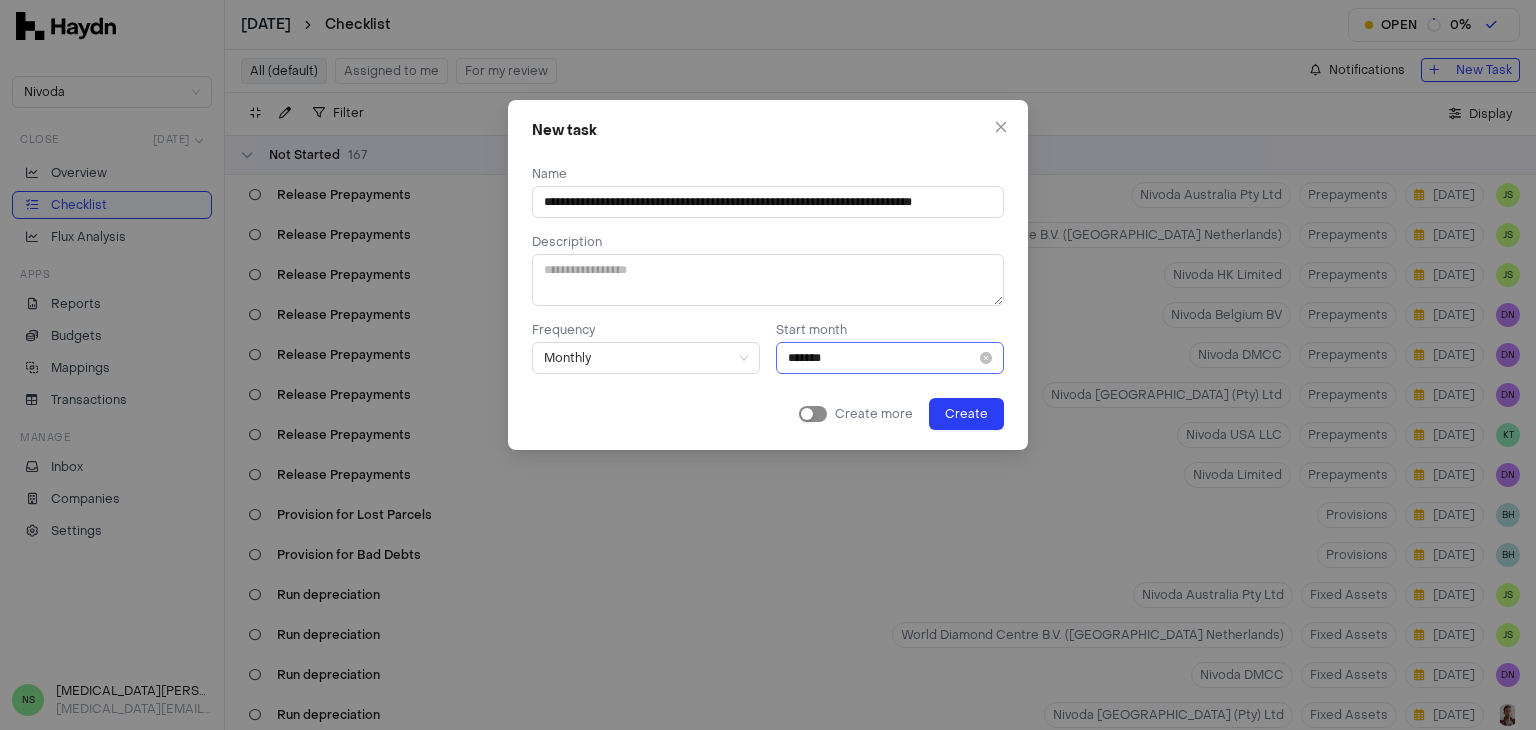 click at bounding box center [807, 414] 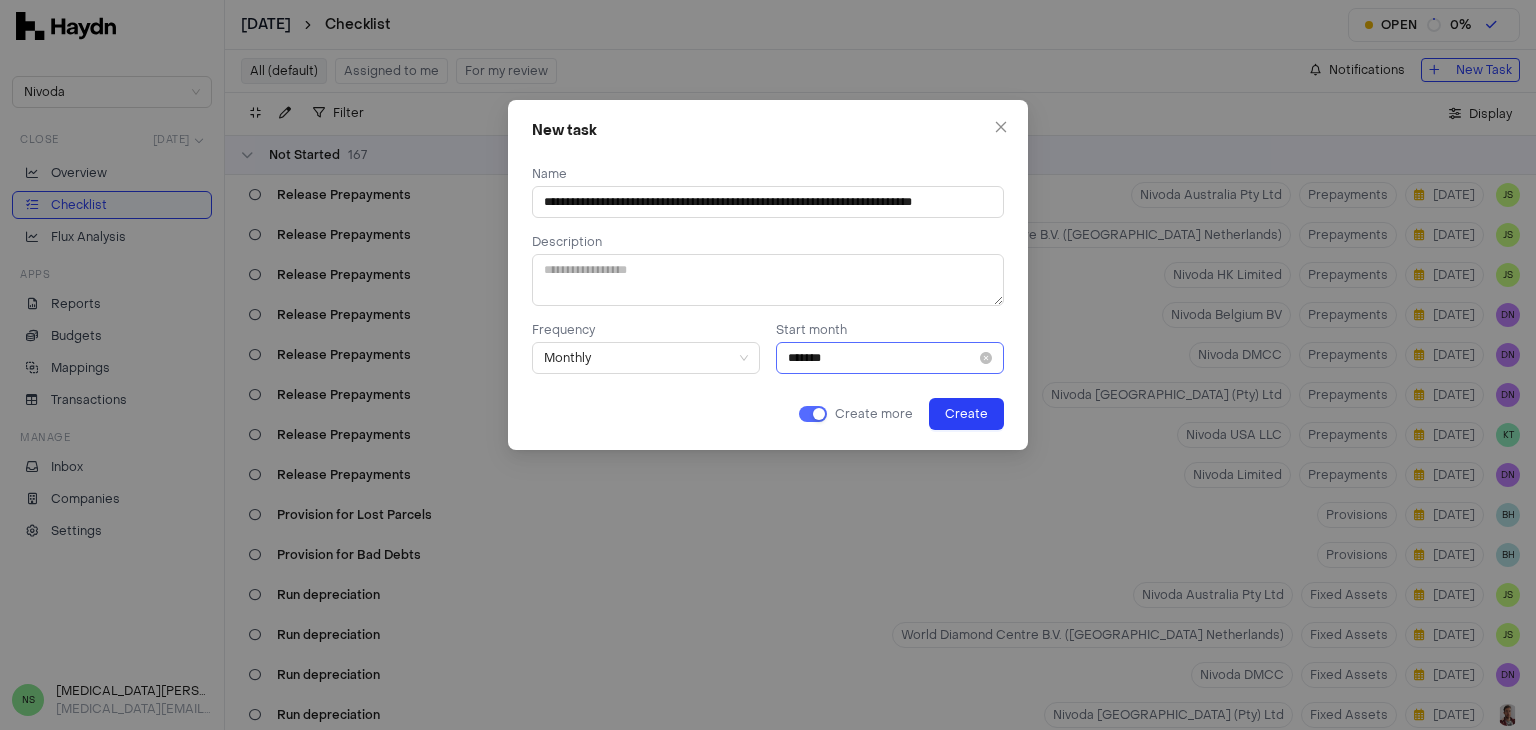 click at bounding box center (819, 414) 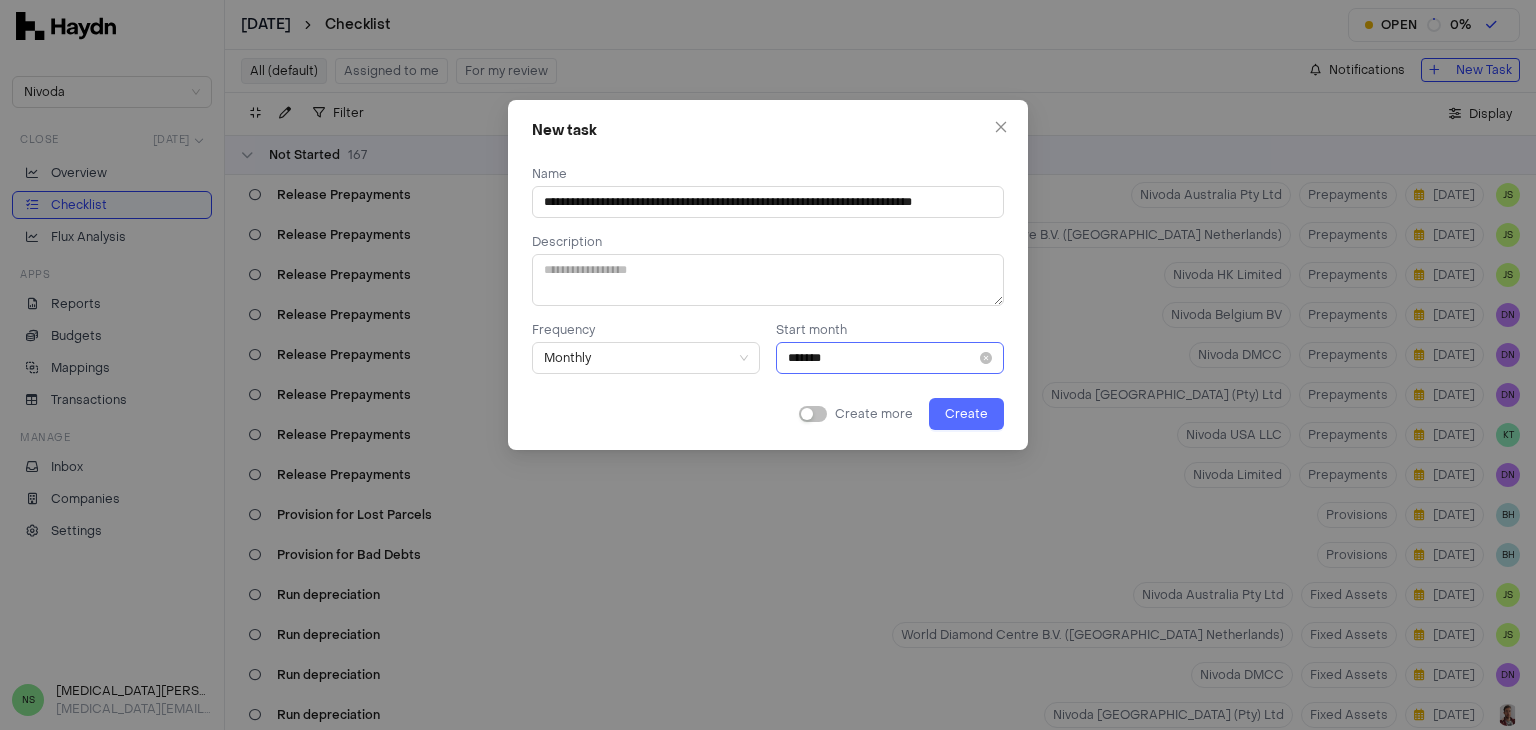 click on "Create" at bounding box center (966, 414) 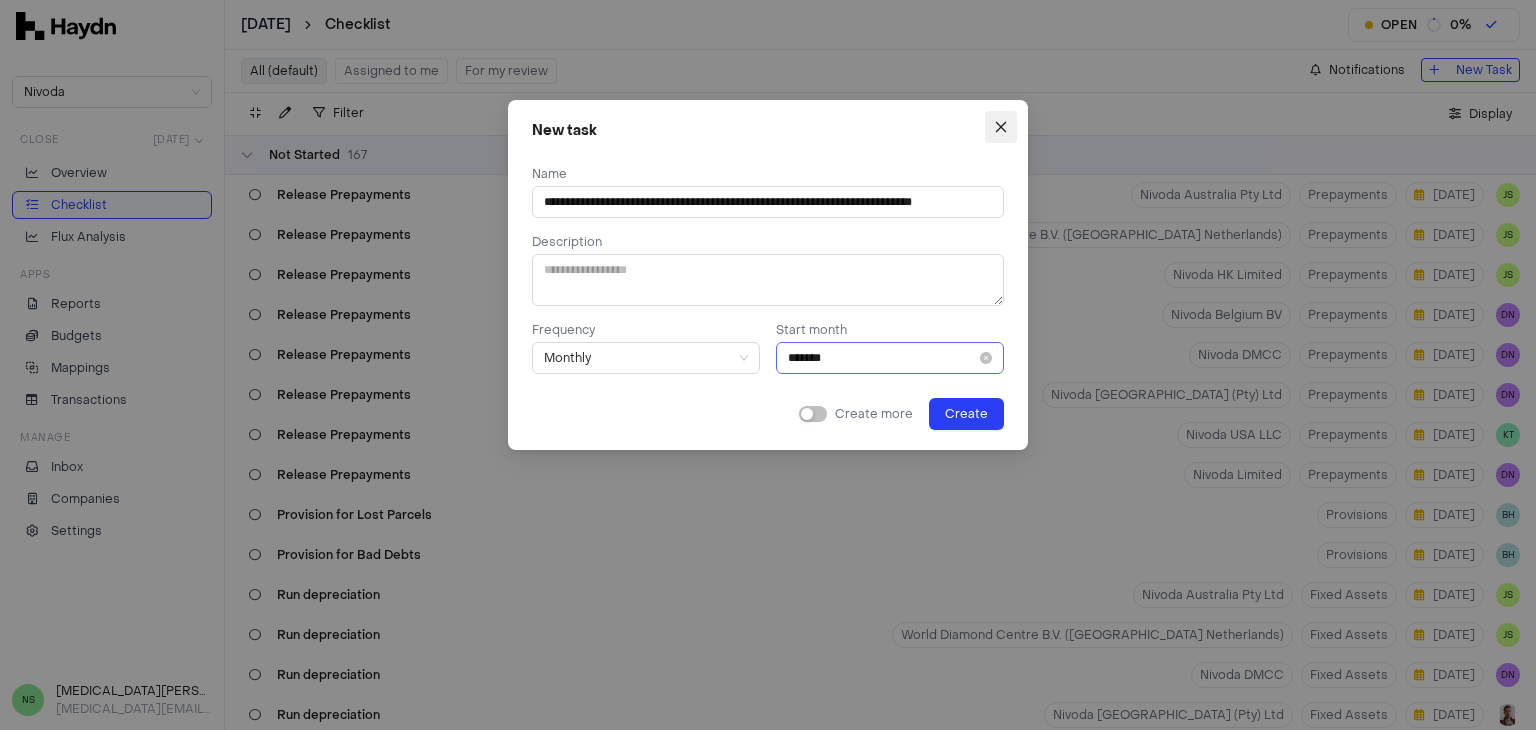 click 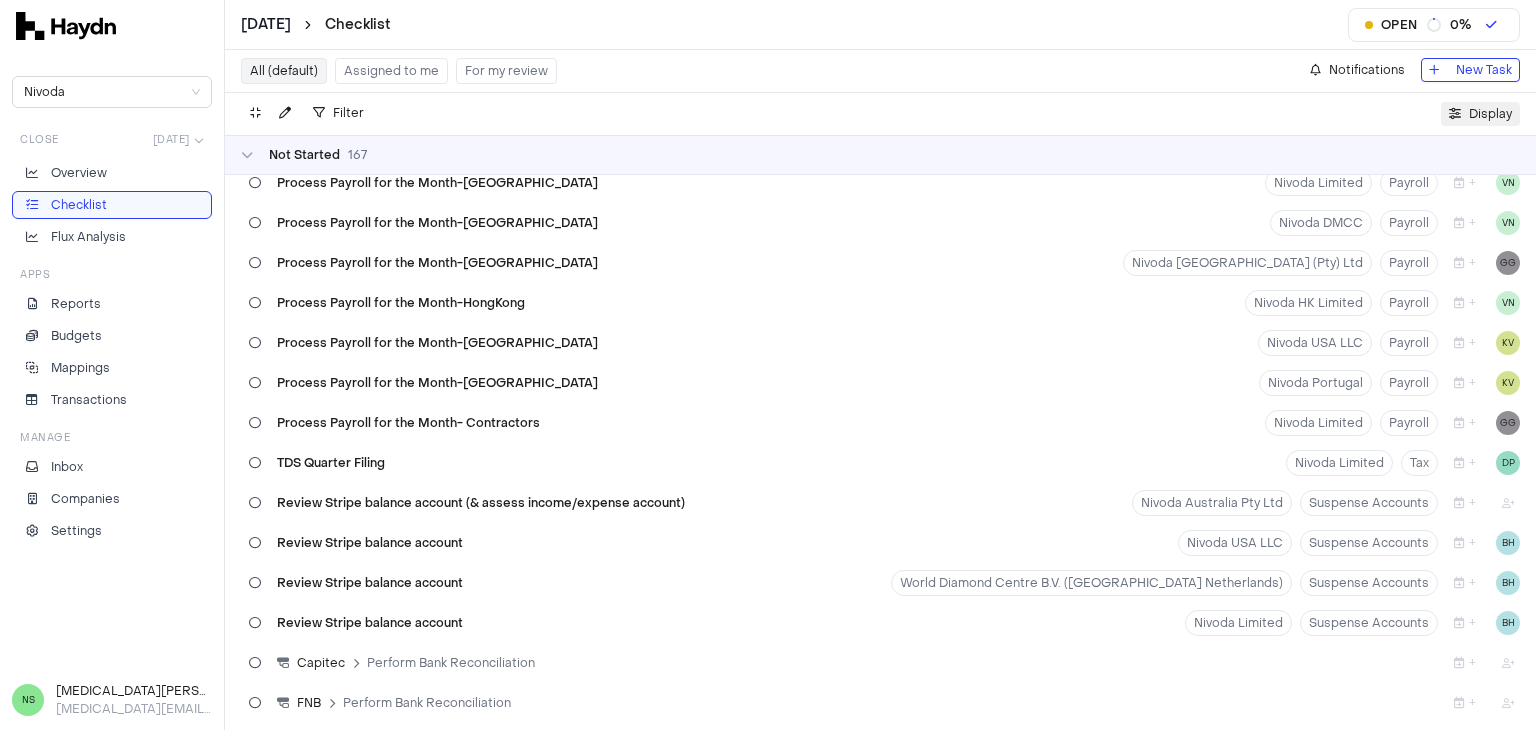 scroll, scrollTop: 6100, scrollLeft: 0, axis: vertical 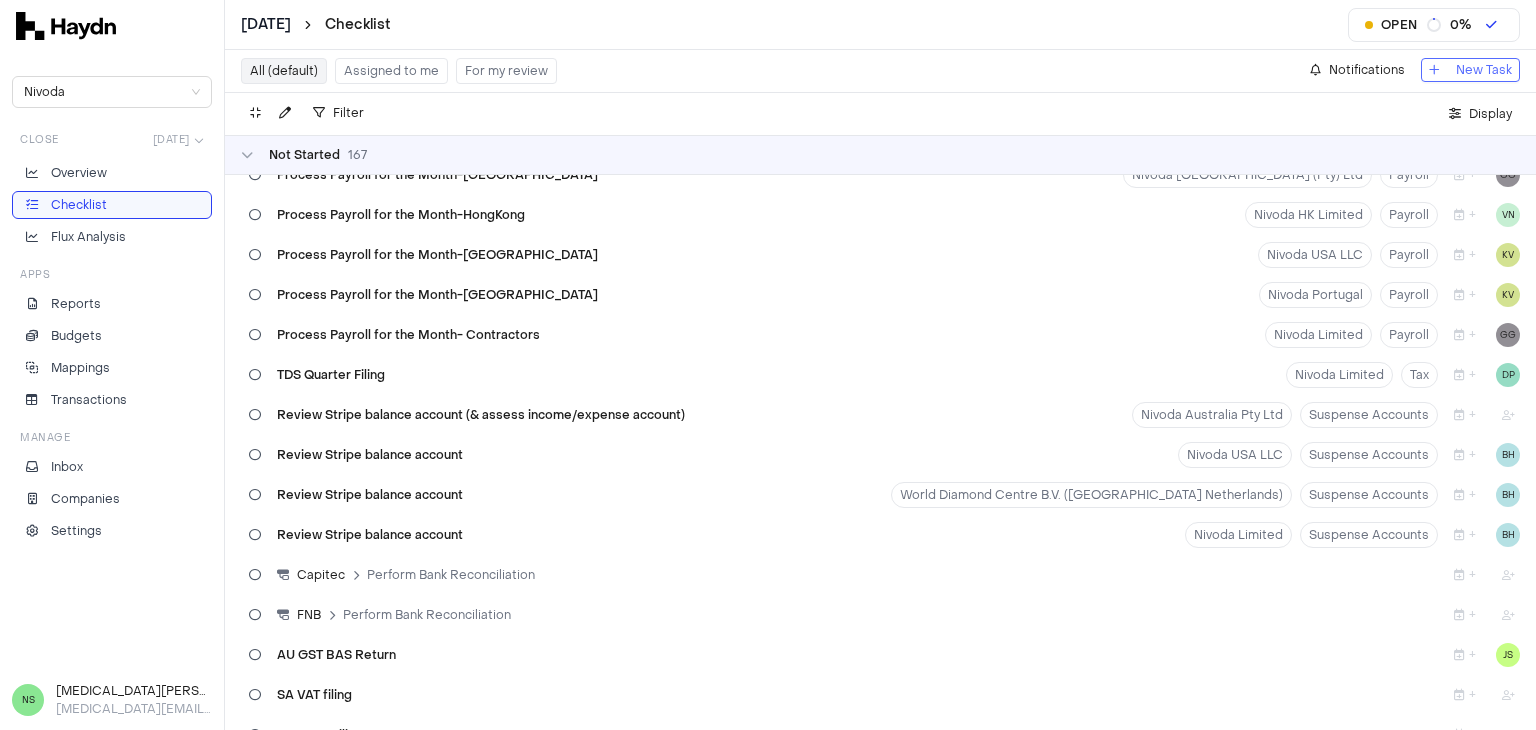 click on "New Task" at bounding box center (1470, 70) 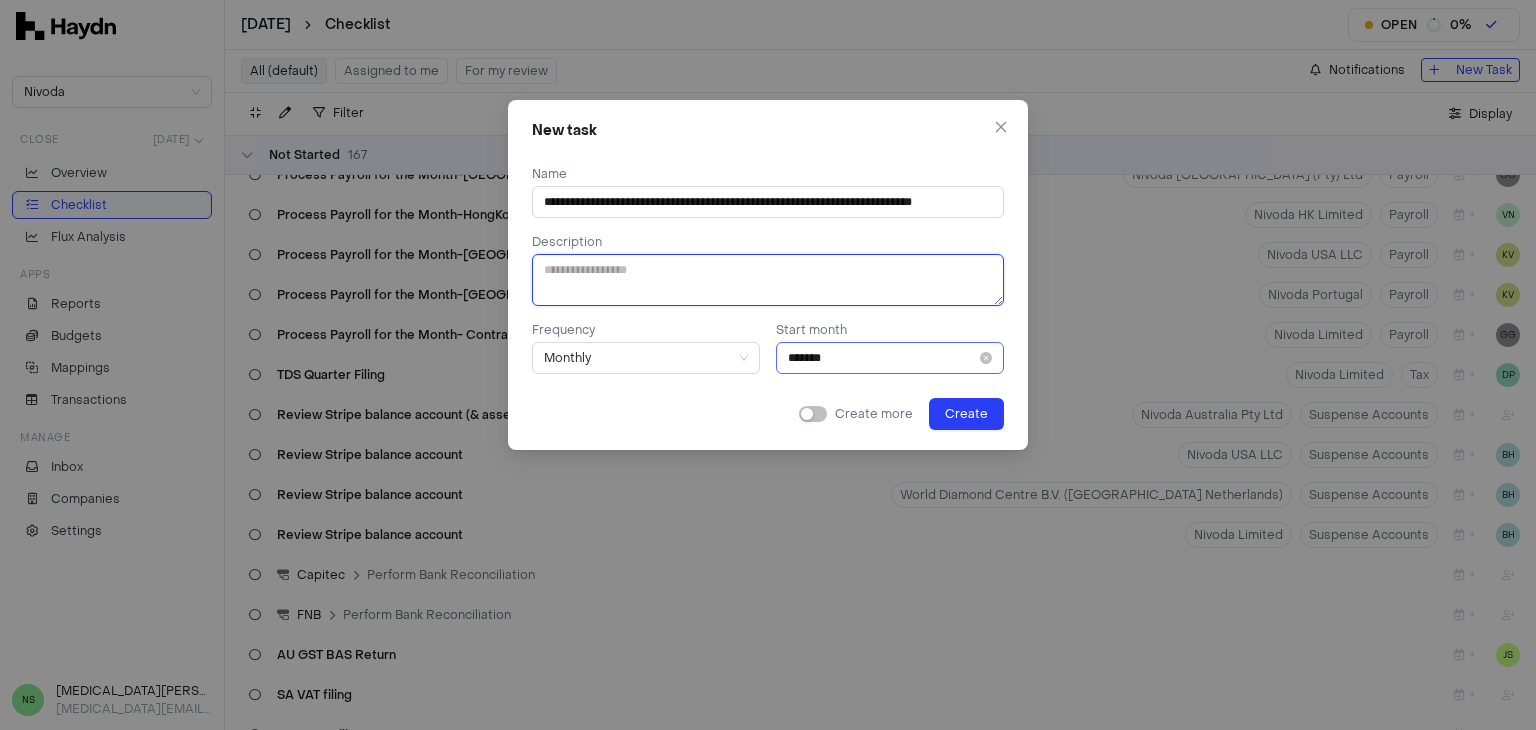 click at bounding box center (768, 280) 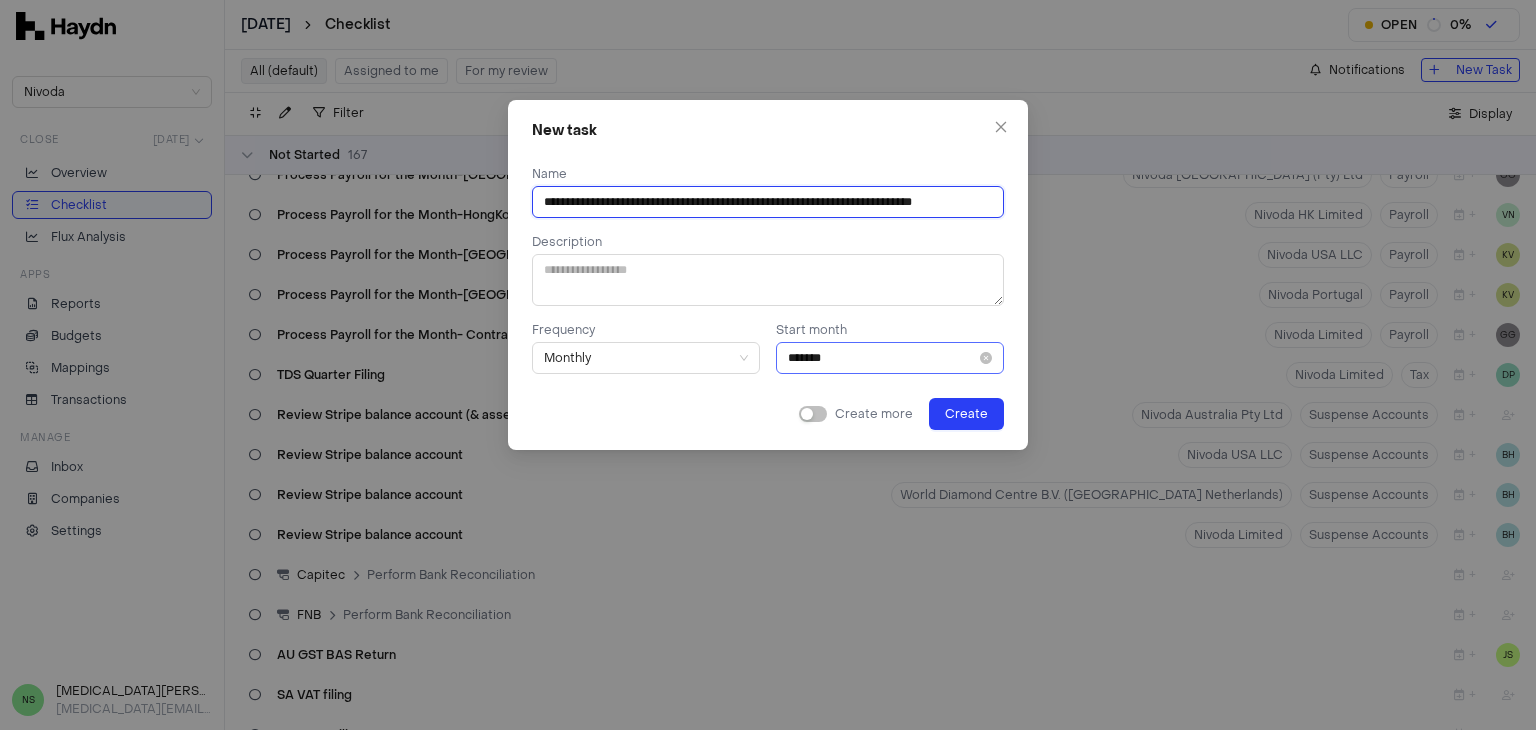 drag, startPoint x: 613, startPoint y: 201, endPoint x: 988, endPoint y: 223, distance: 375.64478 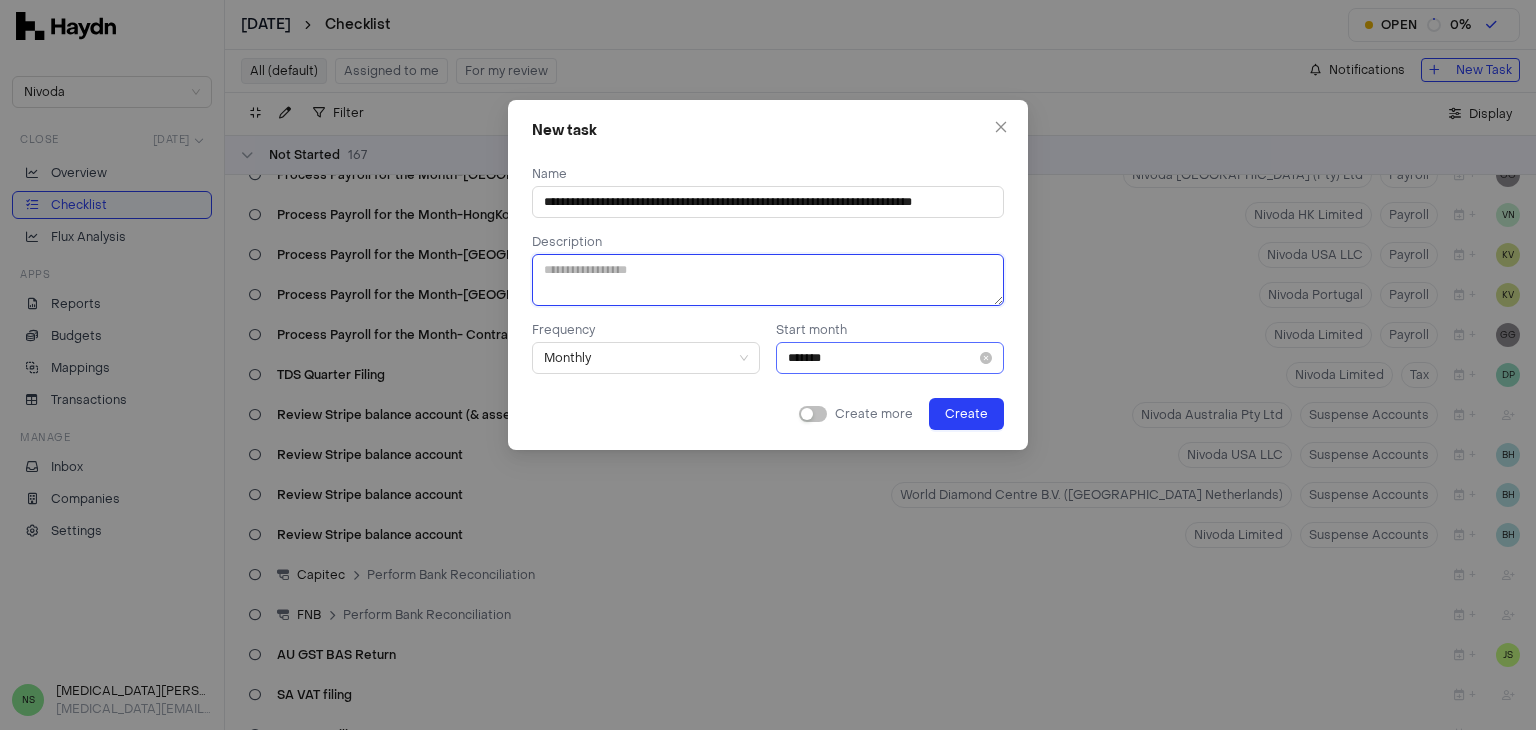 click at bounding box center (768, 280) 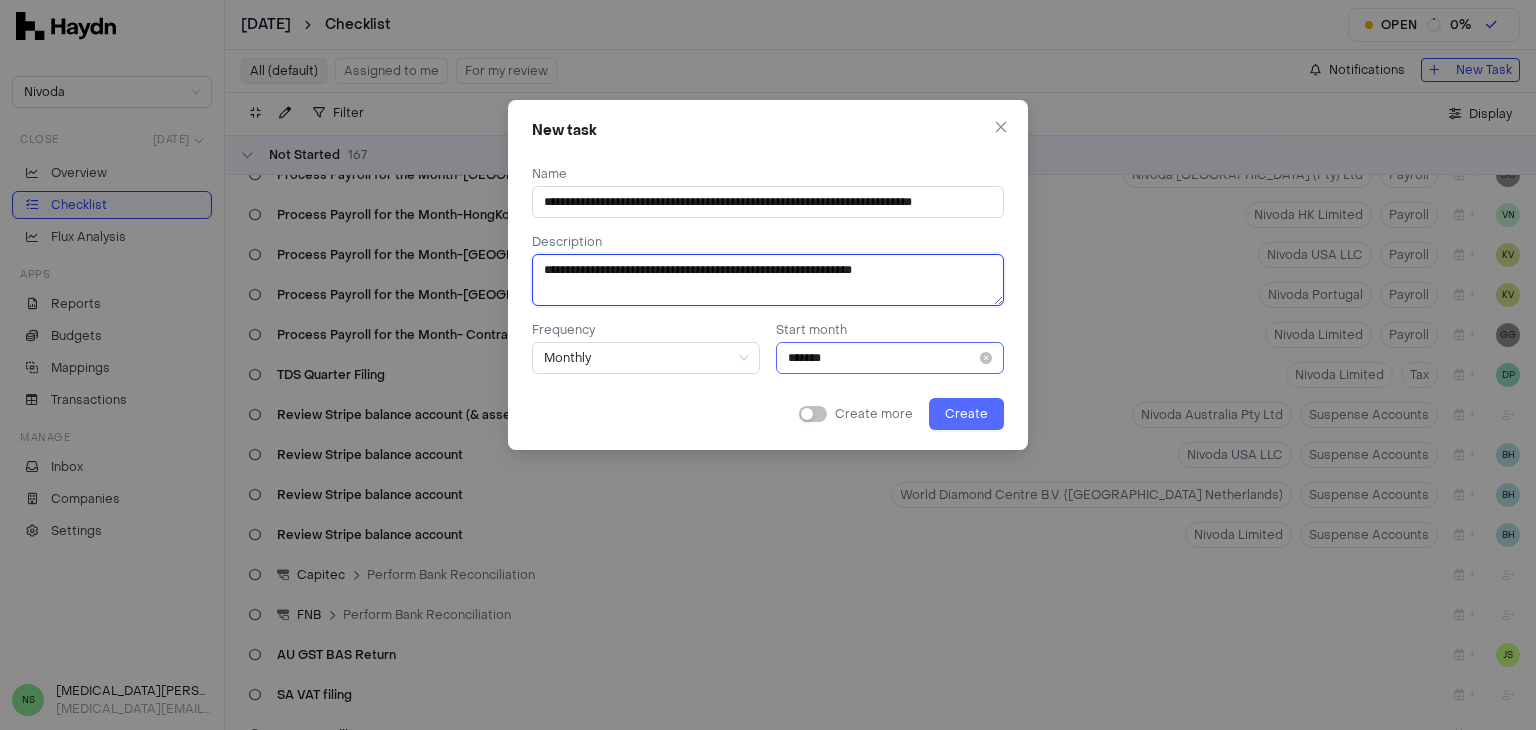 type on "**********" 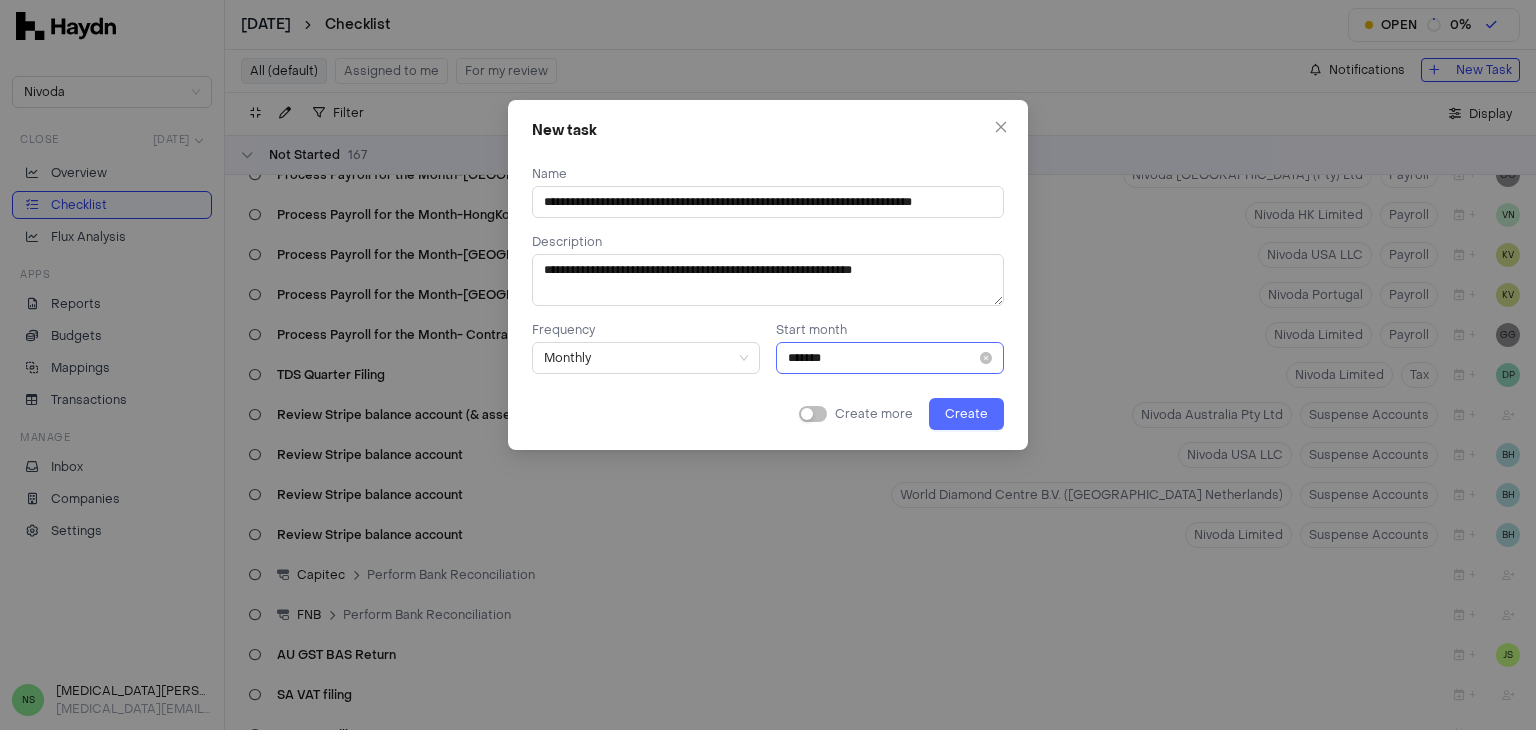 click on "Create" at bounding box center (966, 414) 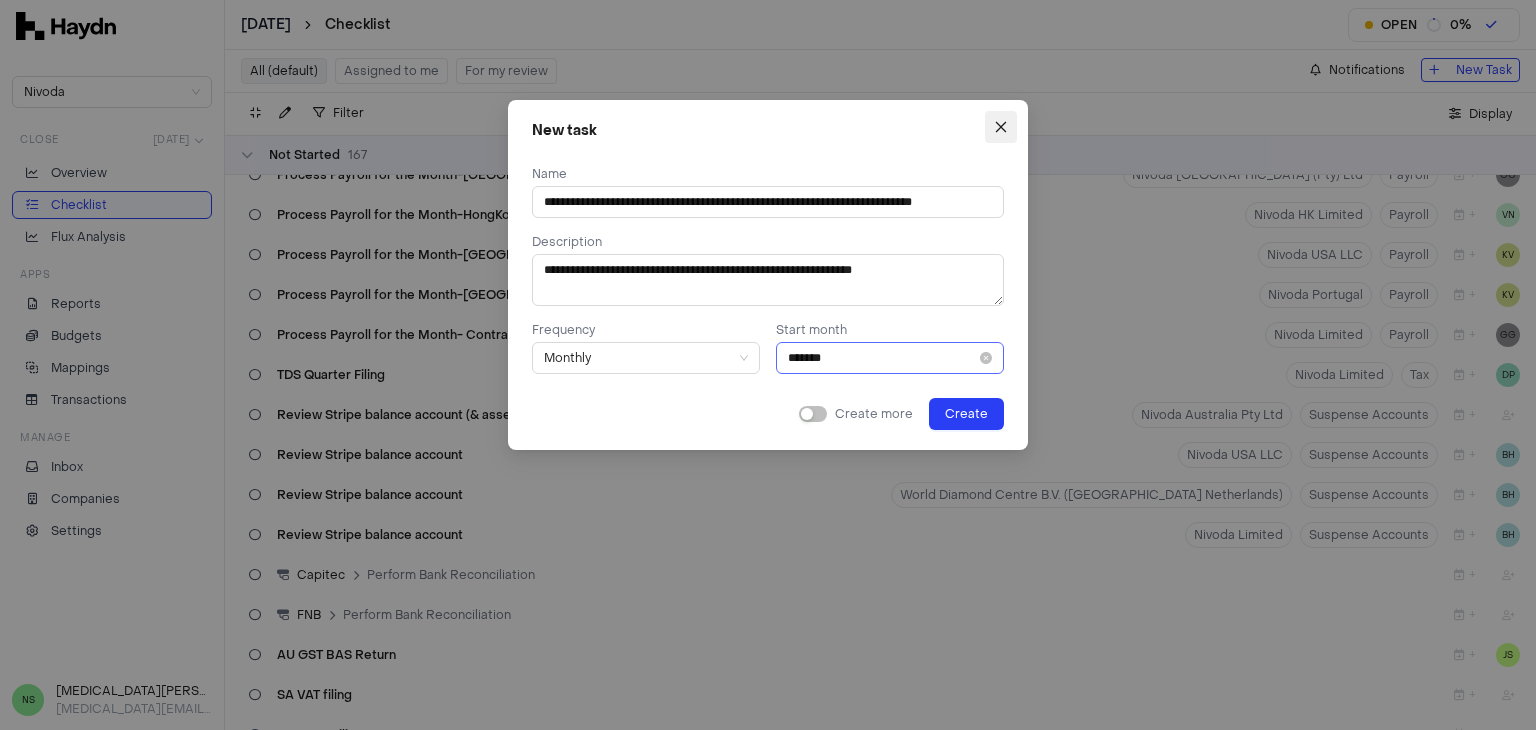 click 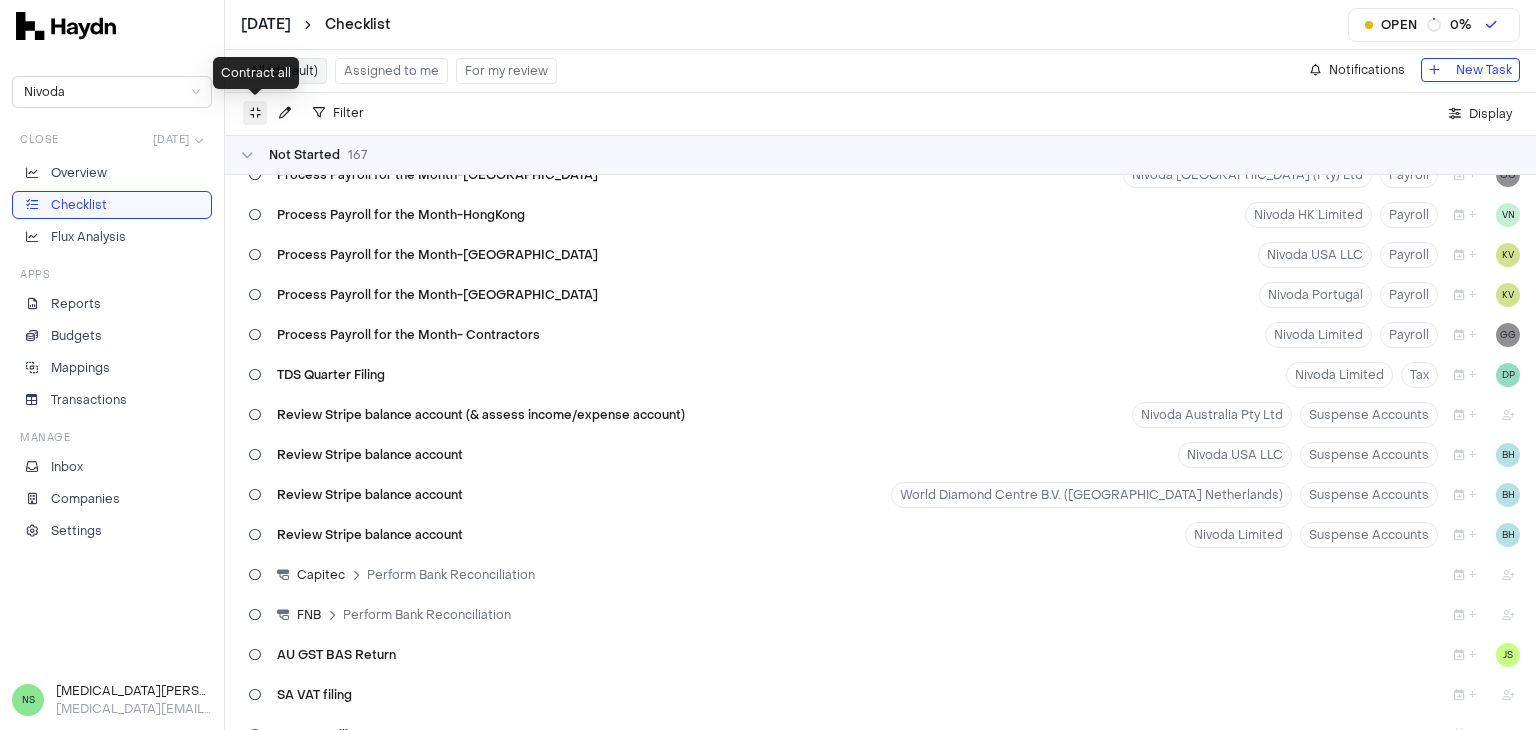 click at bounding box center [255, 113] 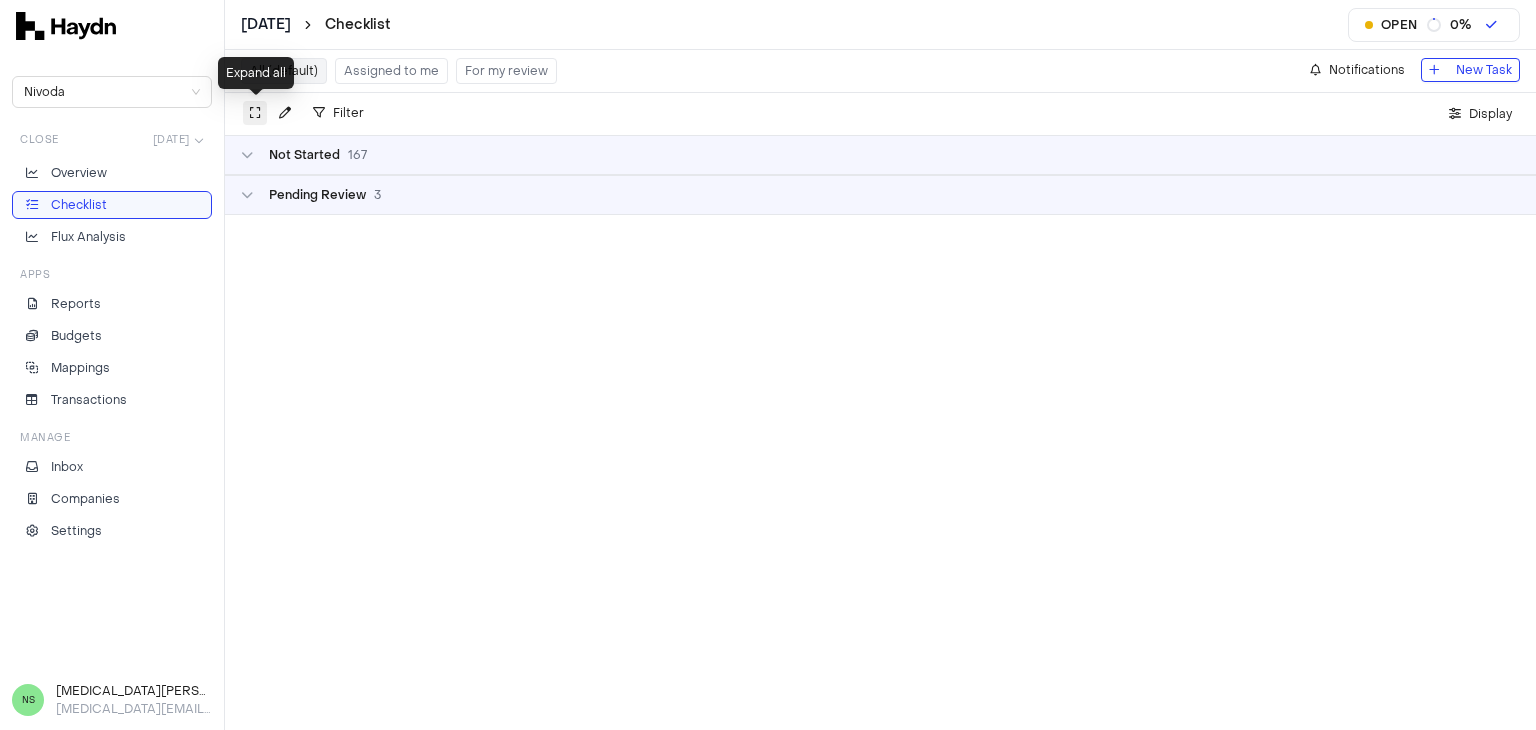 scroll, scrollTop: 0, scrollLeft: 0, axis: both 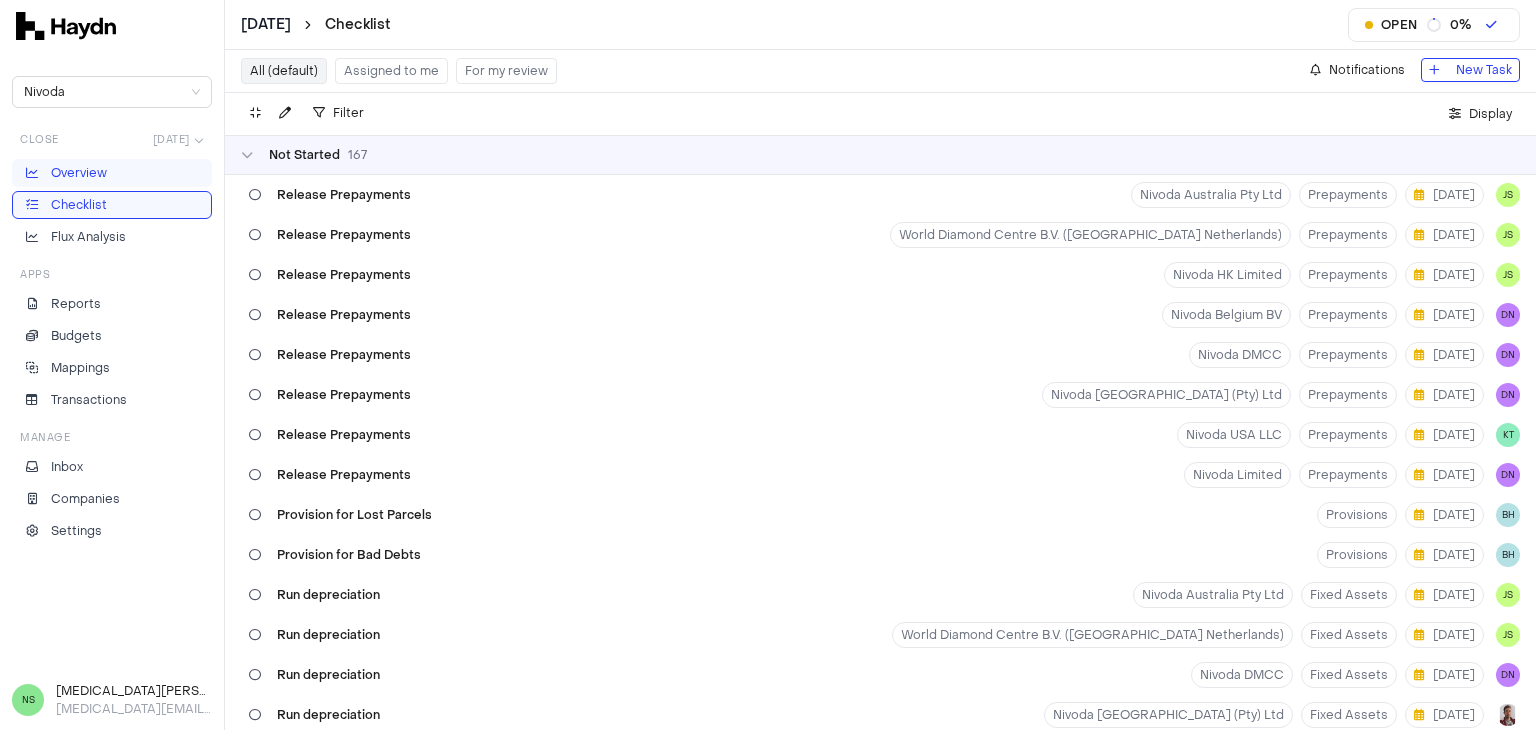 click on "Overview" at bounding box center (112, 173) 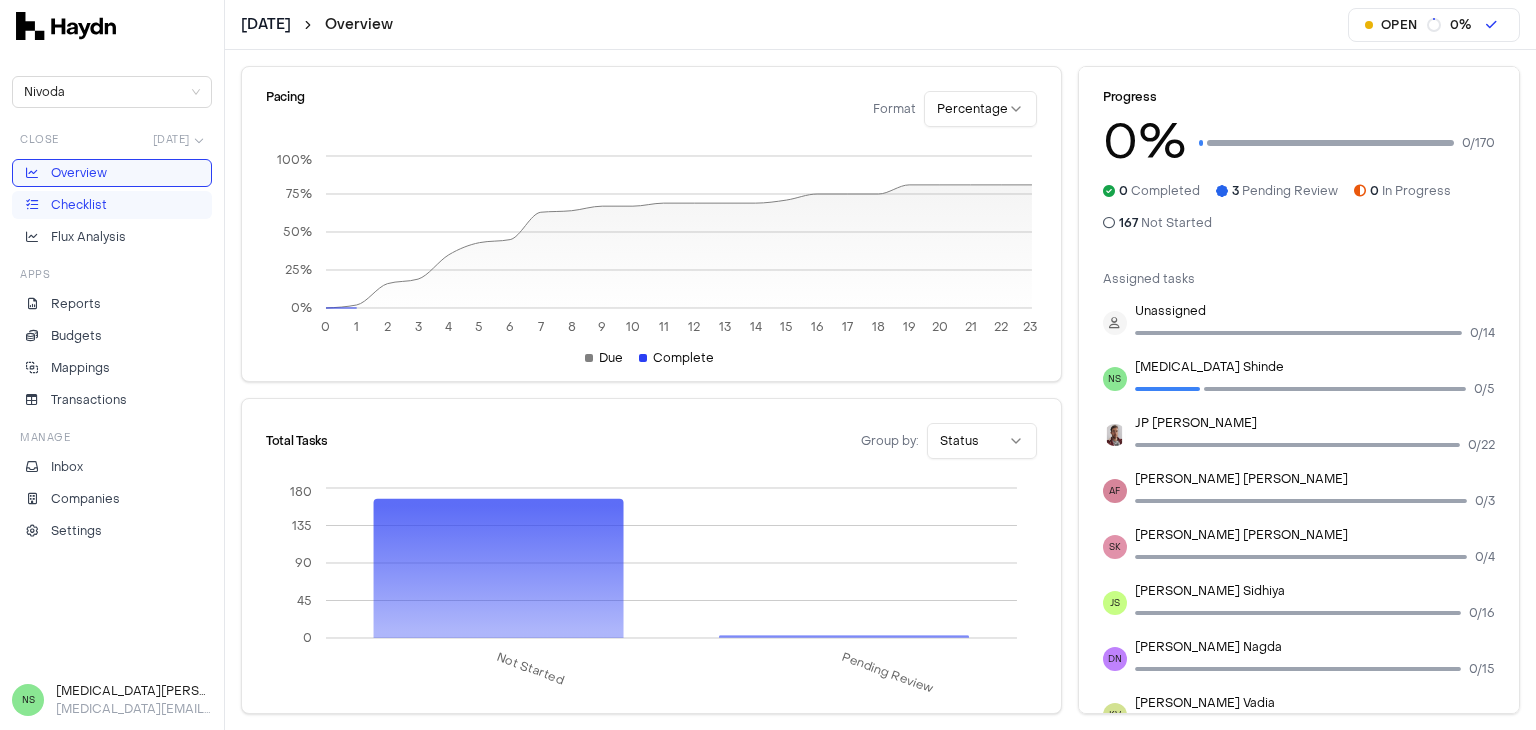 click on "Checklist" at bounding box center (112, 205) 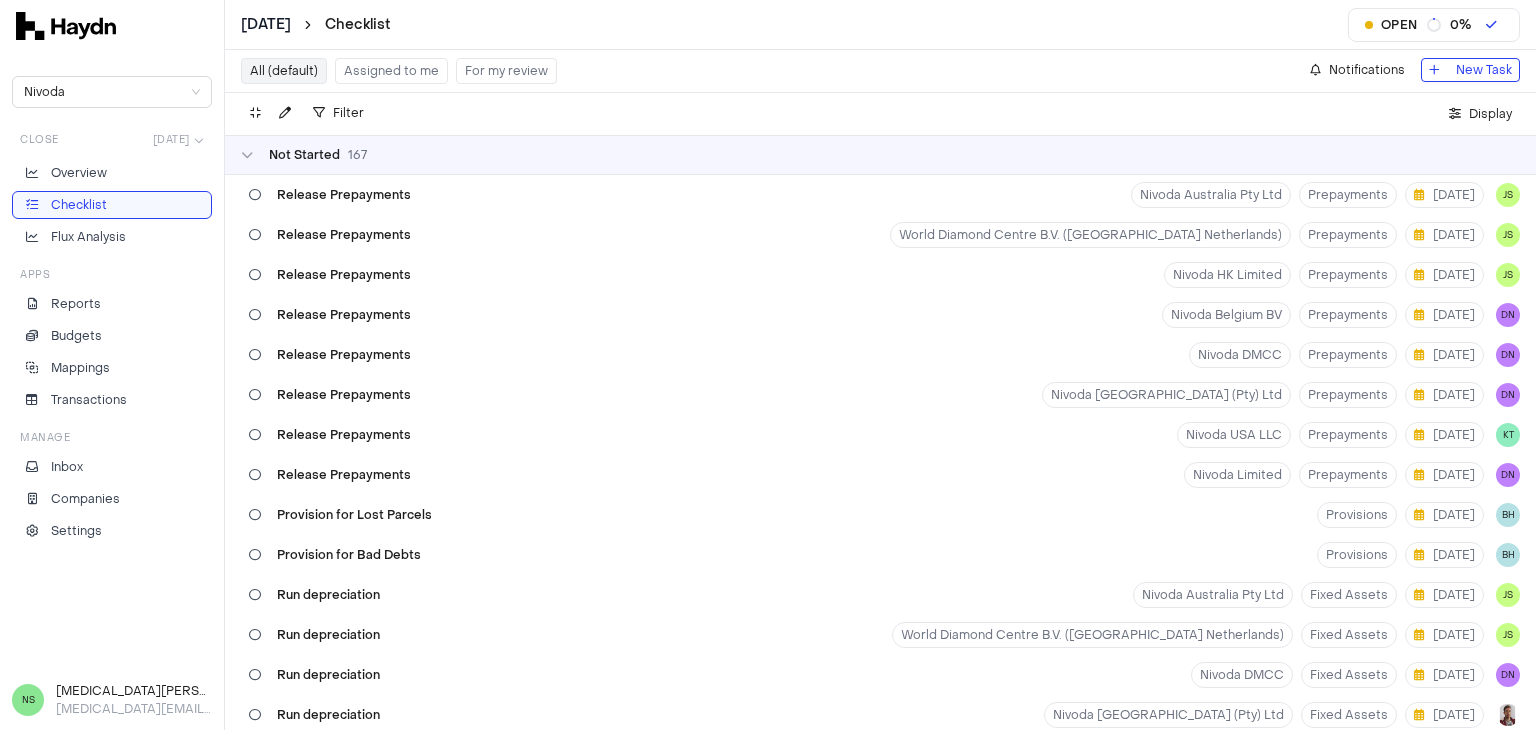 click on "Assigned to me" at bounding box center (391, 71) 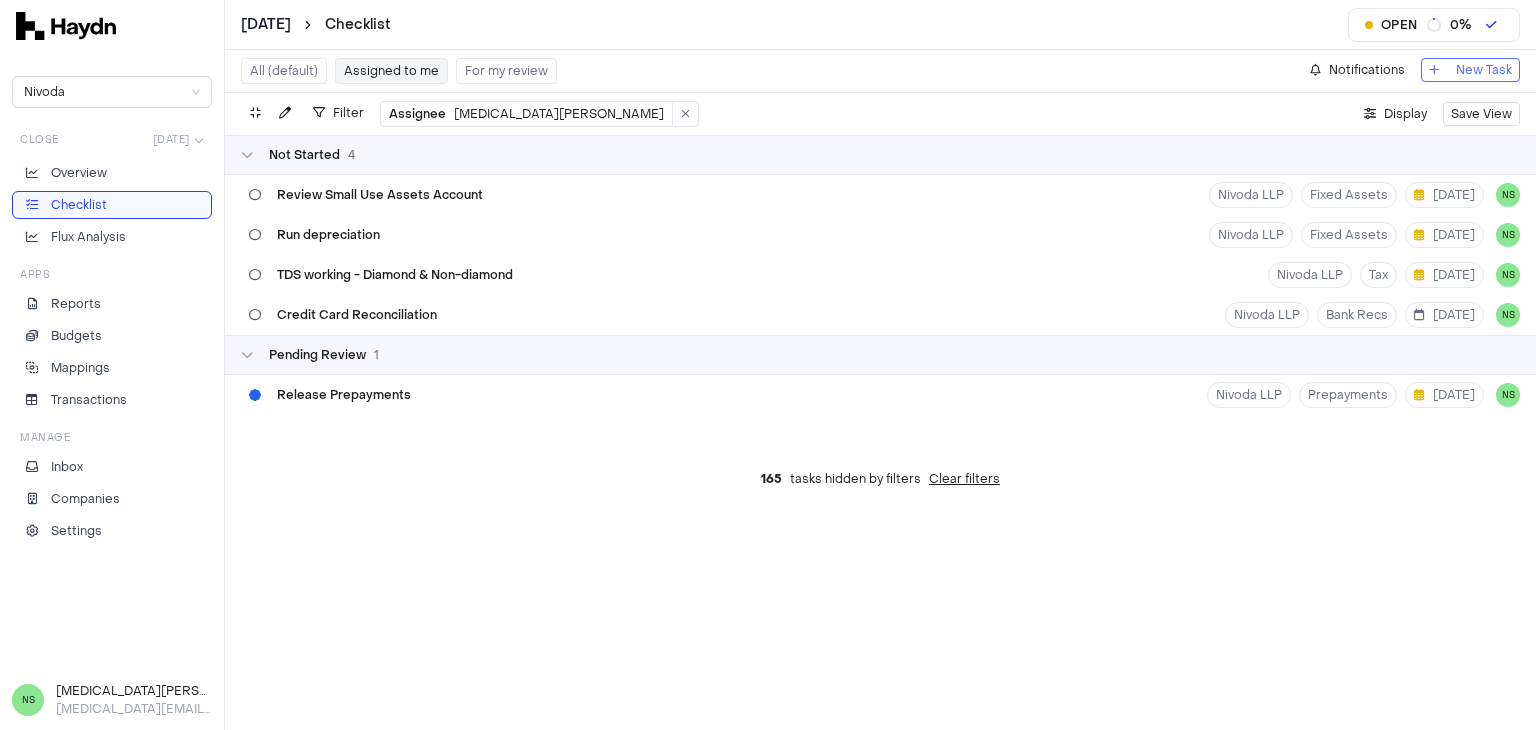 click on "New Task" at bounding box center (1484, 70) 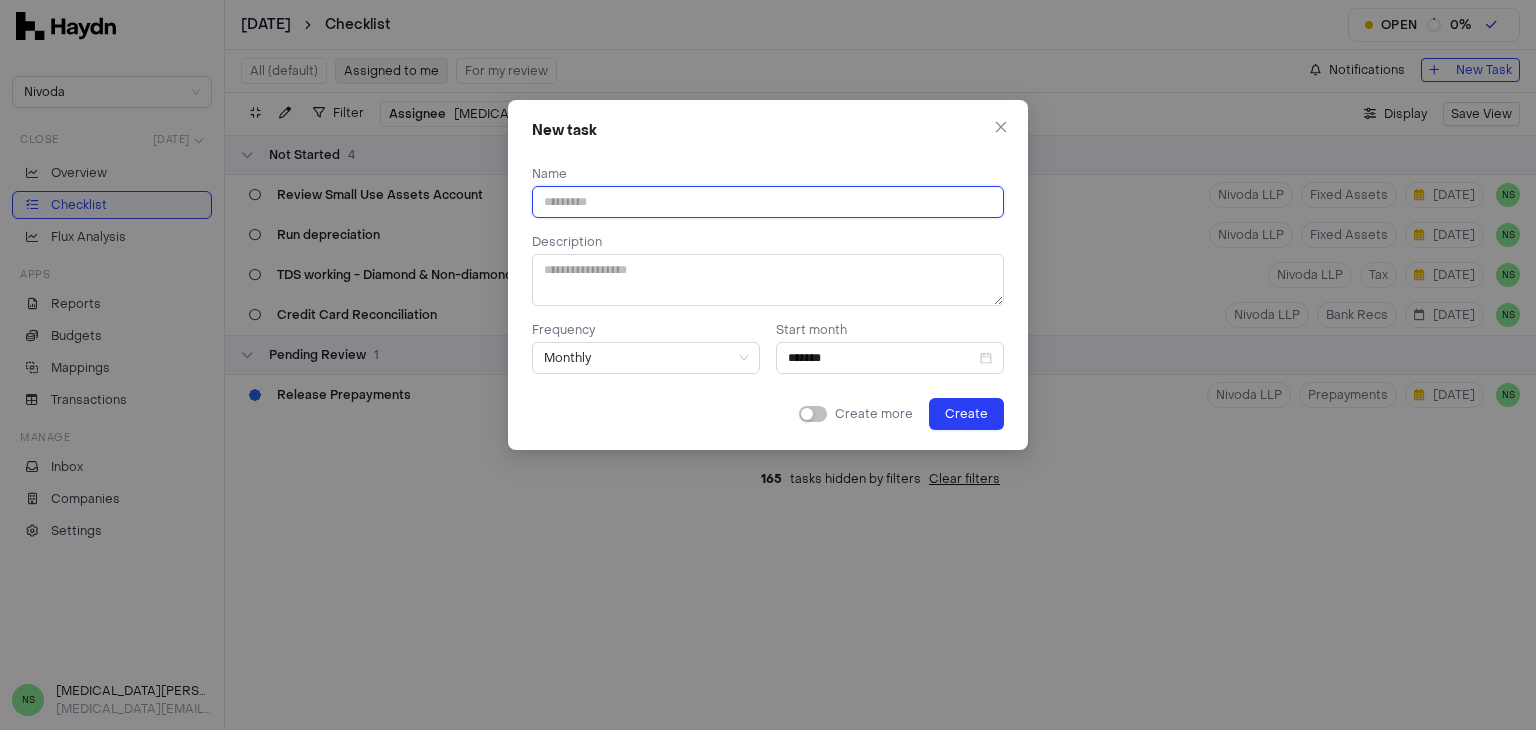 click at bounding box center (768, 202) 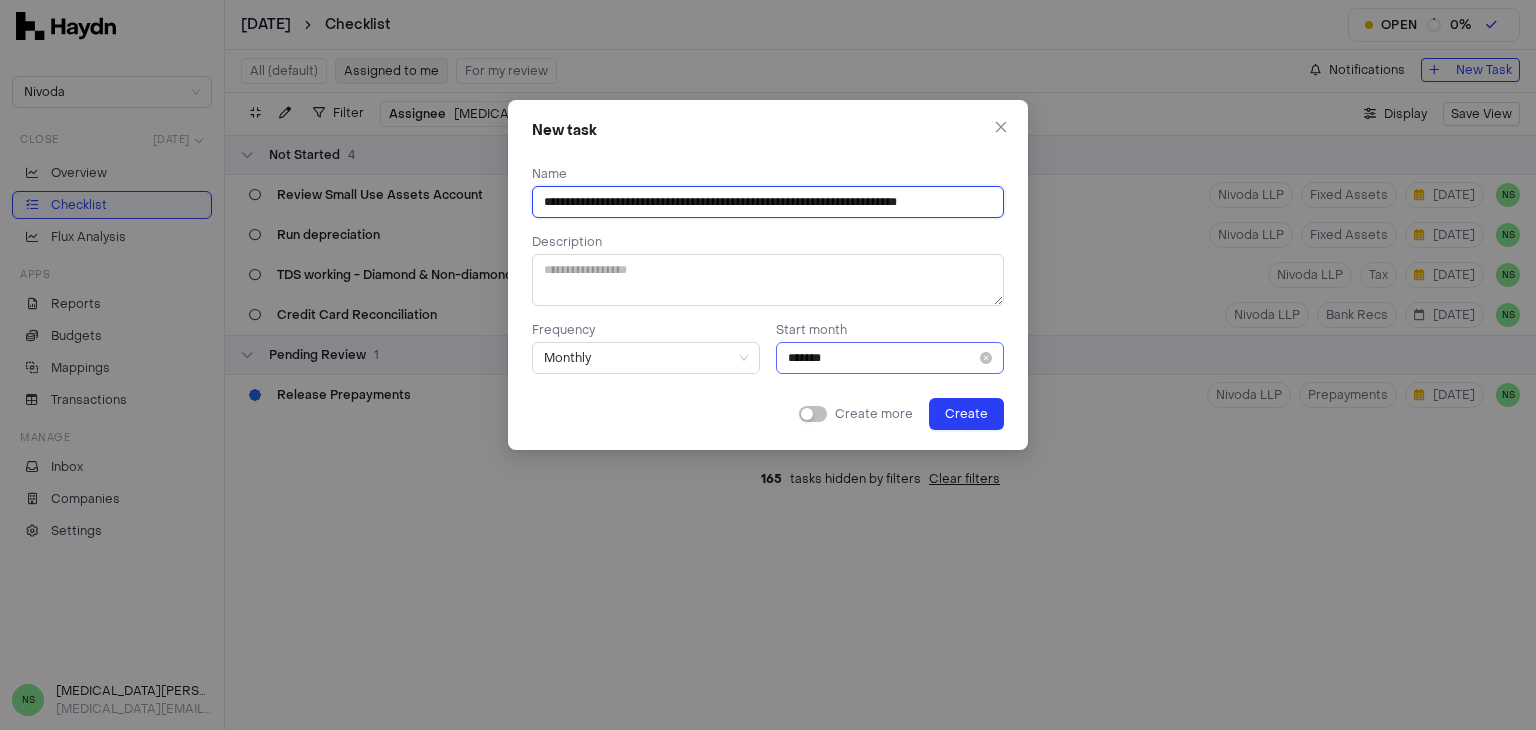type on "**********" 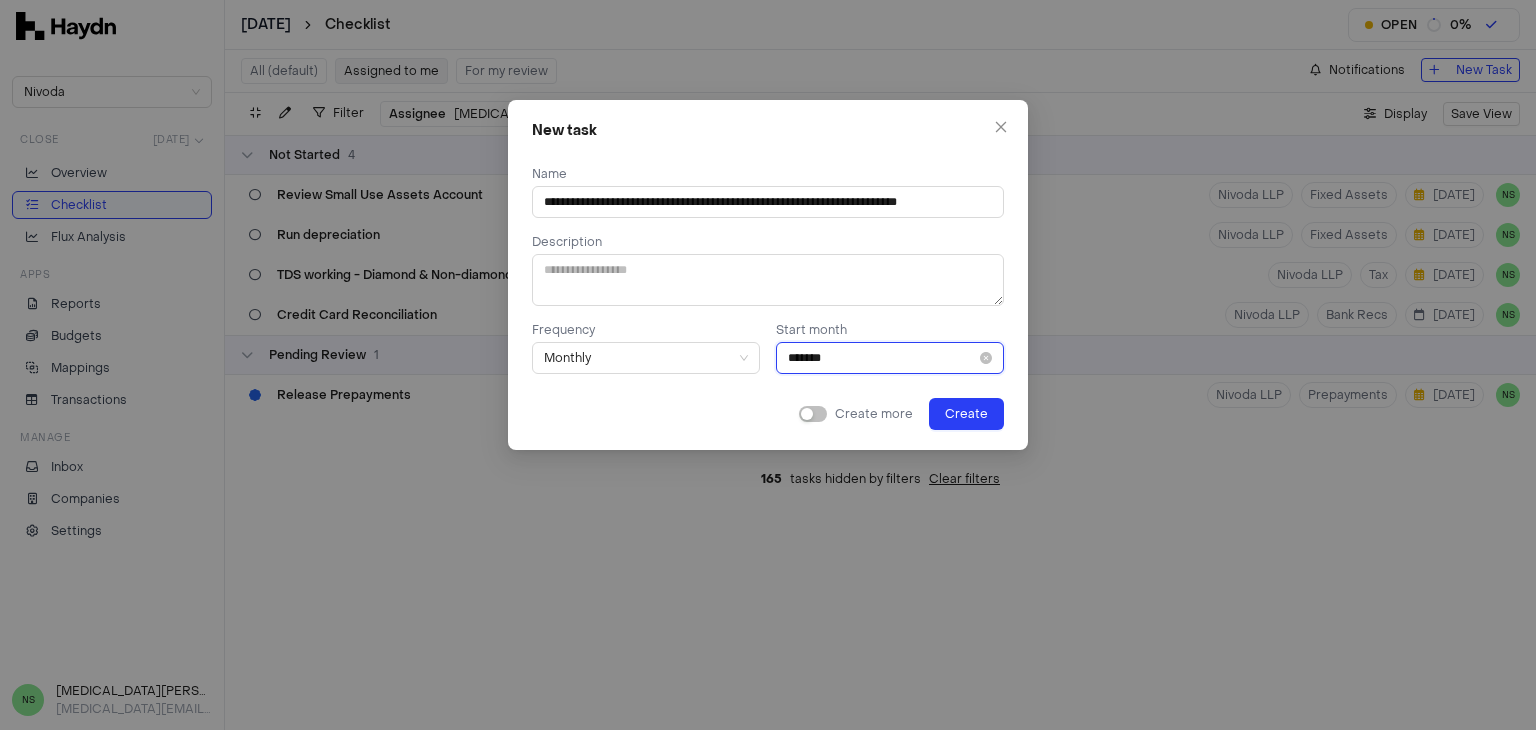 click on "*******" at bounding box center [882, 358] 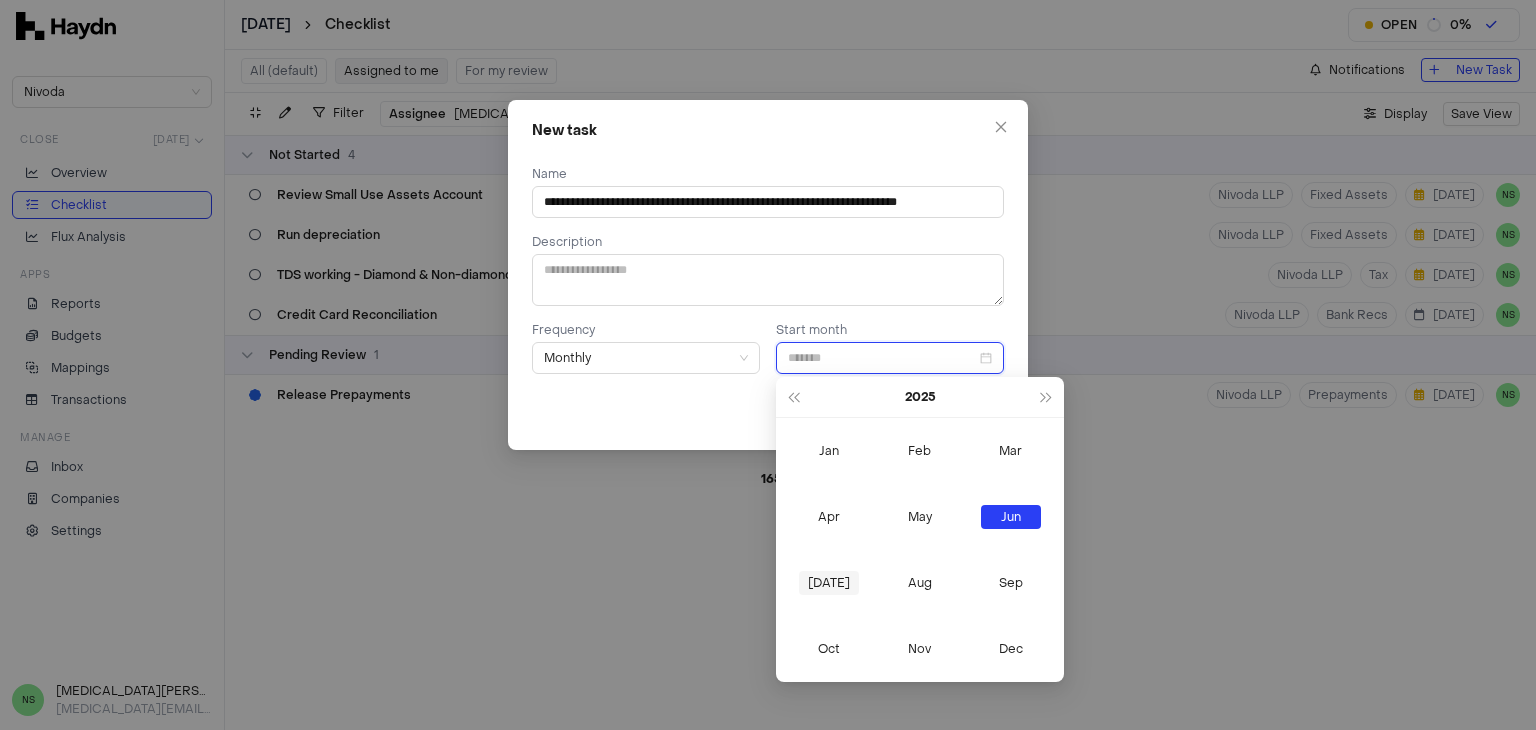 type on "*******" 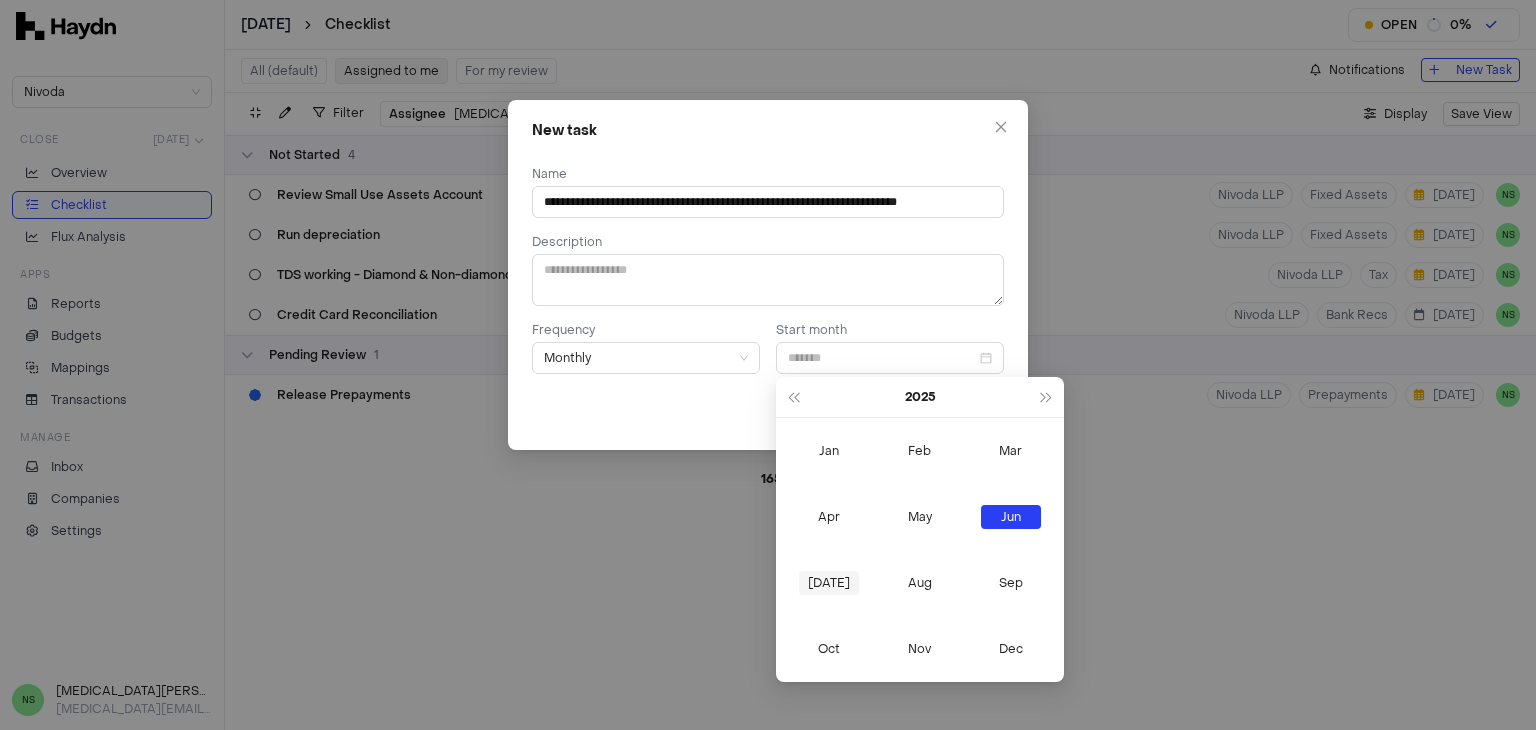click on "[DATE]" at bounding box center (829, 583) 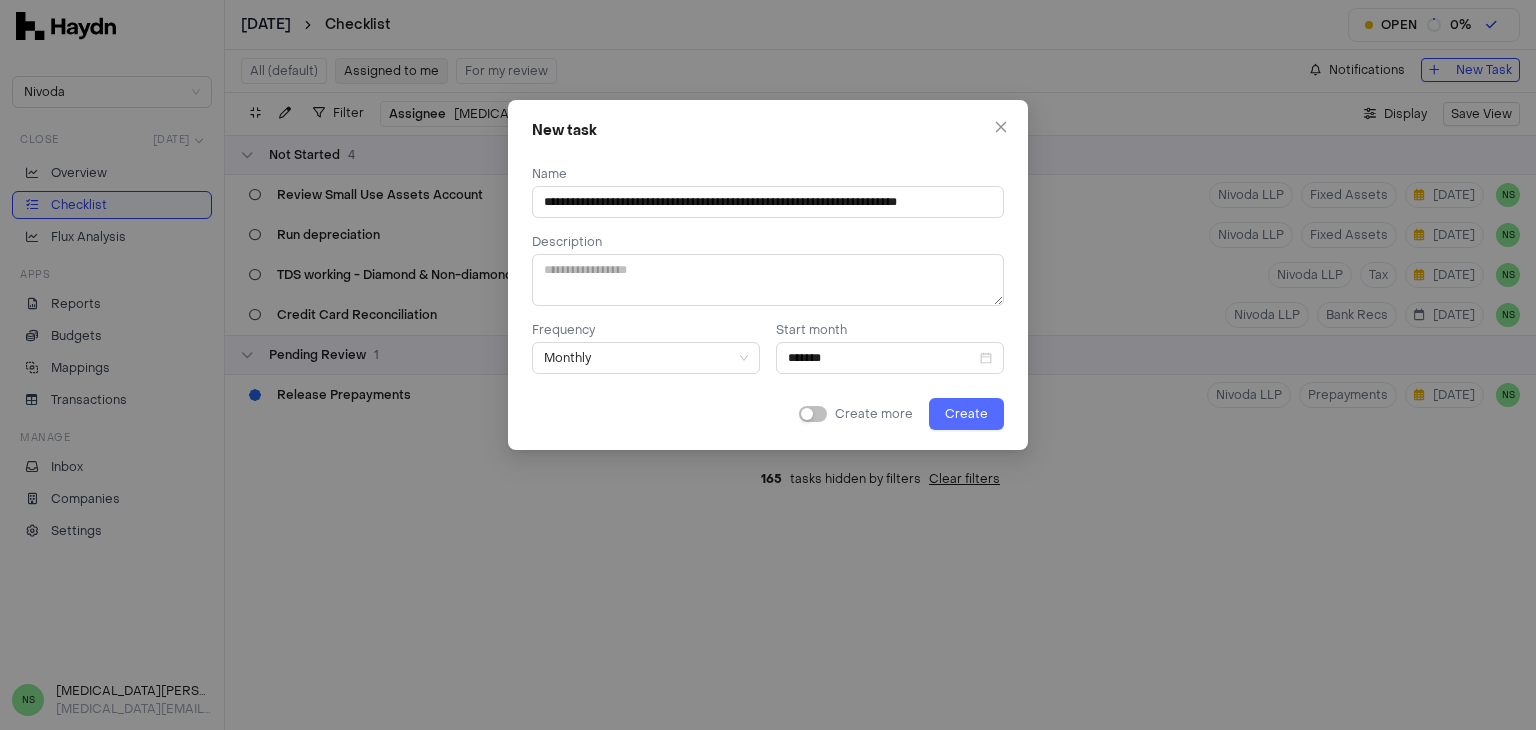 click on "Create" at bounding box center (966, 414) 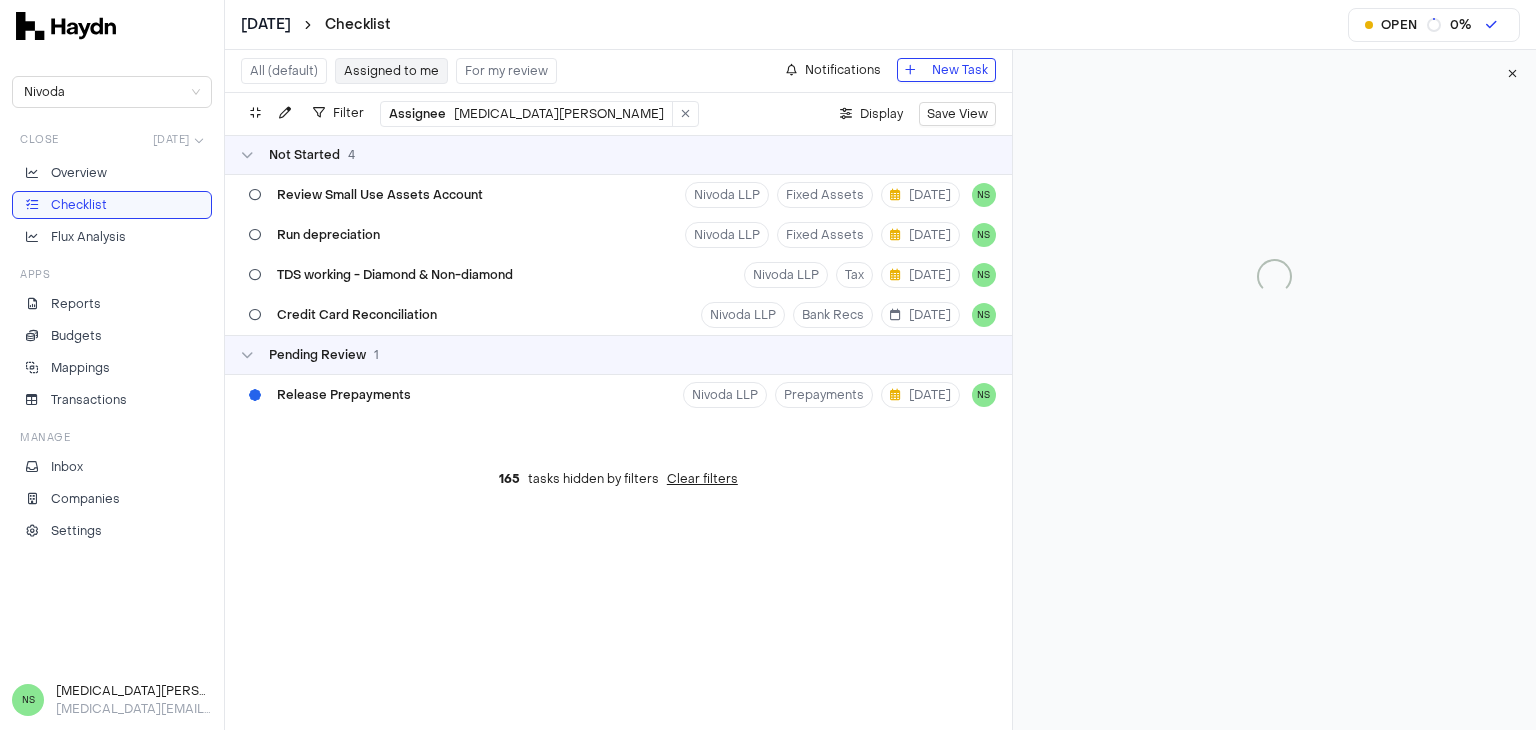 click on "Assigned to me" at bounding box center [391, 71] 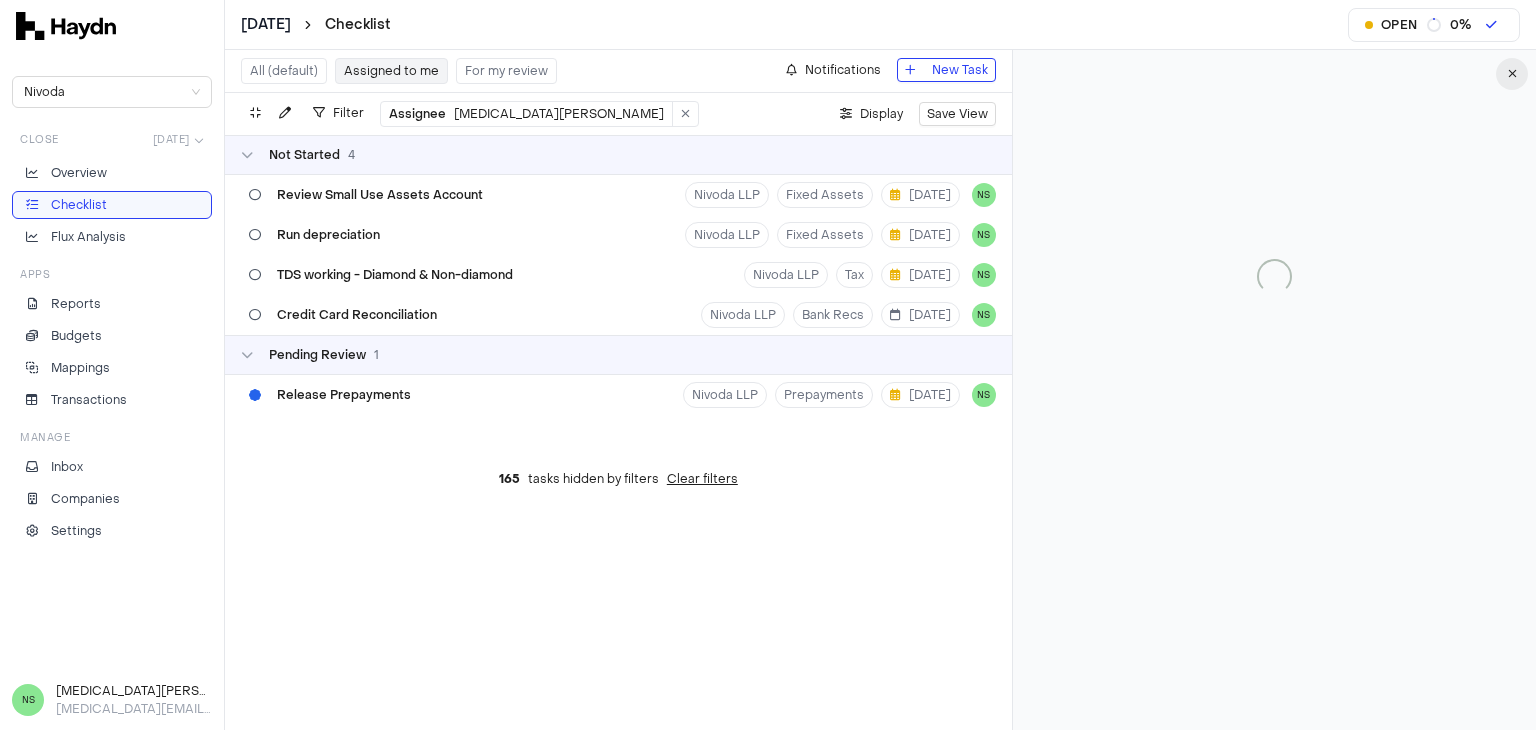 click at bounding box center [1512, 74] 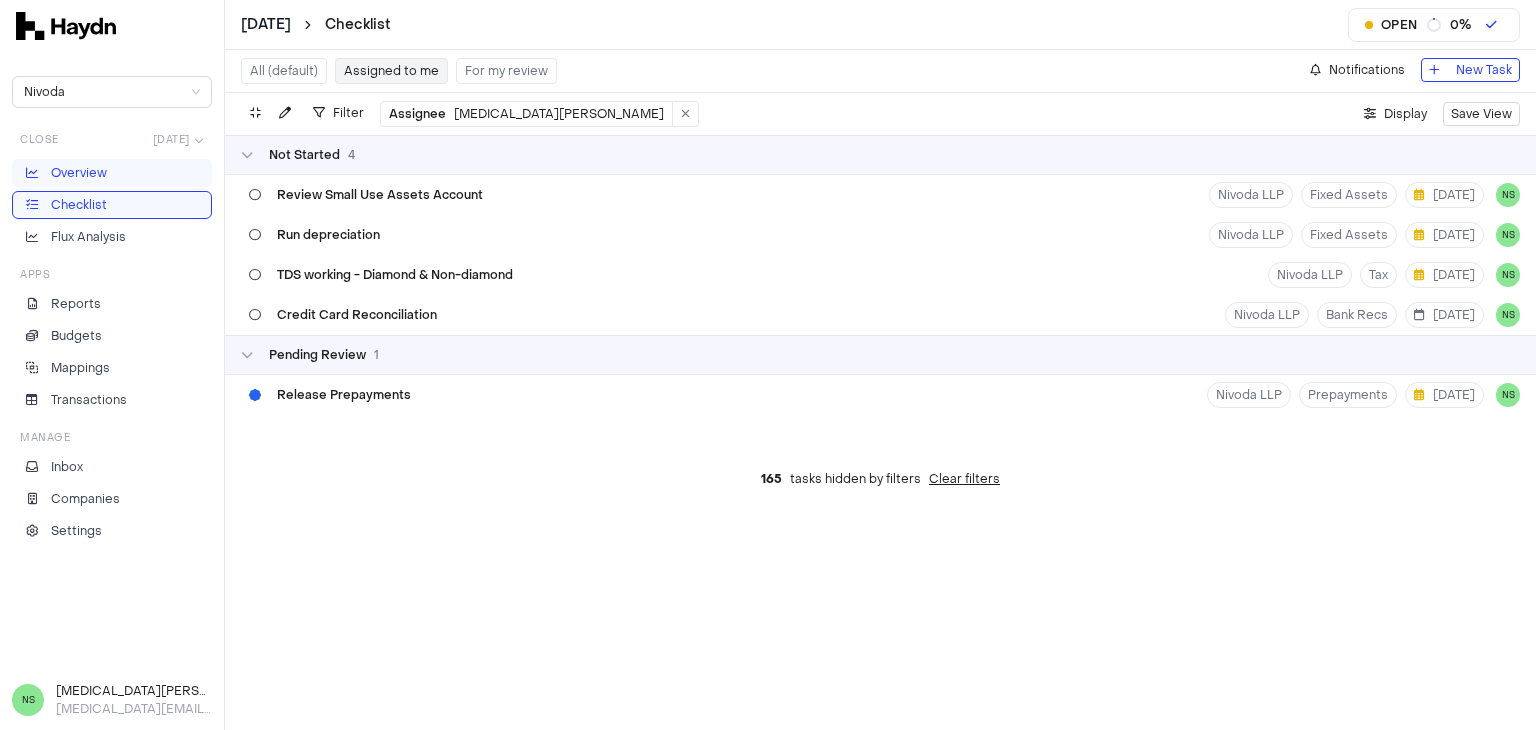 click on "Overview" at bounding box center (112, 173) 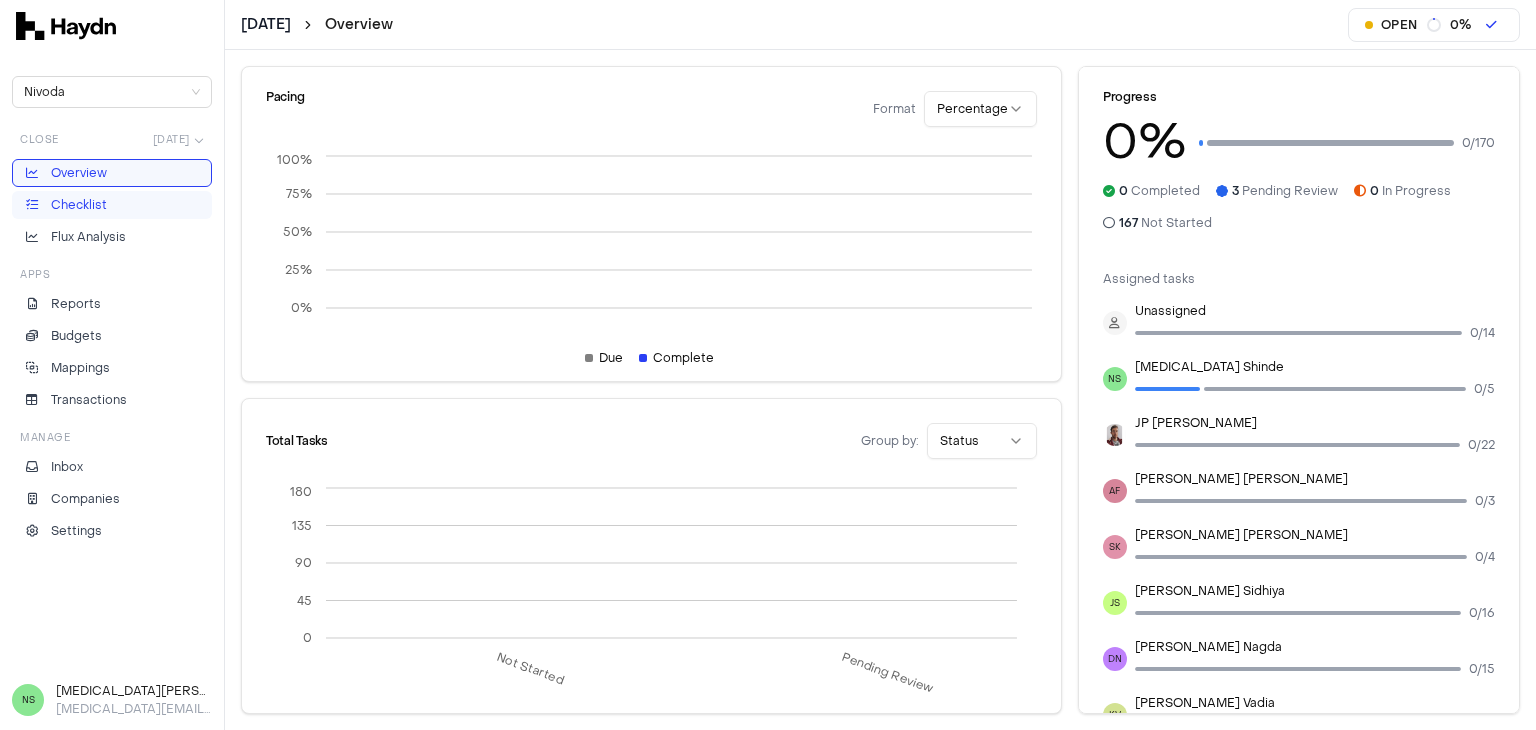 click on "Checklist" at bounding box center (112, 205) 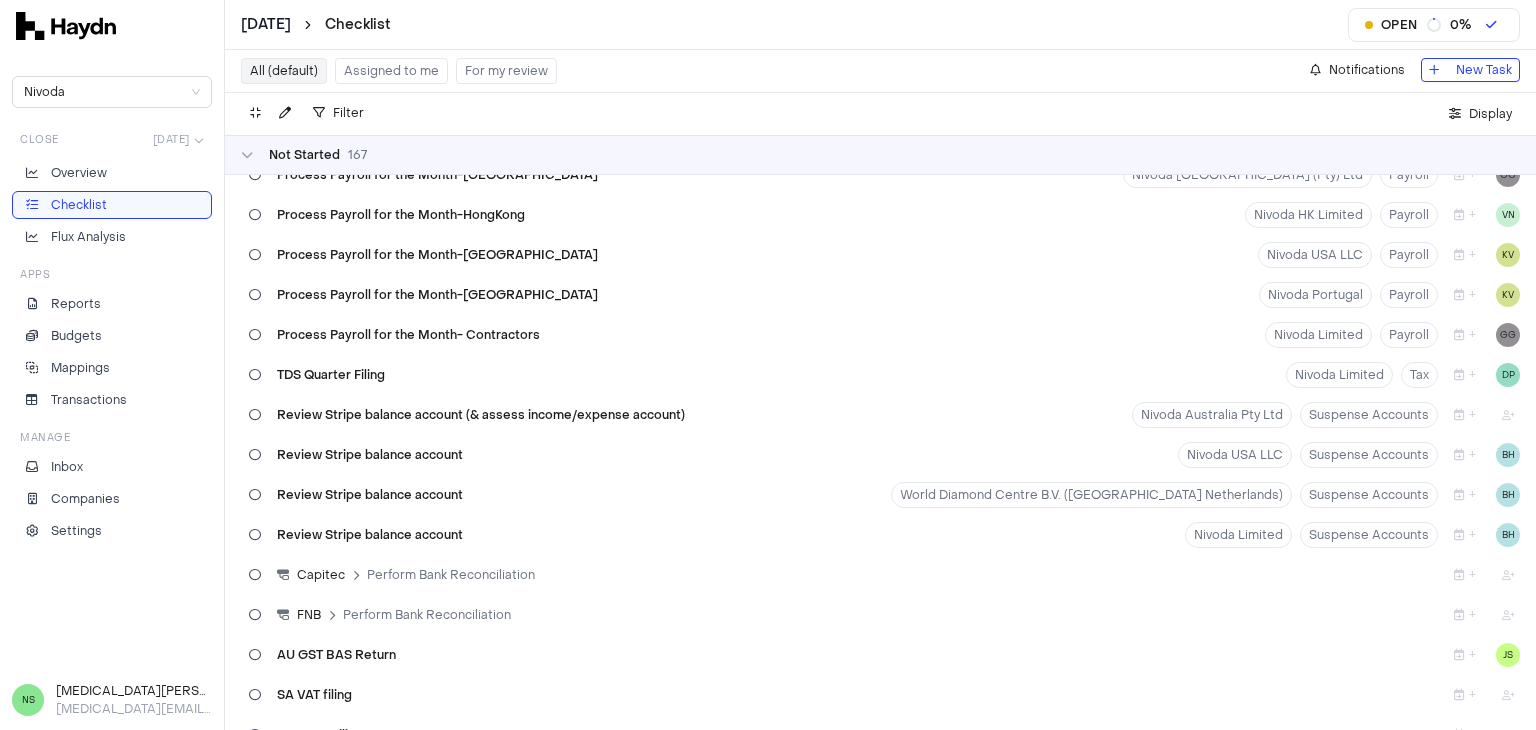 scroll, scrollTop: 6324, scrollLeft: 0, axis: vertical 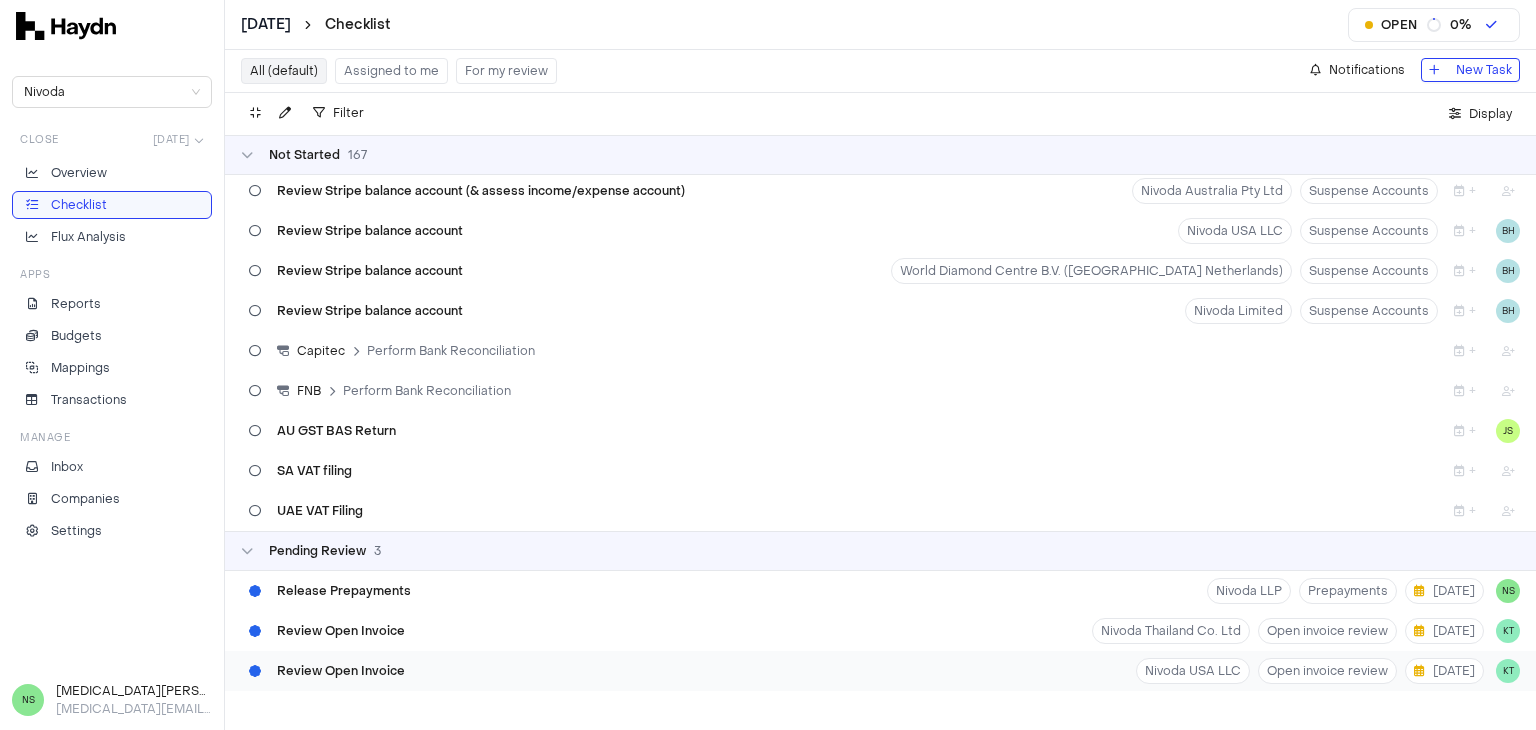 click on "Review Open Invoice Nivoda USA LLC Open invoice review [DATE] KT" at bounding box center [880, 671] 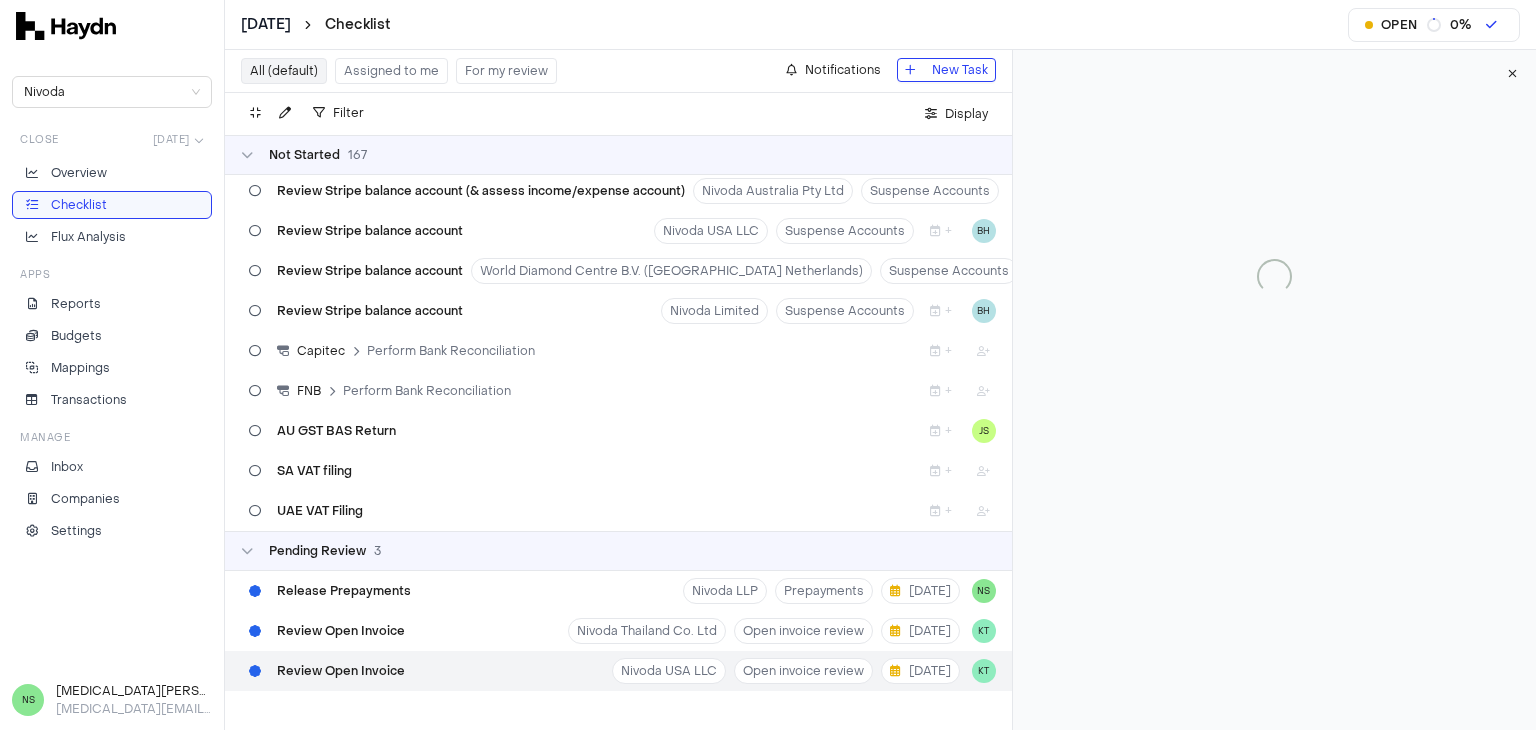 type 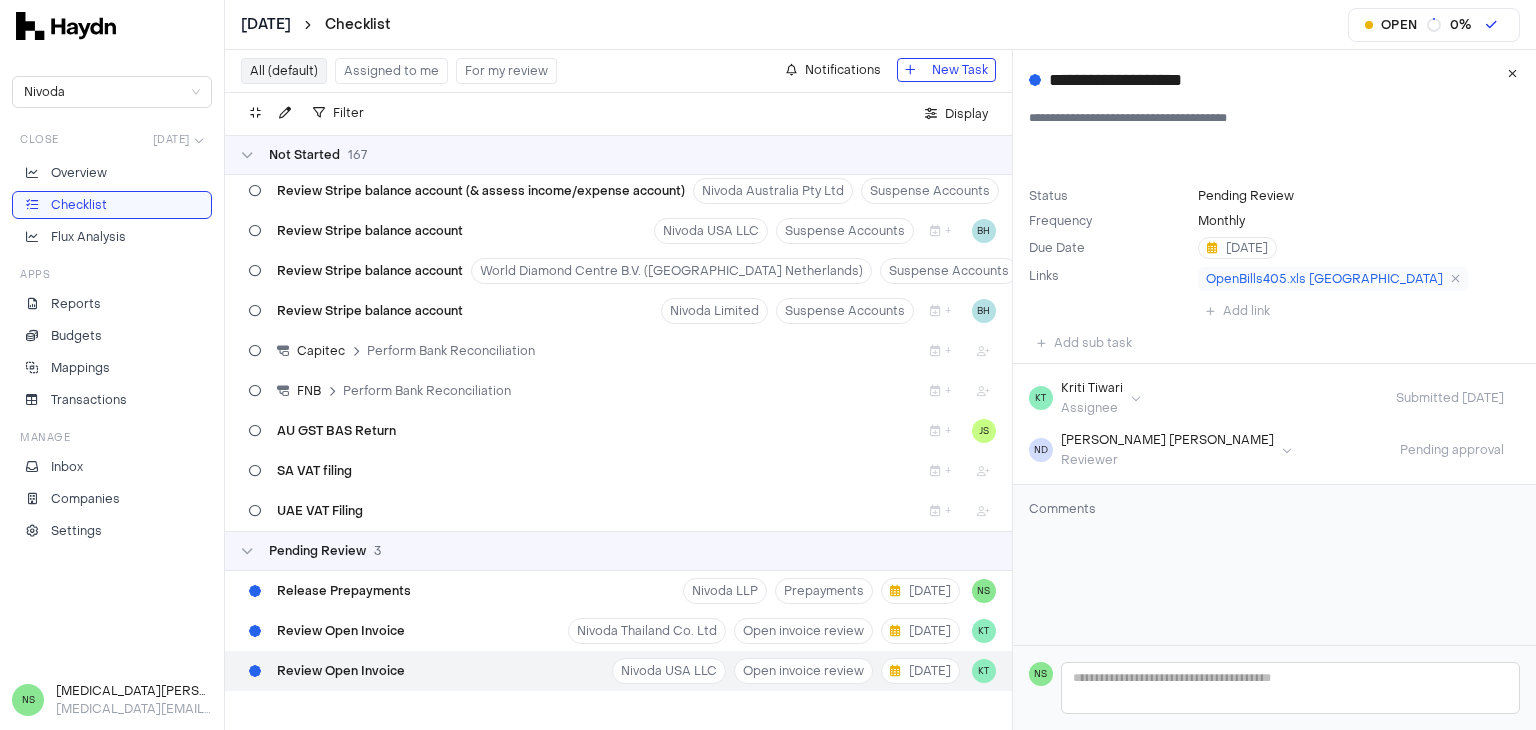 click on "Checklist" at bounding box center [112, 205] 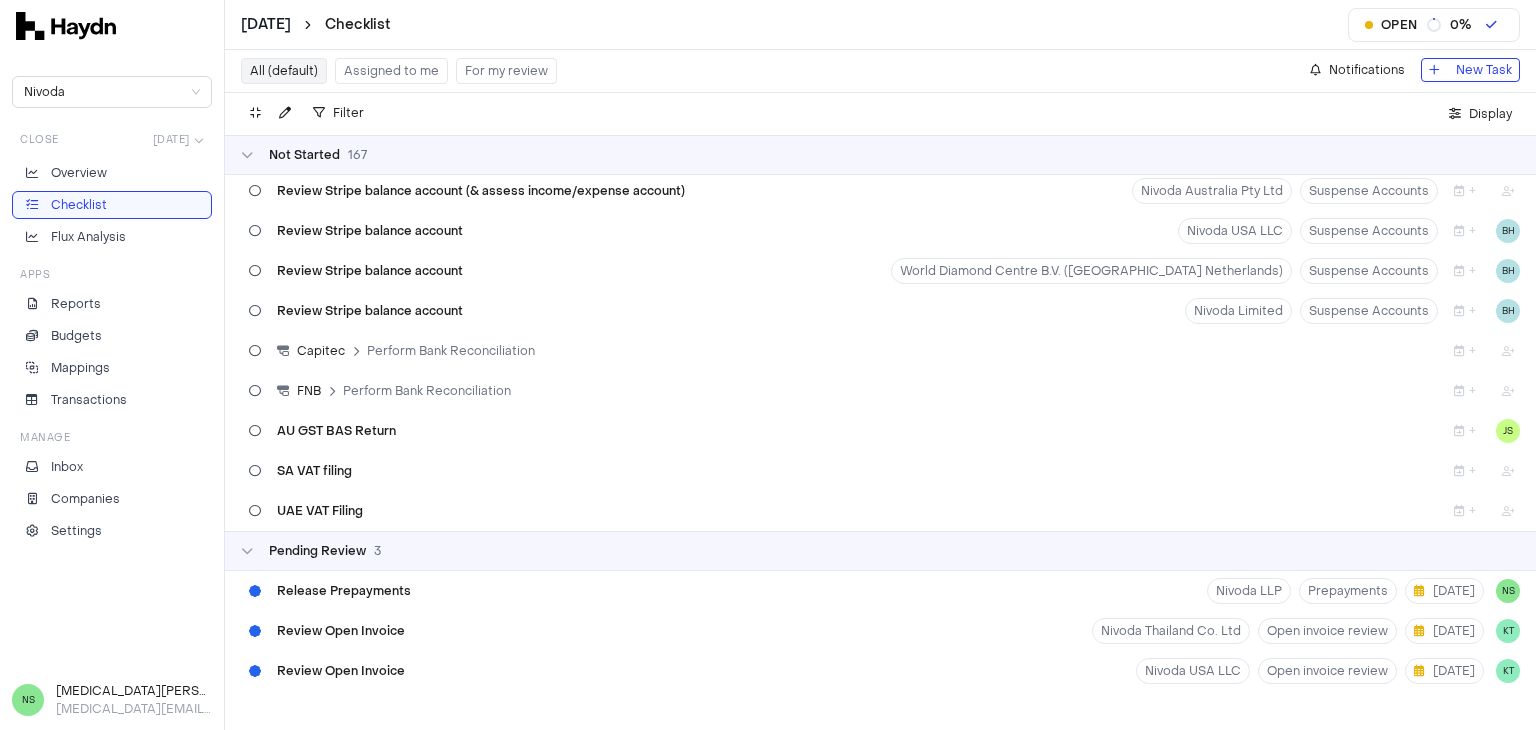click on "Checklist" at bounding box center (112, 205) 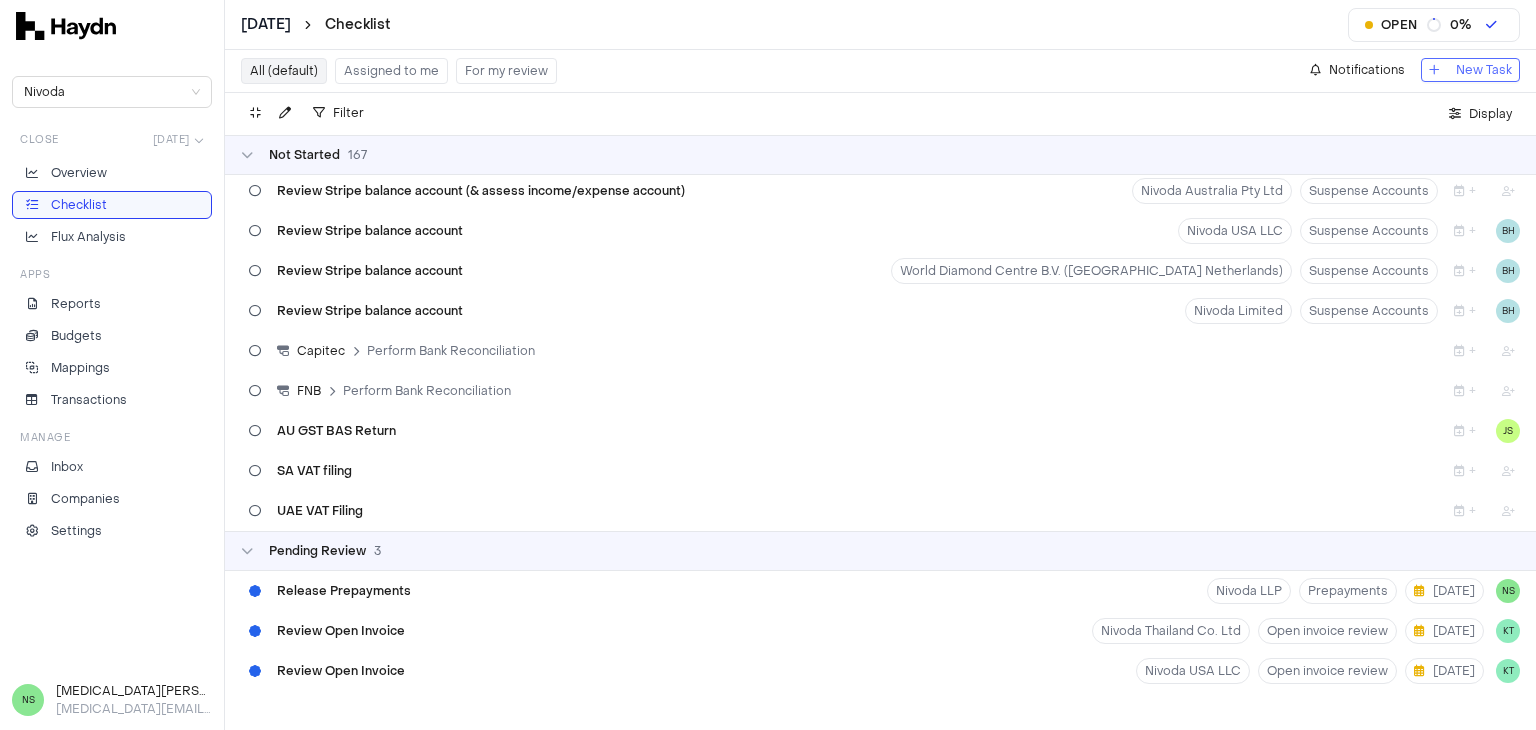 click on "New Task" at bounding box center (1484, 70) 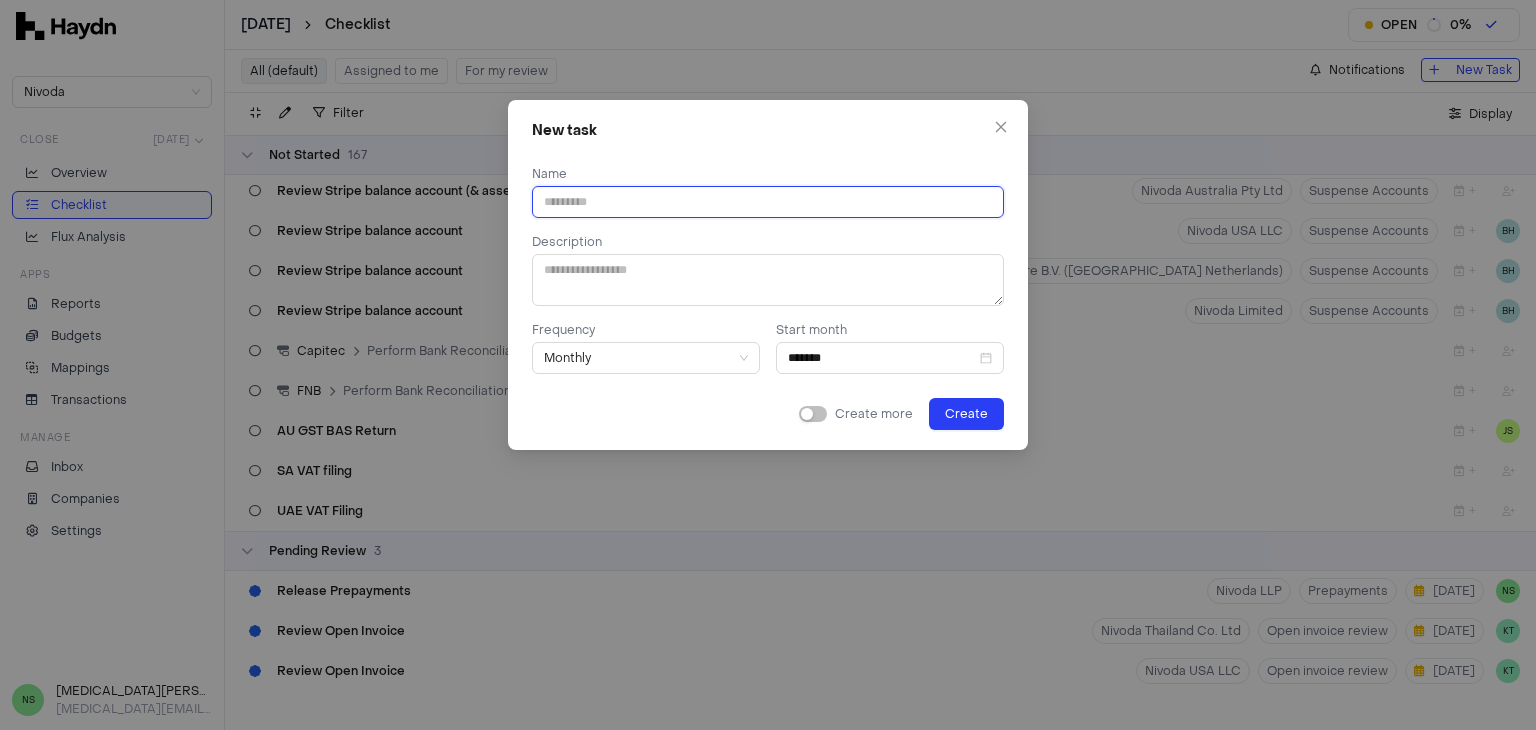 click at bounding box center [768, 202] 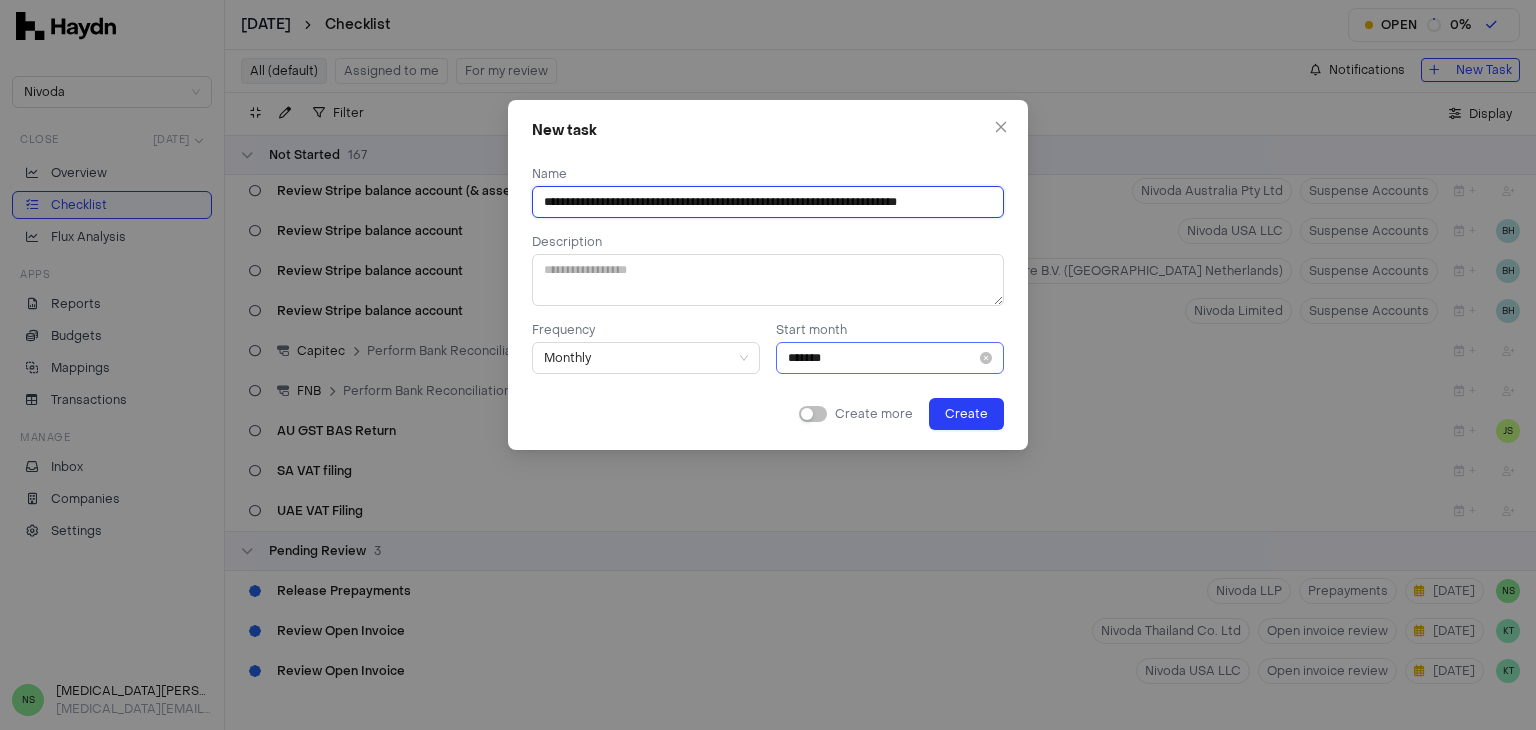 type on "**********" 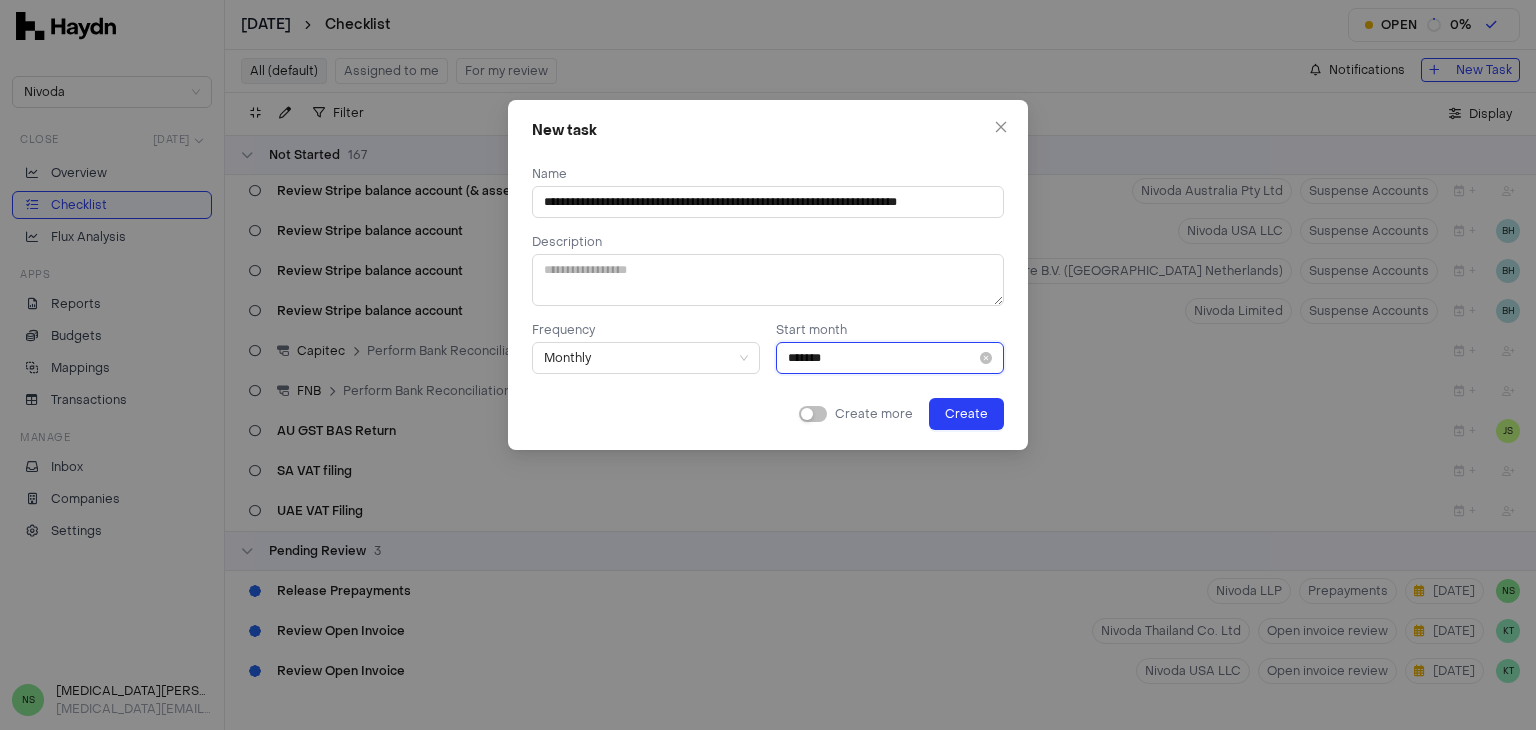 click on "*******" at bounding box center (882, 358) 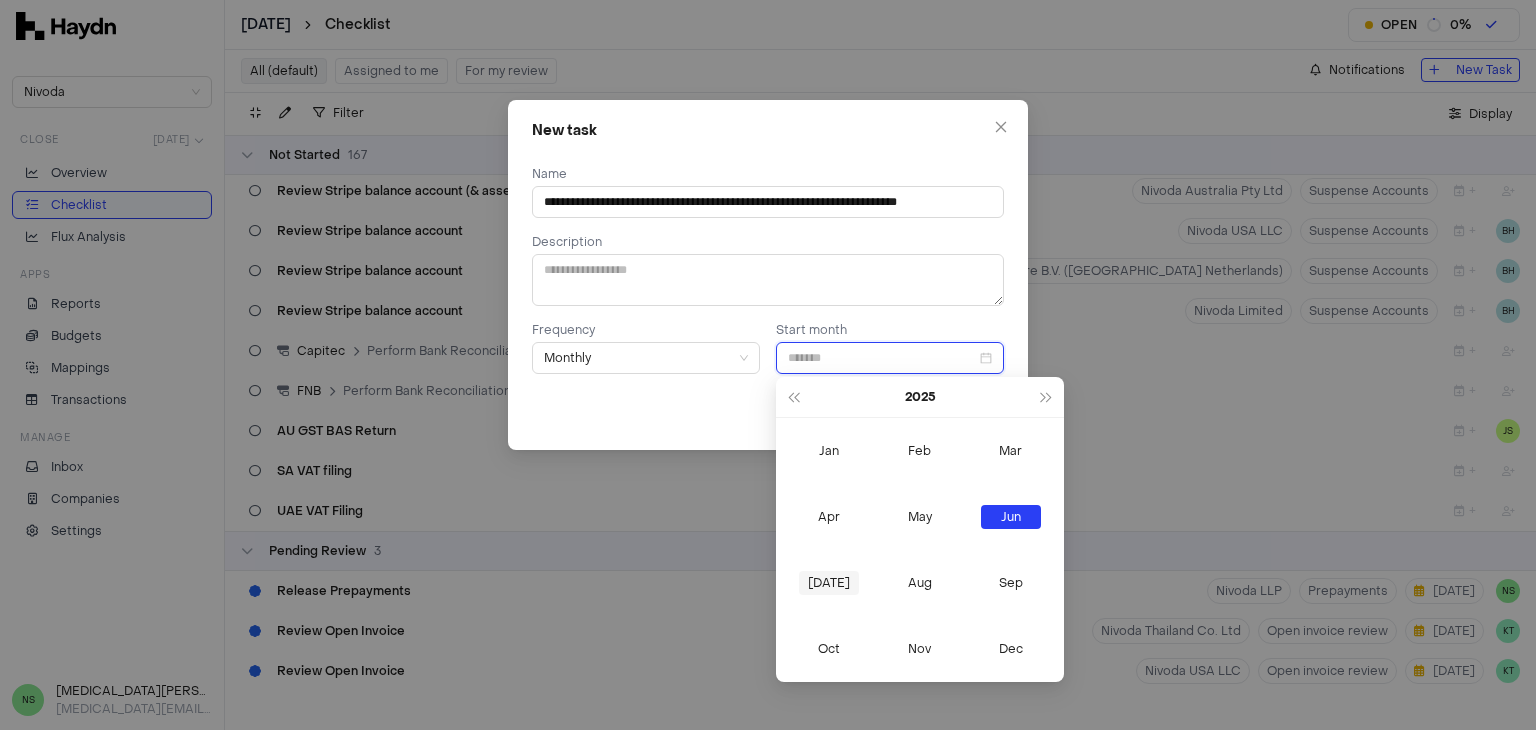 type on "*******" 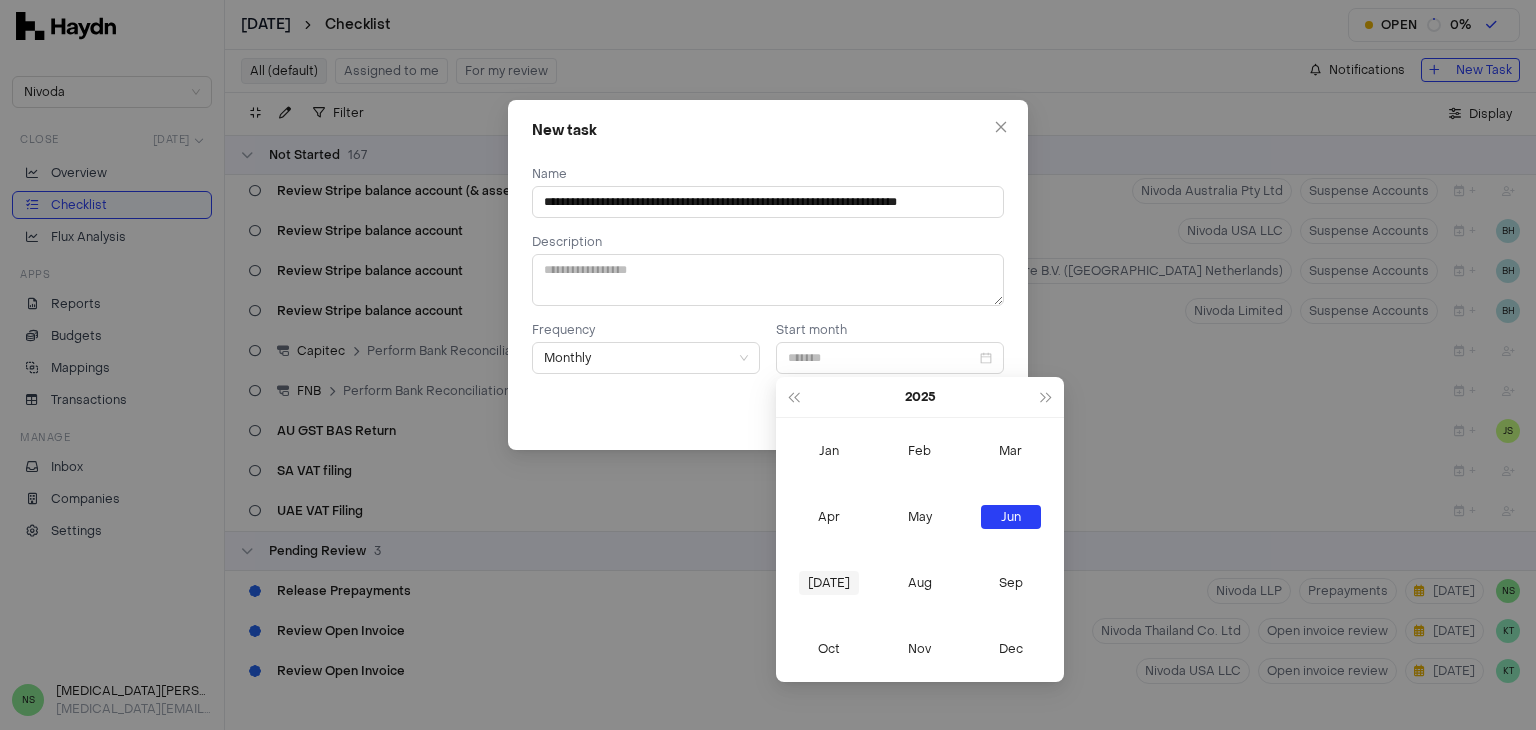 click on "[DATE]" at bounding box center (829, 583) 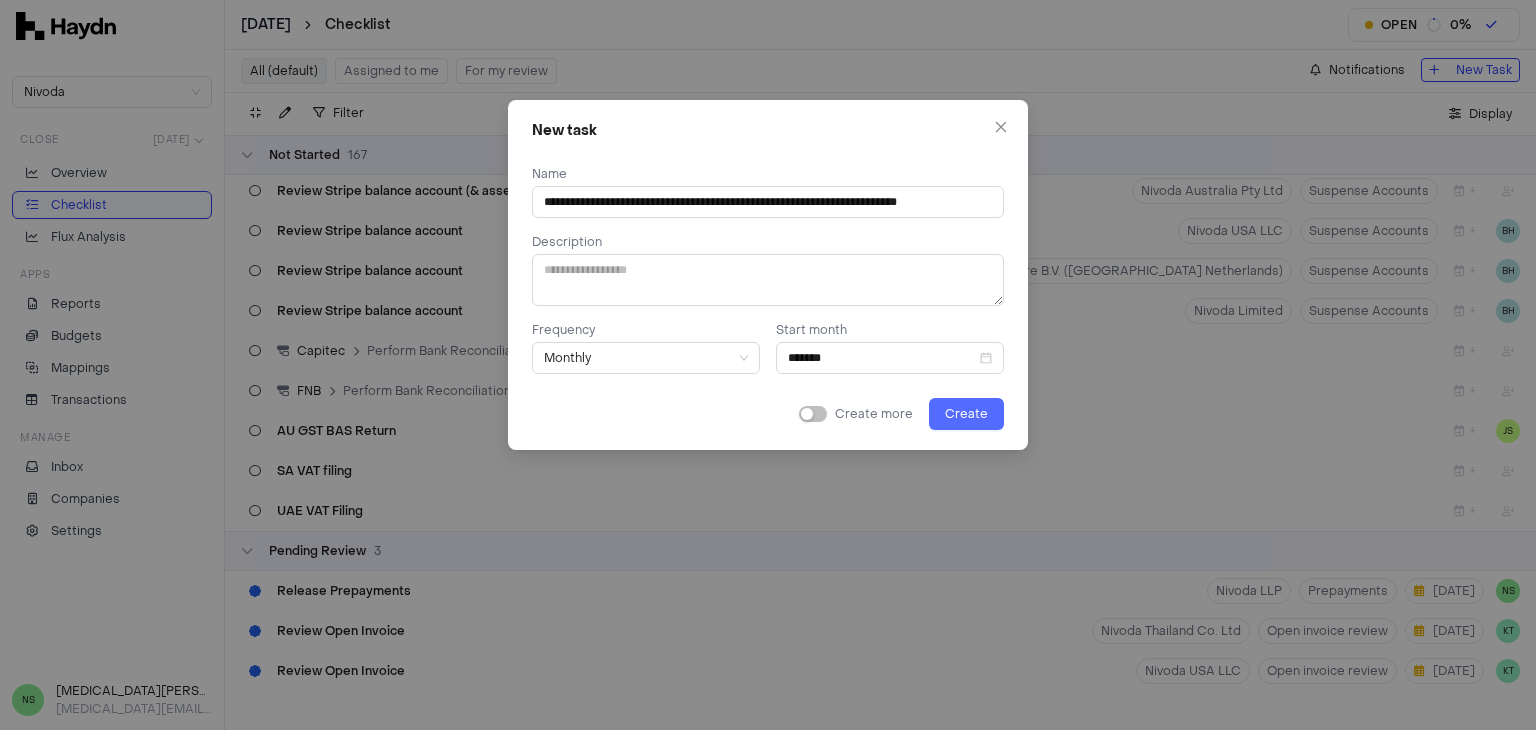 click on "Create" at bounding box center (966, 414) 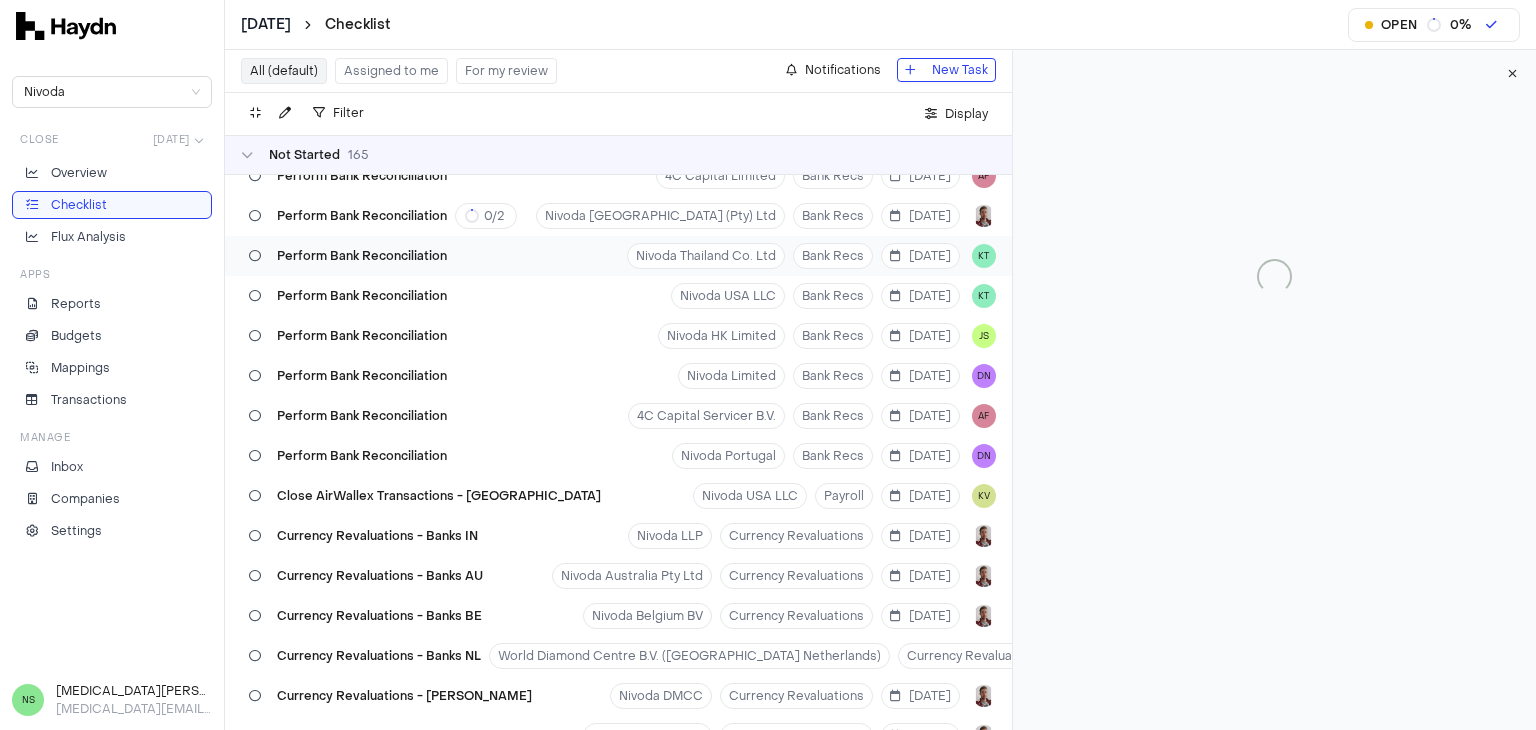 scroll, scrollTop: 3039, scrollLeft: 0, axis: vertical 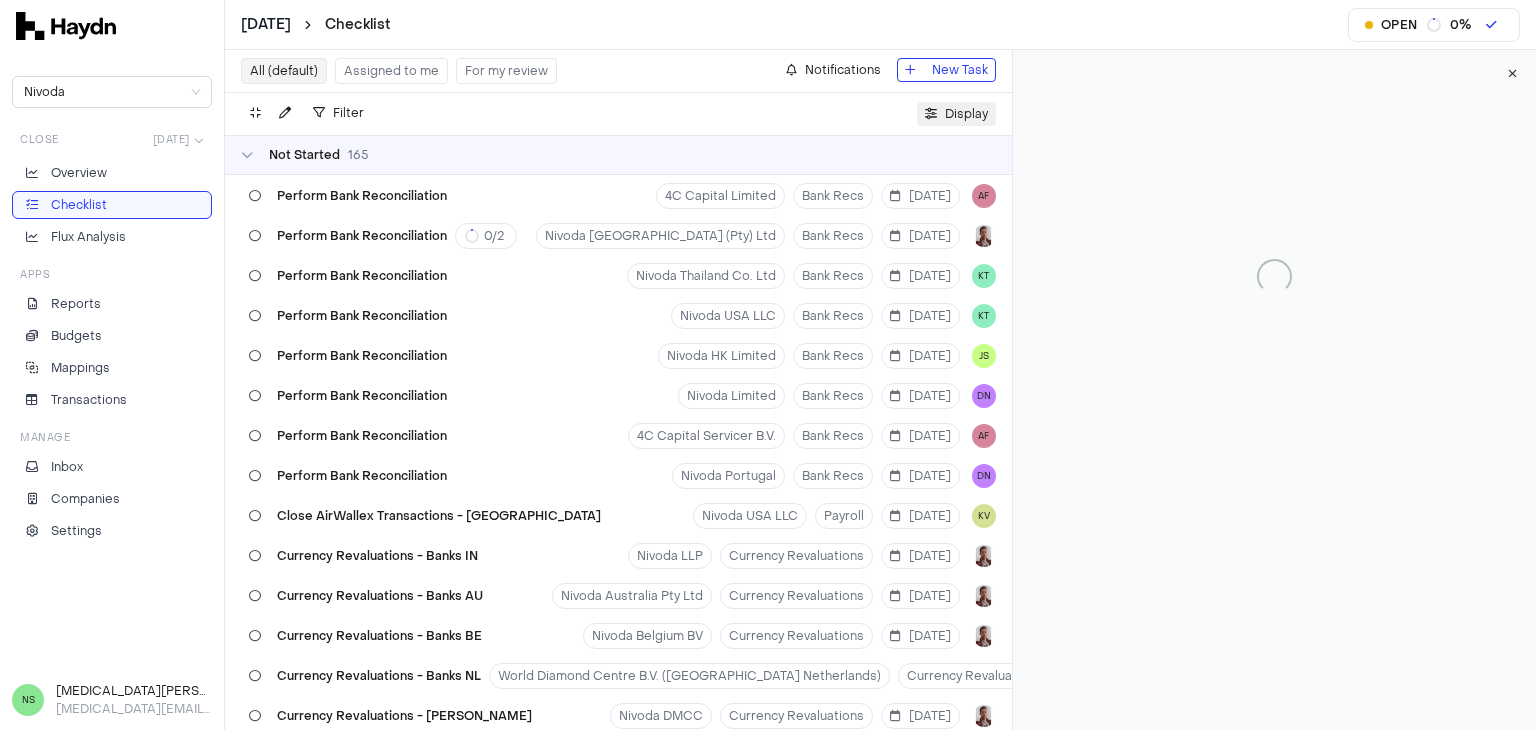 click on "Display" at bounding box center (966, 114) 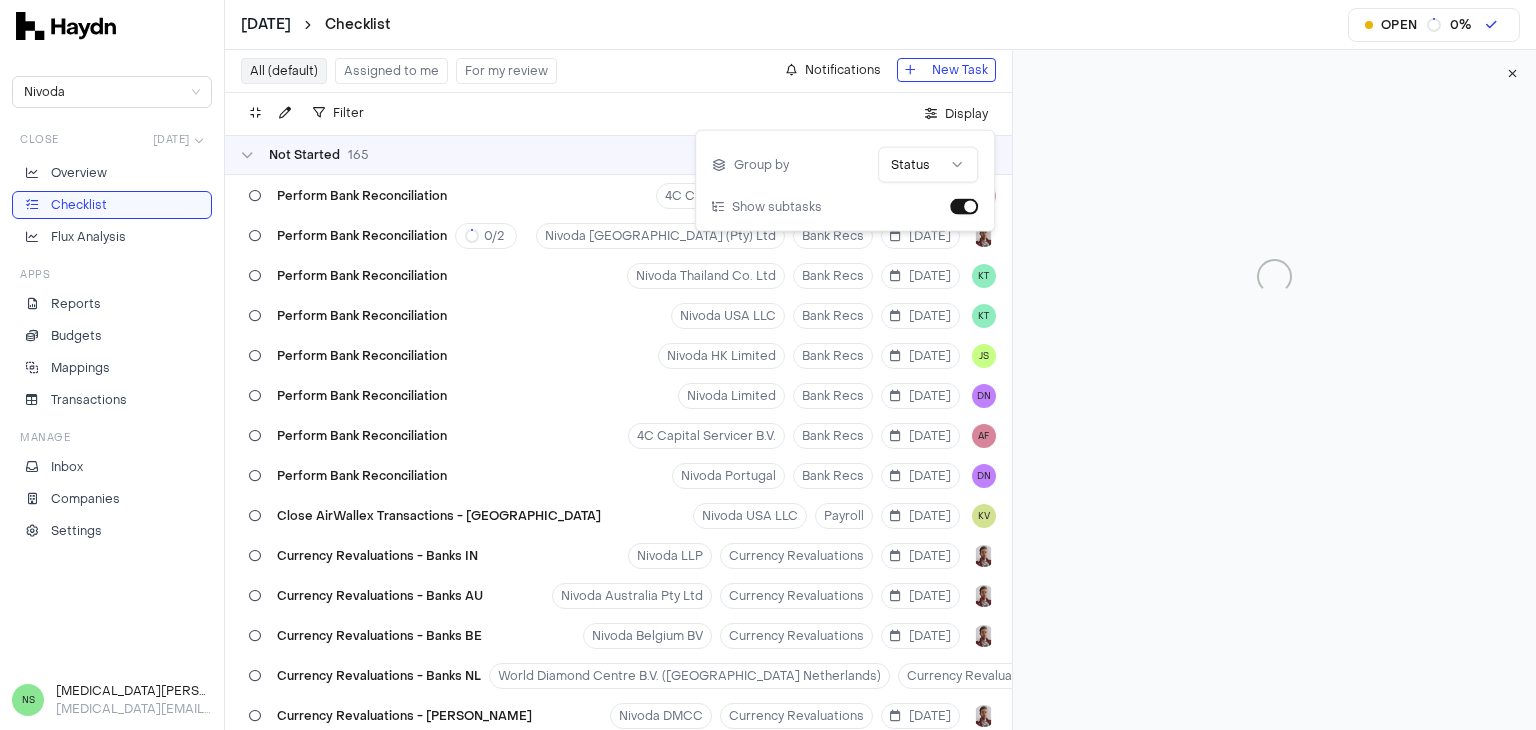 click on "[DATE] Checklist Open 0 % Nivoda Close [DATE] Overview Checklist Flux Analysis Apps Reports Budgets Mappings Transactions Manage Inbox Companies Settings NS [MEDICAL_DATA][PERSON_NAME] [MEDICAL_DATA][EMAIL_ADDRESS][DOMAIN_NAME] All   (default) Assigned to me   For my review   Notifications New Task Filter . Display Not Started 165 Release Prepayments Nivoda HK Limited Prepayments [DATE] JS Release Prepayments Nivoda [GEOGRAPHIC_DATA] BV Prepayments [DATE] DN Release Prepayments Nivoda DMCC Prepayments [DATE] DN Release Prepayments Nivoda [GEOGRAPHIC_DATA] (Pty) Ltd Prepayments [DATE] DN Release Prepayments Nivoda USA LLC Prepayments [DATE] KT Release Prepayments Nivoda Limited Prepayments [DATE] DN Provision for Lost Parcels  Provisions [DATE] BH Provision for Bad Debts Provisions [DATE] BH Run depreciation Nivoda Australia Pty Ltd Fixed Assets [DATE] JS Run depreciation World Diamond Centre B.V. (Nivoda Netherlands) Fixed Assets [DATE] JS Run depreciation Nivoda DMCC Fixed Assets [DATE] DN Run depreciation Nivoda South Africa (Pty) Ltd Fixed Assets 0" at bounding box center (768, 365) 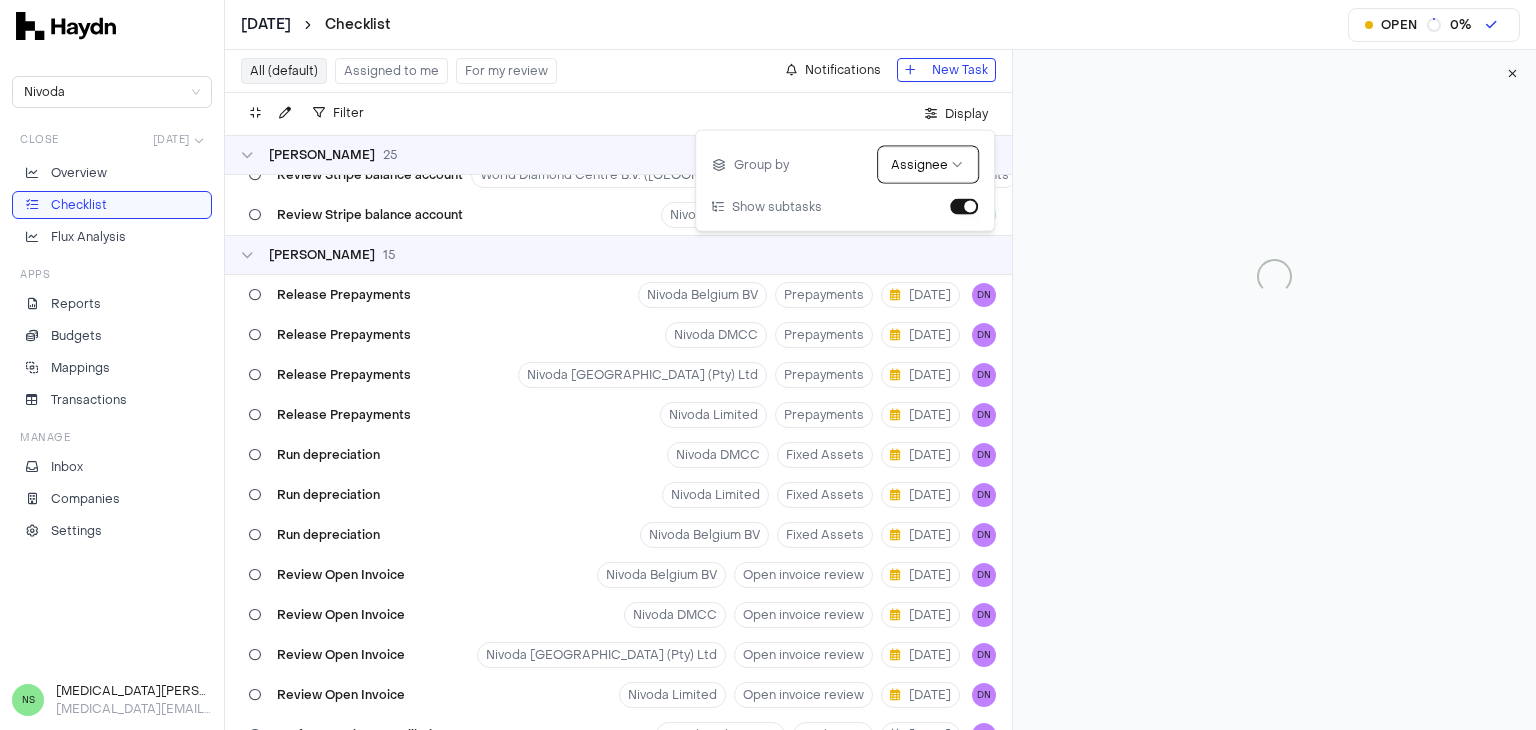 scroll, scrollTop: 1200, scrollLeft: 0, axis: vertical 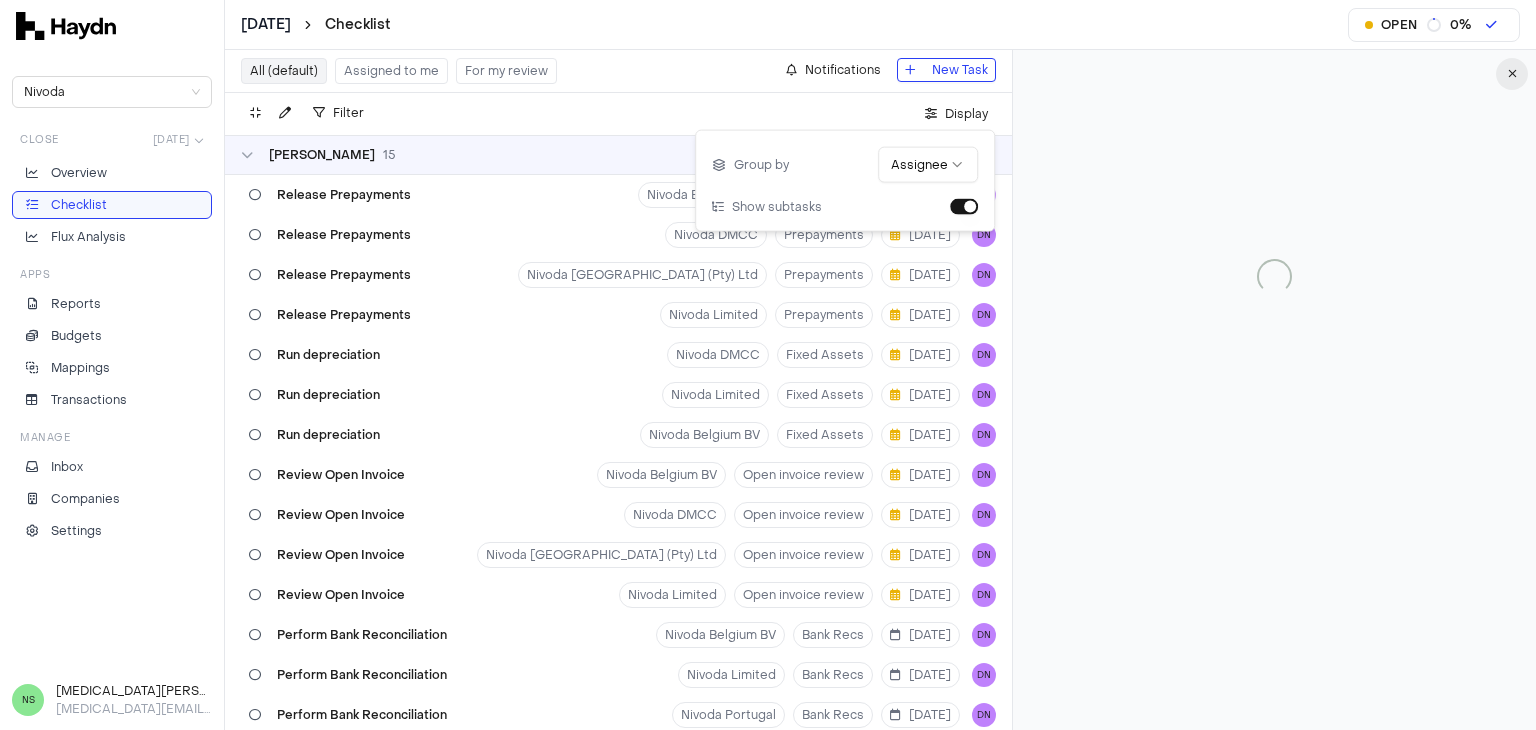 click at bounding box center (1512, 74) 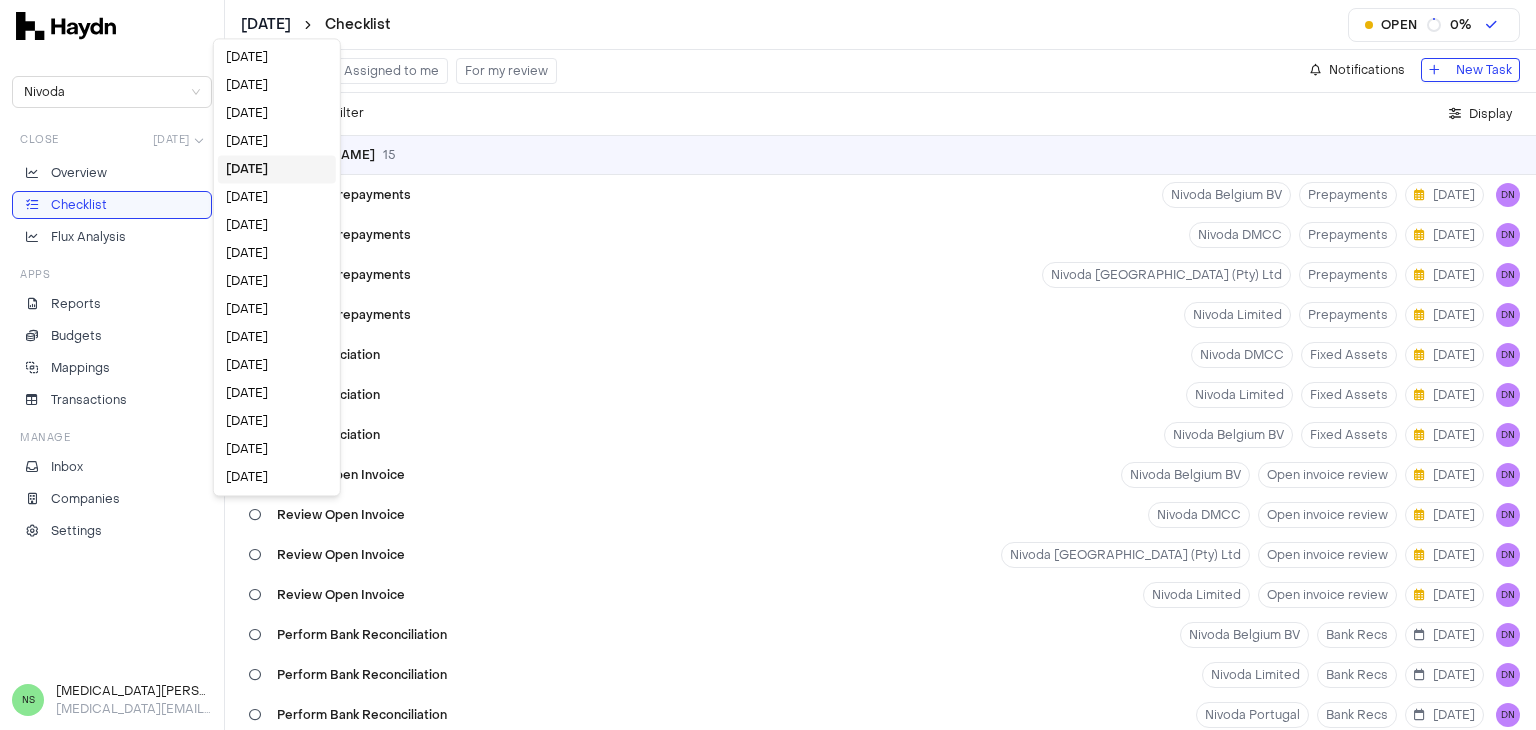 click on "[DATE] Checklist Open 0 % Nivoda Close [DATE] Overview Checklist Flux Analysis Apps Reports Budgets Mappings Transactions Manage Inbox Companies Settings NS [MEDICAL_DATA][PERSON_NAME] [MEDICAL_DATA][EMAIL_ADDRESS][DOMAIN_NAME] All   (default) Assigned to me   For my review   Notifications New Task Filter . Display [PERSON_NAME] 3 Perform Bank Reconciliation 4C Capital Limited Bank Recs [DATE] AF Perform Bank Reconciliation 4C Capital Servicer B.V. Bank Recs [DATE] AF Monthly Management Accounts - Capital 4C Capital Limited Finance Reporting [DATE] AF [PERSON_NAME] 25 Provision for Lost Parcels  Provisions [DATE] BH Provision for Bad Debts Provisions [DATE] BH Review Stripe balance account Nivoda Australia Pty Ltd Suspense Accounts [DATE] BH Provision for Additional Bad Debts Provisions [DATE] BH [PERSON_NAME] as Bad Debts Provisions [DATE] BH Review Suspense Account Nivoda Belgium BV Suspense Accounts [DATE] BH Review Suspense Account Nivoda DMCC Suspense Accounts [DATE] BH Review Suspense Account Nivoda [GEOGRAPHIC_DATA] (Pty) Ltd [DATE] BH +" at bounding box center (768, 365) 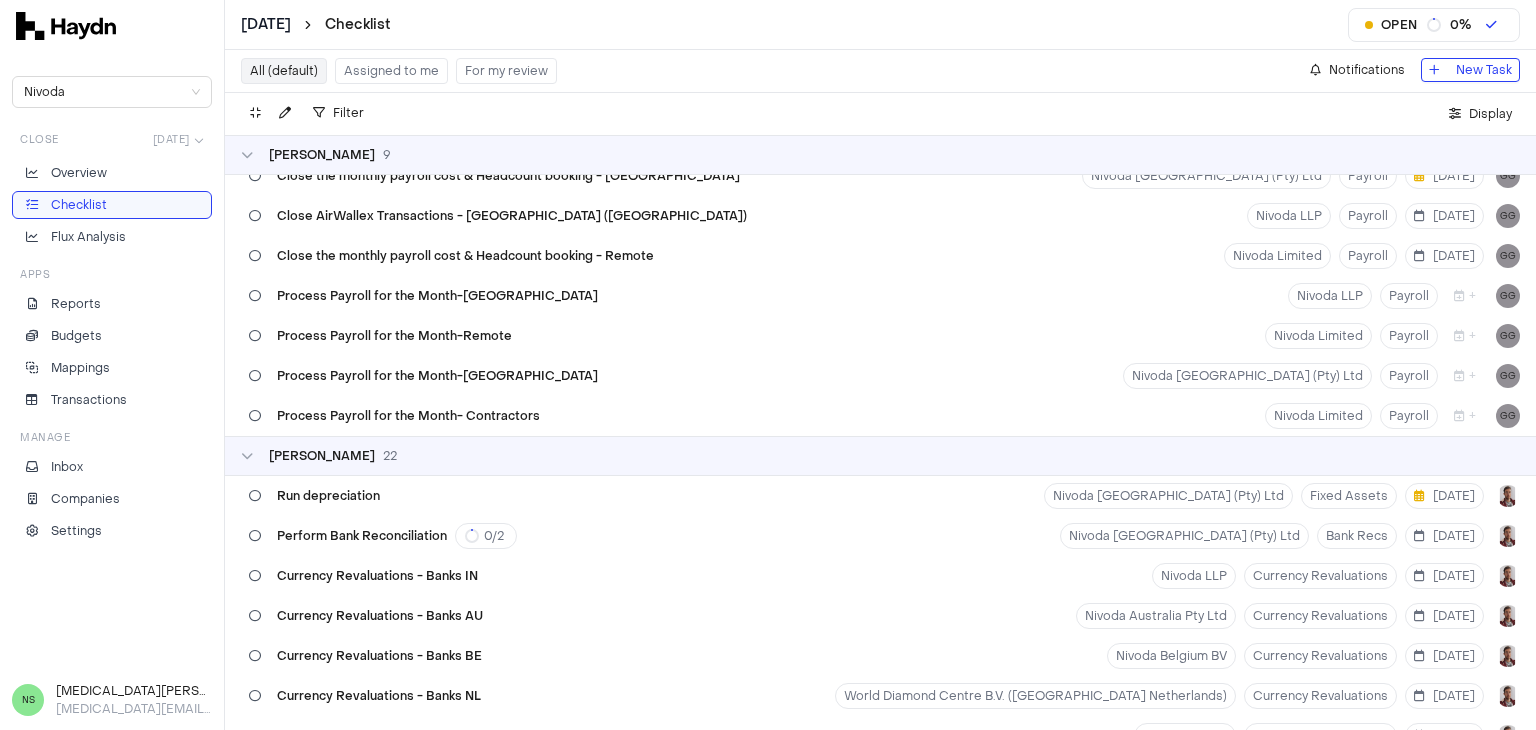 scroll, scrollTop: 2500, scrollLeft: 0, axis: vertical 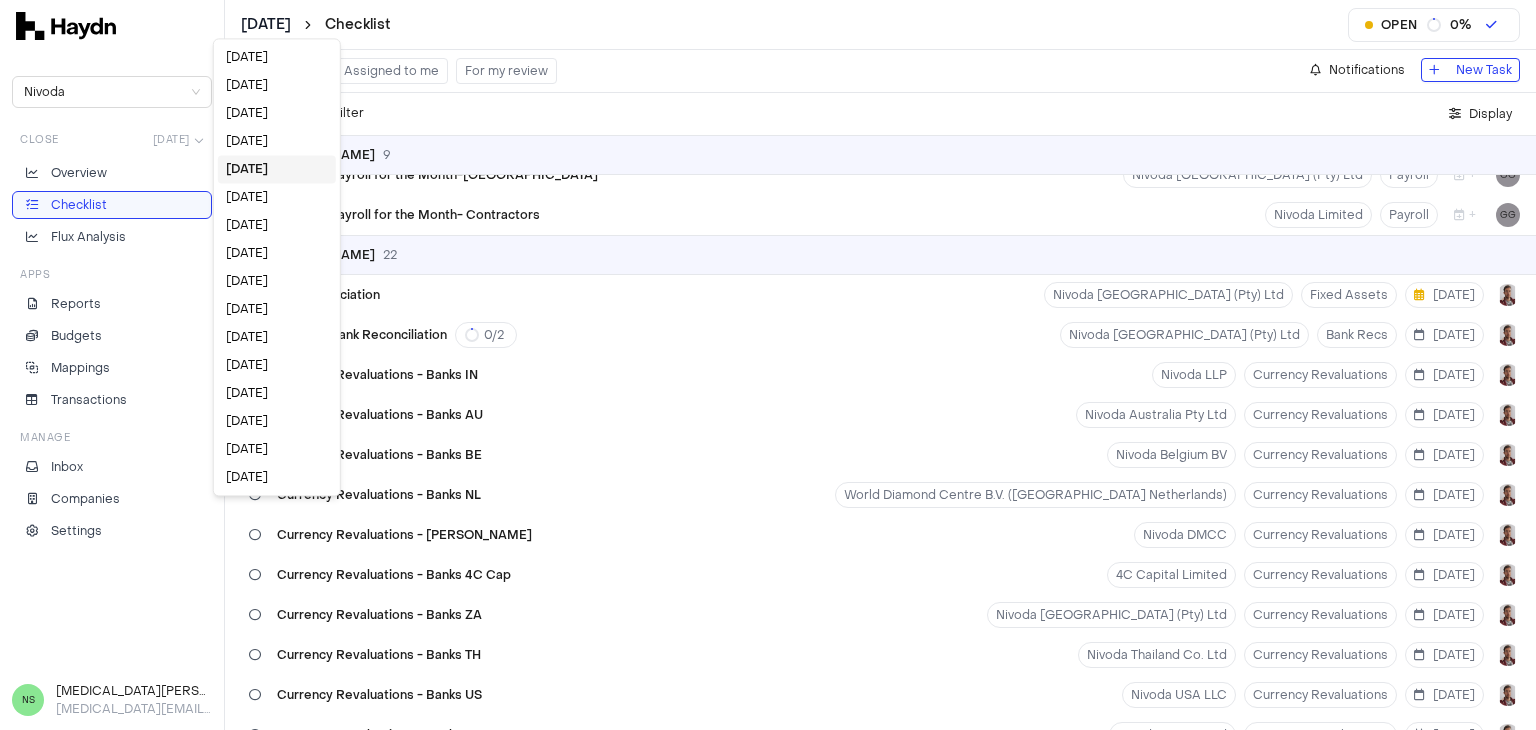 click on "[DATE] Checklist Open 0 % Nivoda Close [DATE] Overview Checklist Flux Analysis Apps Reports Budgets Mappings Transactions Manage Inbox Companies Settings NS [MEDICAL_DATA][PERSON_NAME] [MEDICAL_DATA][EMAIL_ADDRESS][DOMAIN_NAME] All   (default) Assigned to me   For my review   Notifications New Task Filter . Display [PERSON_NAME] 3 Perform Bank Reconciliation 4C Capital Limited Bank Recs [DATE] AF Perform Bank Reconciliation 4C Capital Servicer B.V. Bank Recs [DATE] AF Monthly Management Accounts - Capital 4C Capital Limited Finance Reporting [DATE] AF [PERSON_NAME] 25 Provision for Lost Parcels  Provisions [DATE] BH Provision for Bad Debts Provisions [DATE] BH Review Stripe balance account Nivoda Australia Pty Ltd Suspense Accounts [DATE] BH Provision for Additional Bad Debts Provisions [DATE] BH [PERSON_NAME] as Bad Debts Provisions [DATE] BH Review Suspense Account Nivoda Belgium BV Suspense Accounts [DATE] BH Review Suspense Account Nivoda DMCC Suspense Accounts [DATE] BH Review Suspense Account Nivoda [GEOGRAPHIC_DATA] (Pty) Ltd [DATE] BH +" at bounding box center [768, 365] 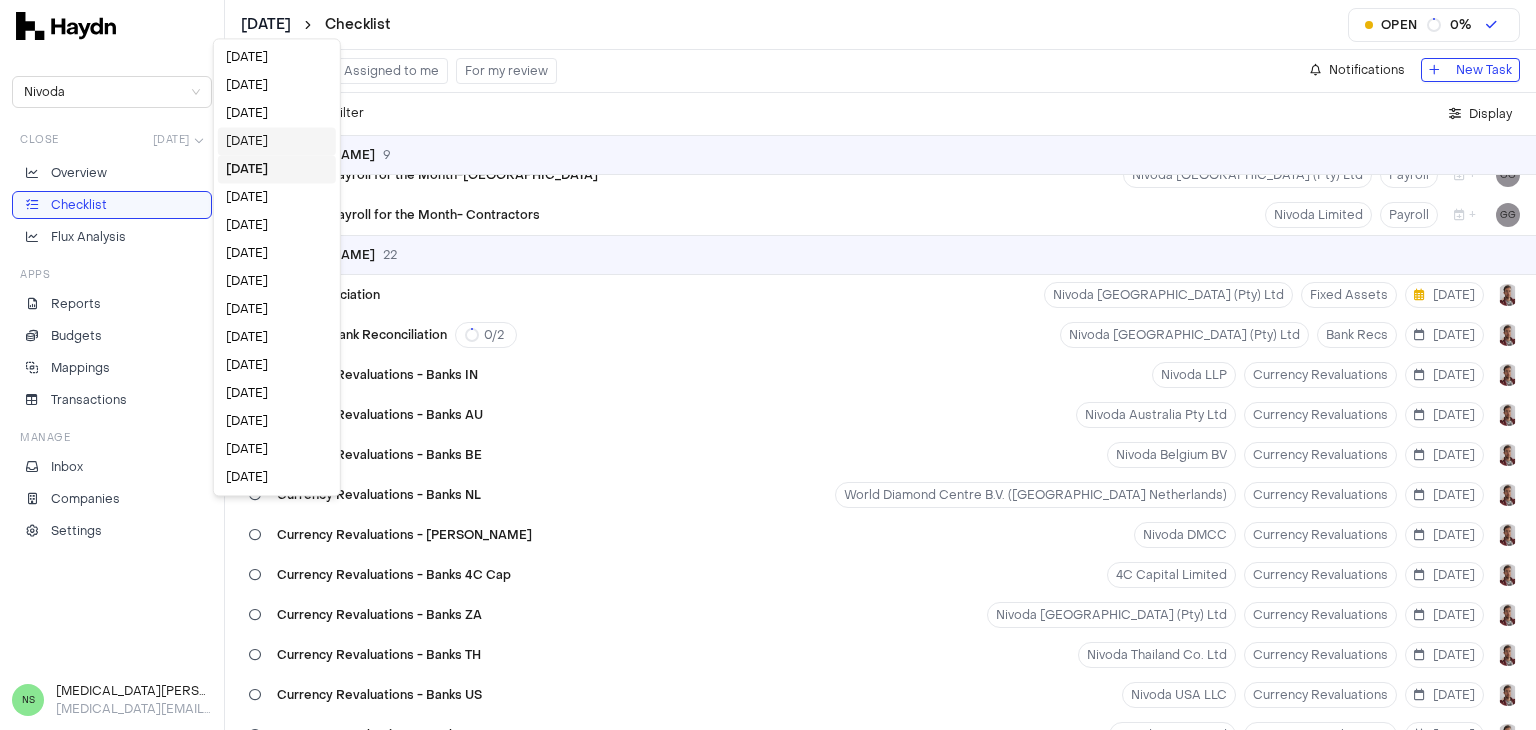 click on "[DATE]" at bounding box center (277, 141) 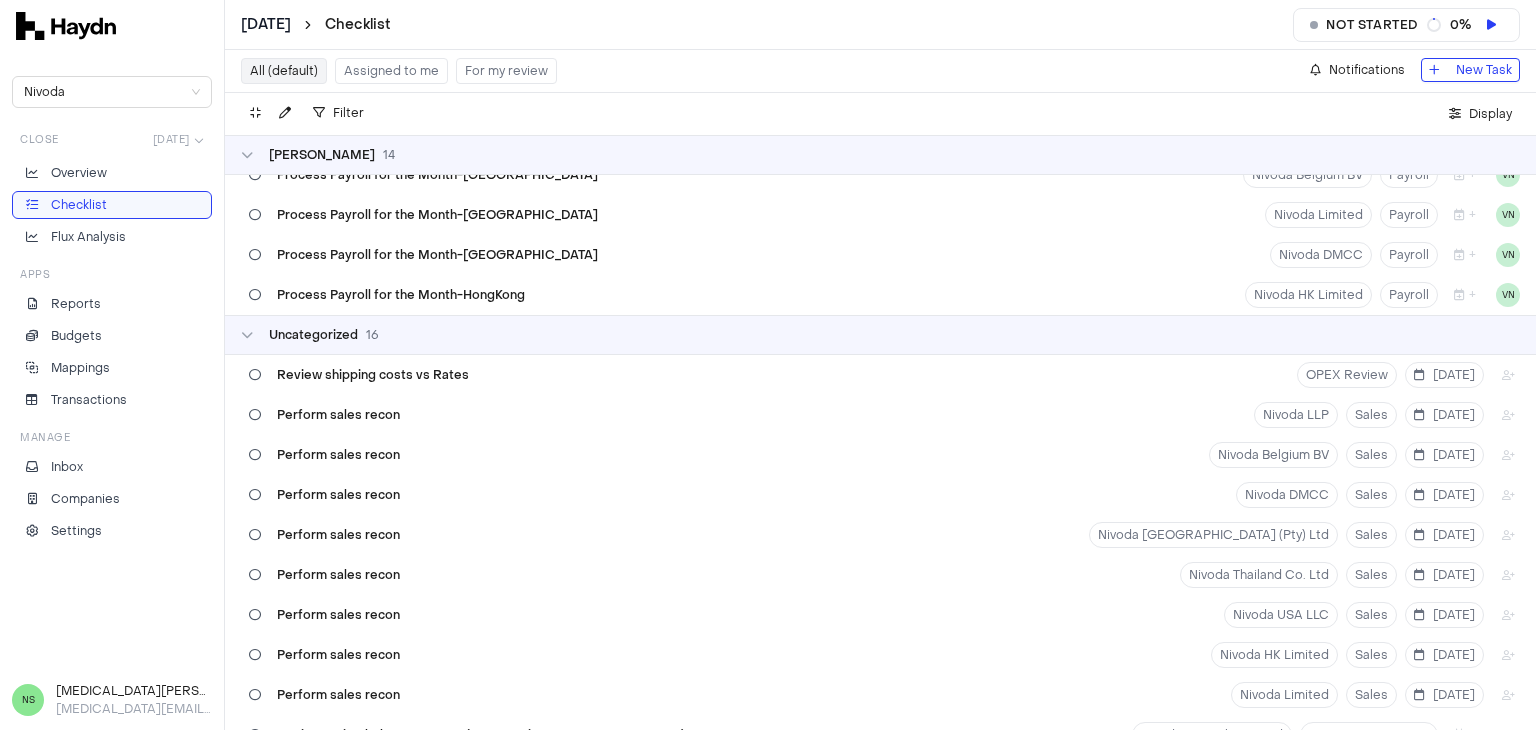 scroll, scrollTop: 7204, scrollLeft: 0, axis: vertical 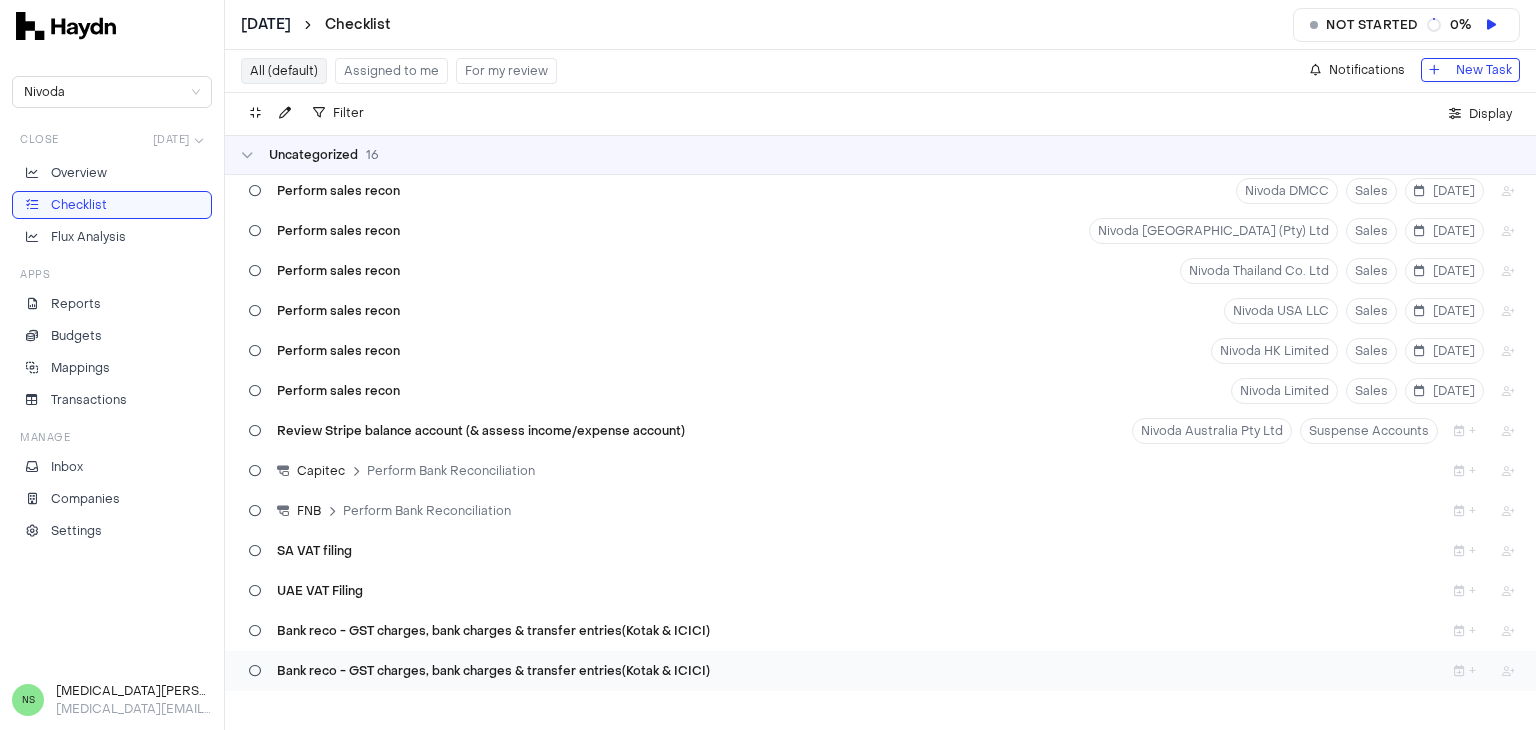 click on "Bank reco - GST charges, bank charges & transfer entries(Kotak & ICICI)" at bounding box center [493, 671] 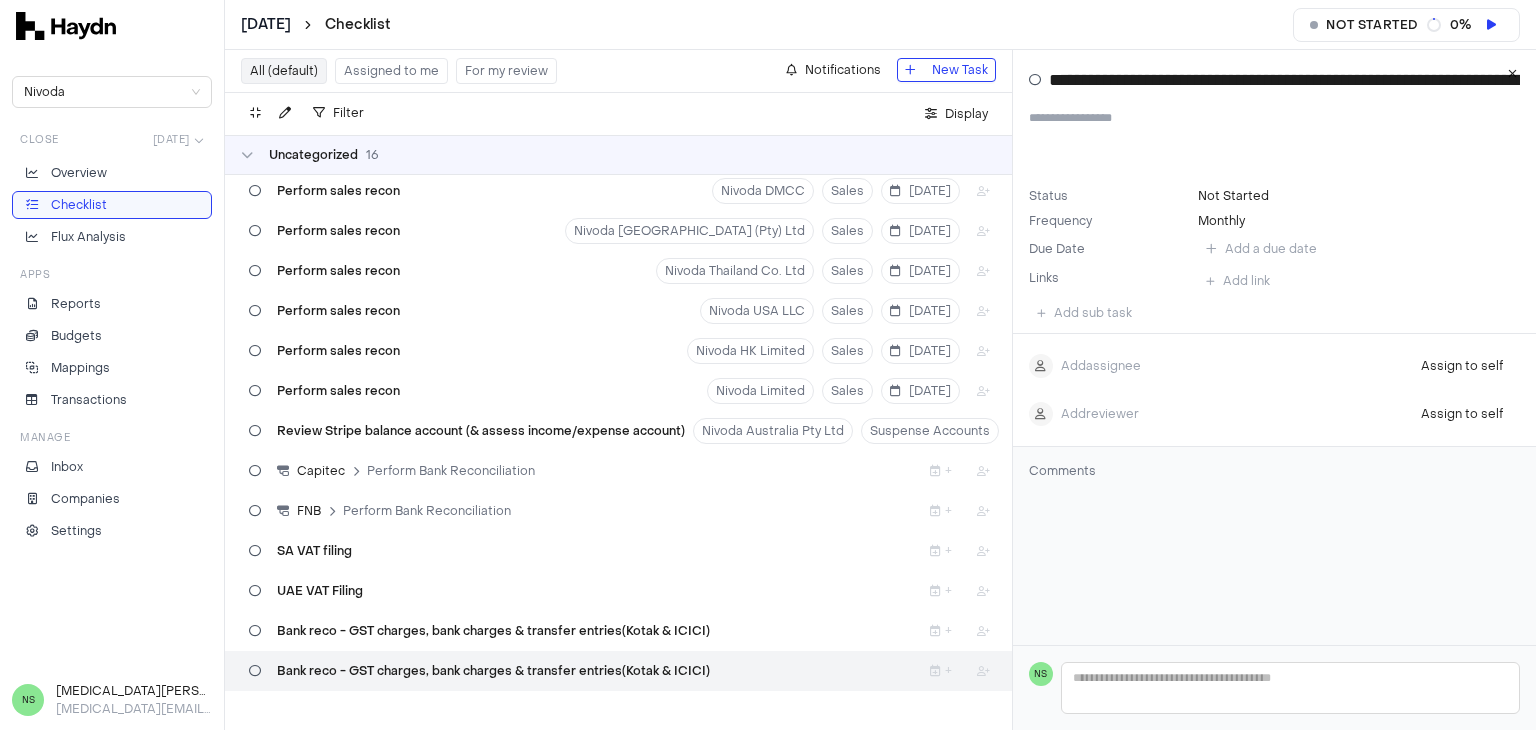 click at bounding box center [255, 671] 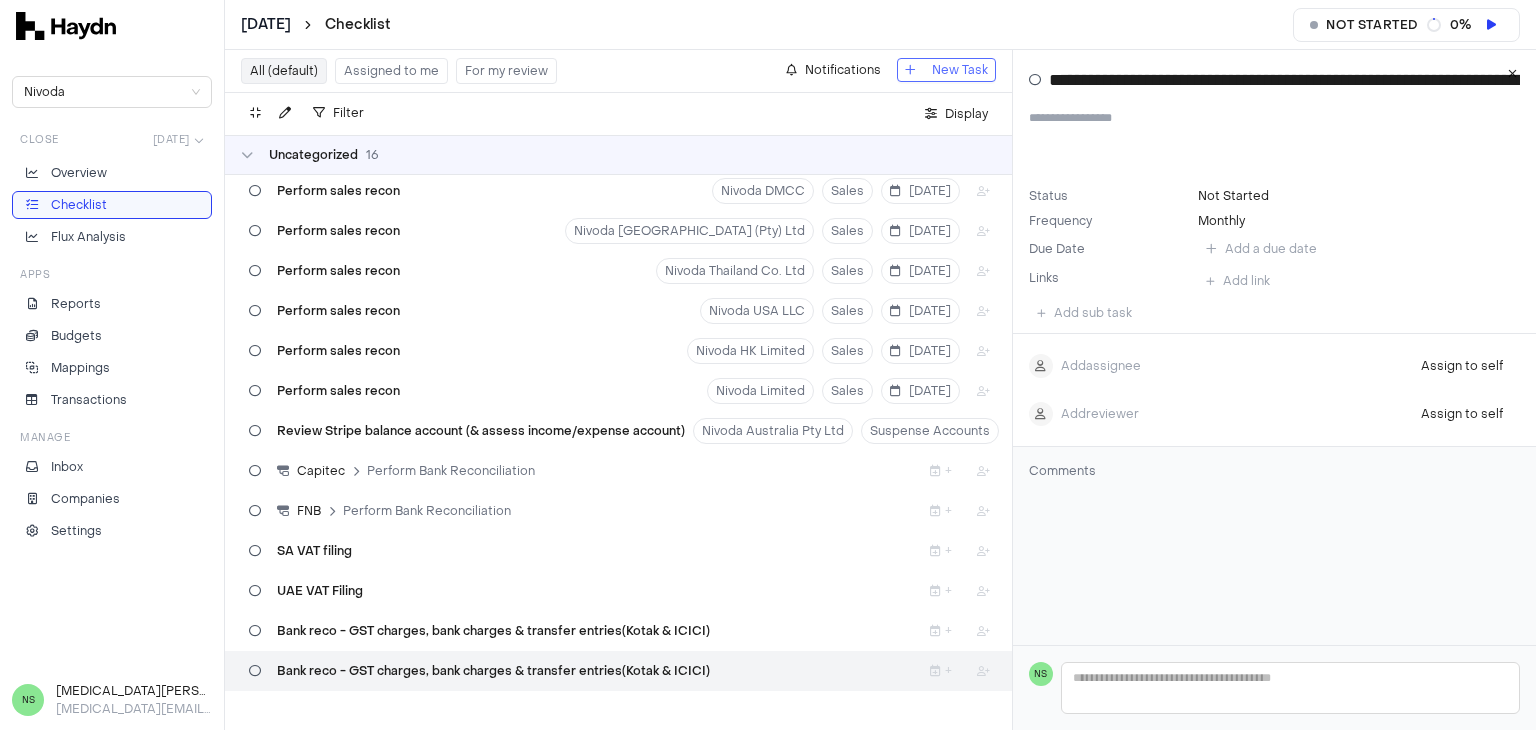 click at bounding box center [1512, 74] 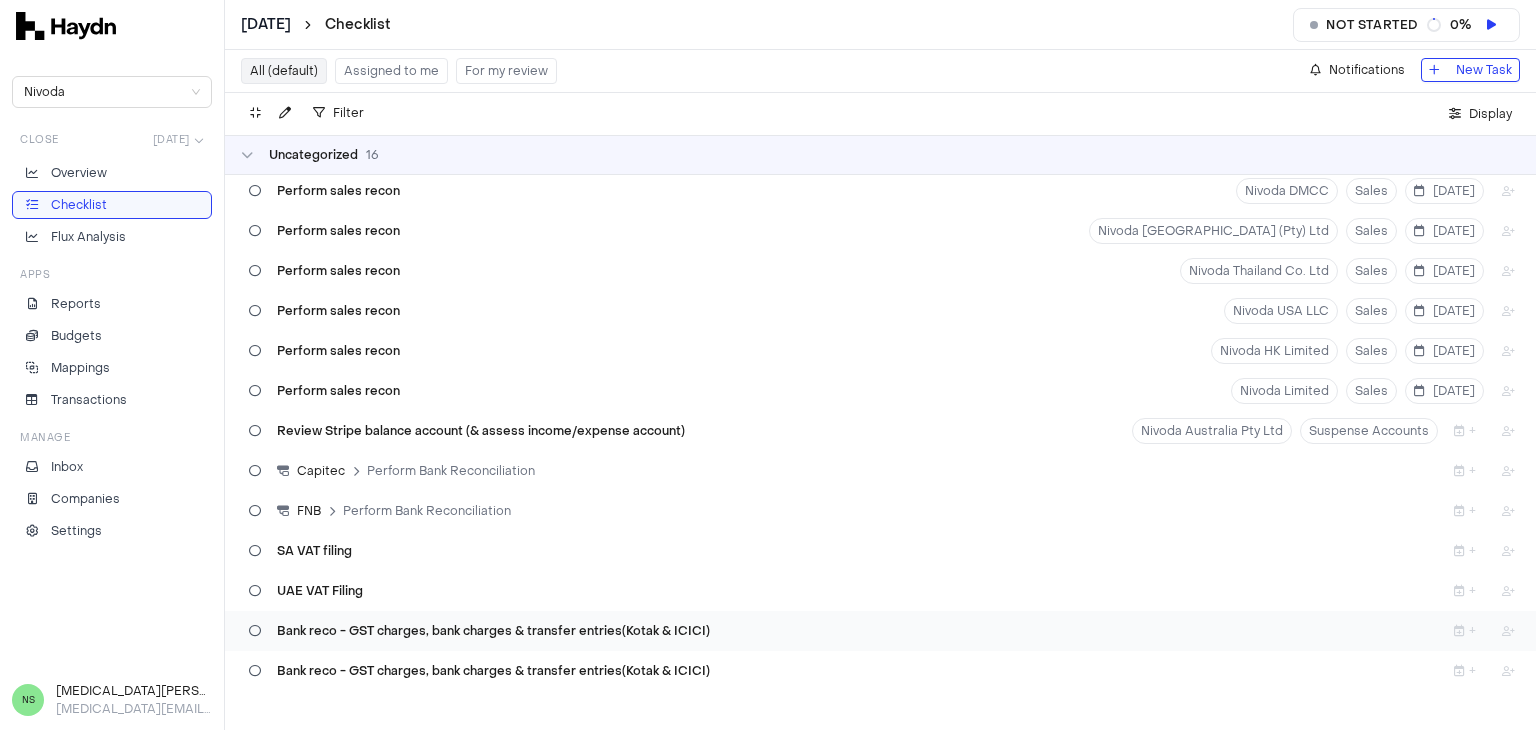 click at bounding box center [255, 631] 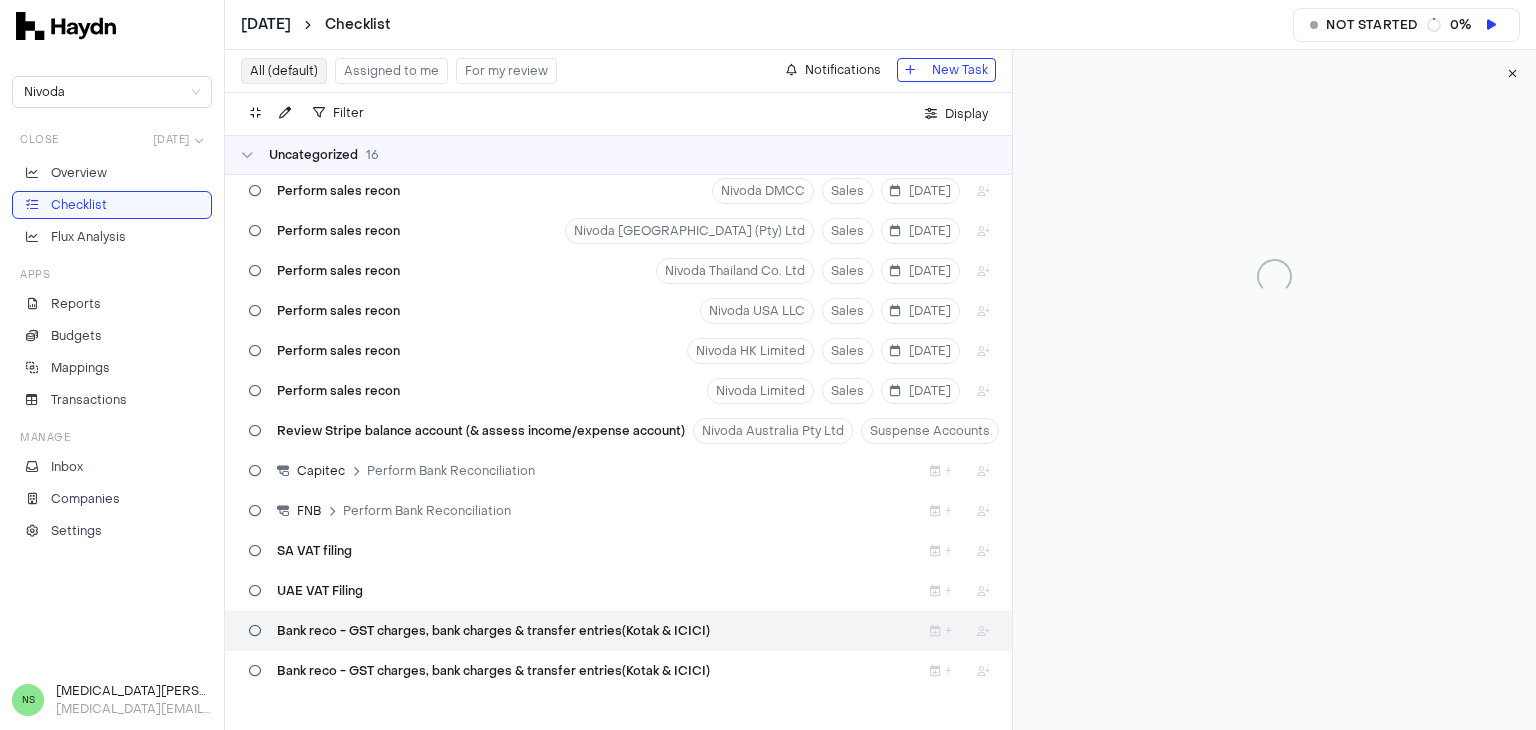 type 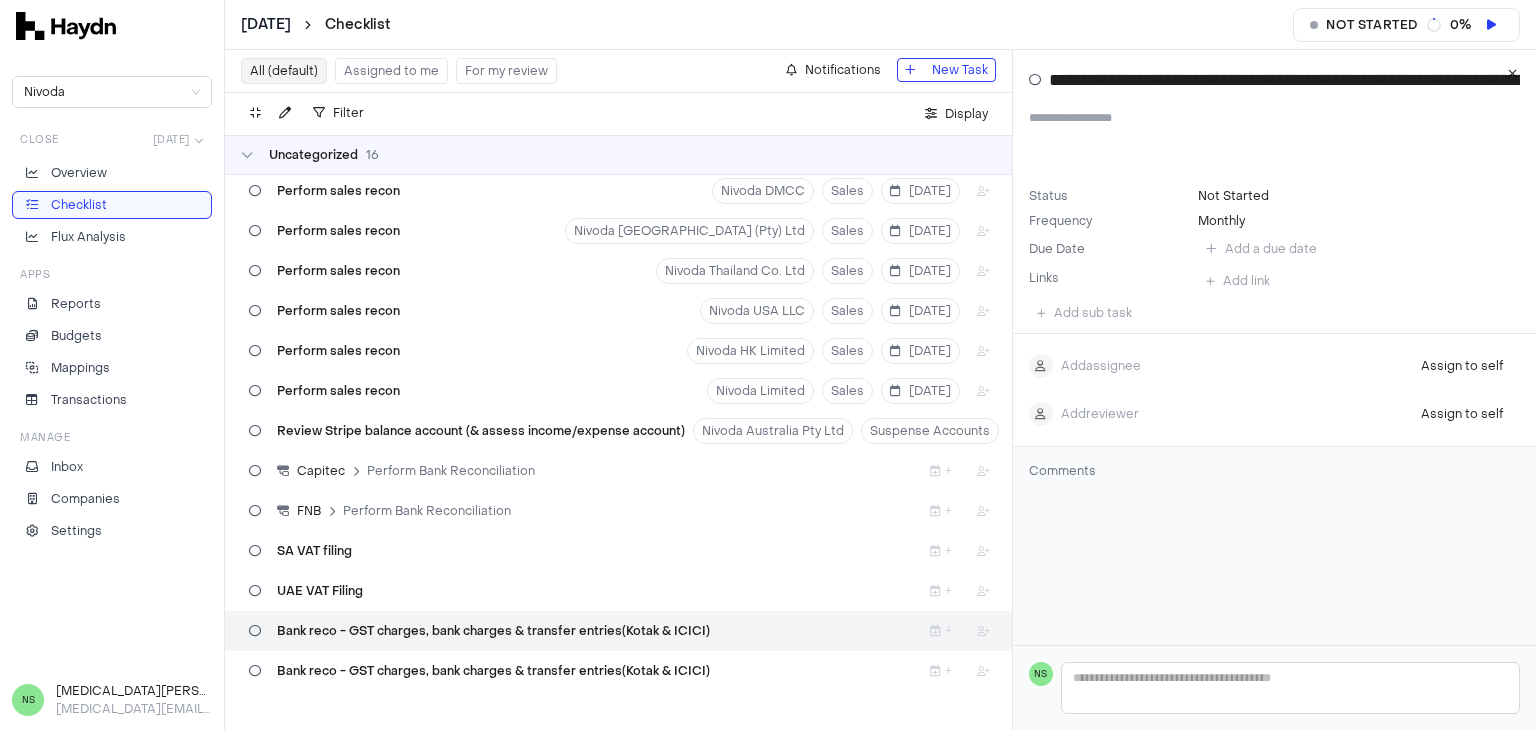 click at bounding box center (1035, 80) 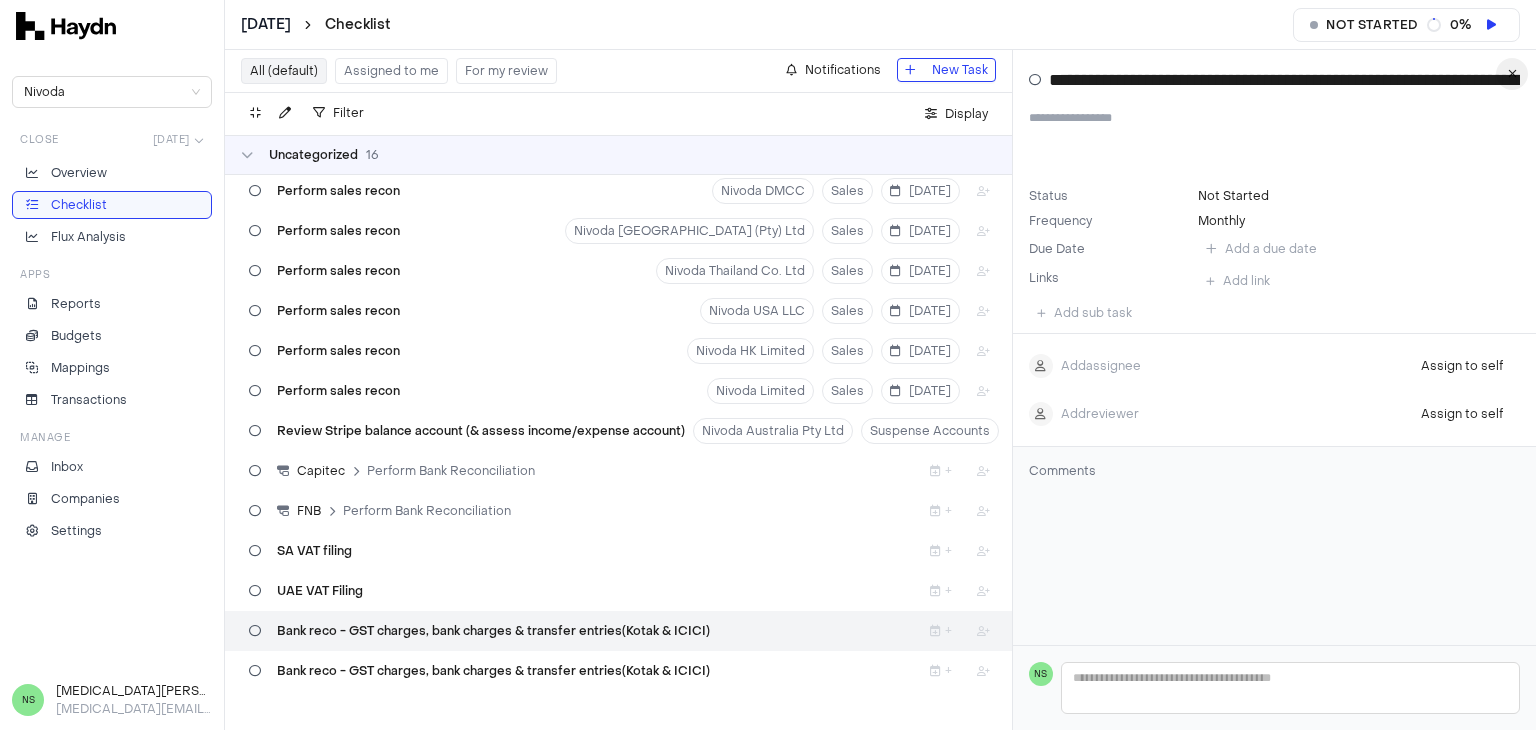 click at bounding box center [1512, 74] 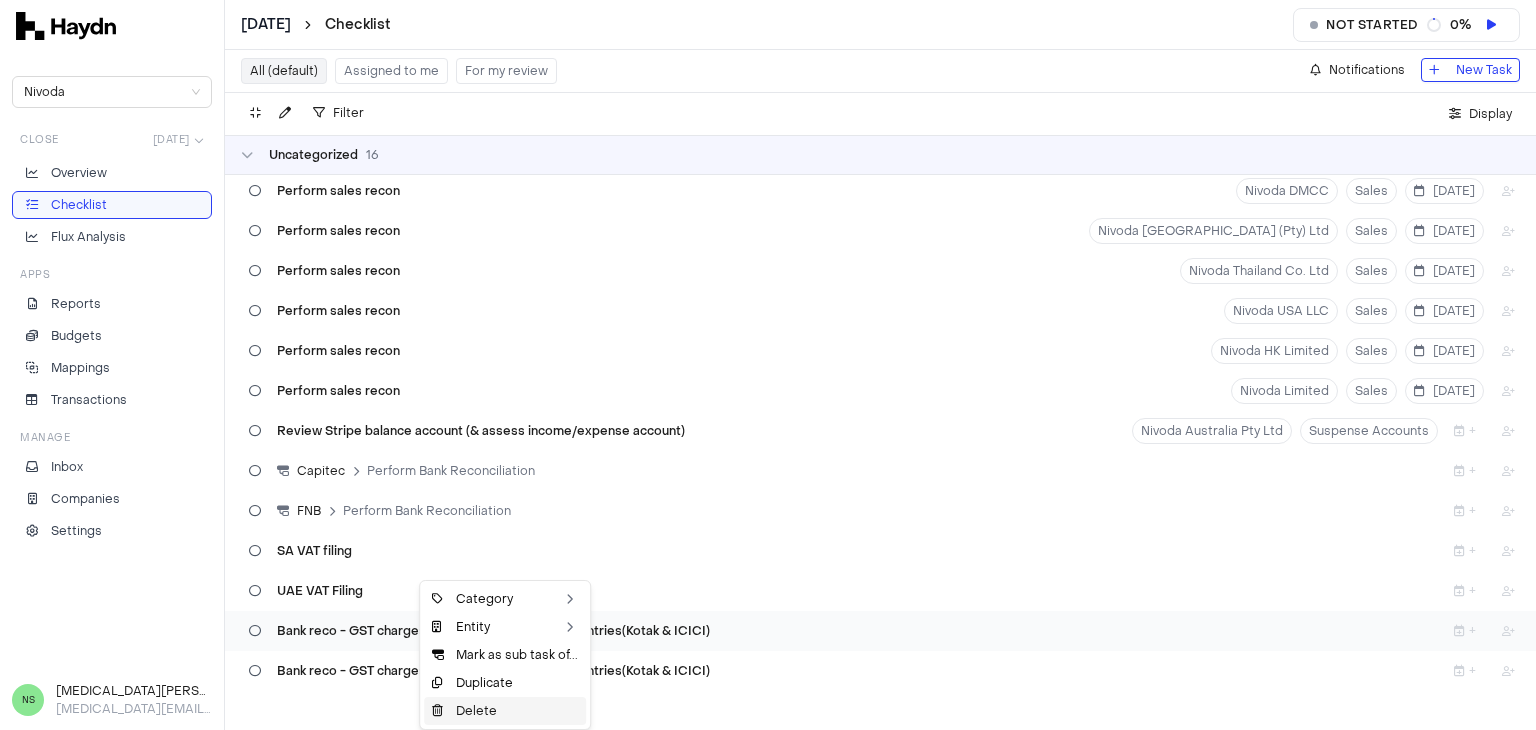 click on "Delete" at bounding box center (505, 711) 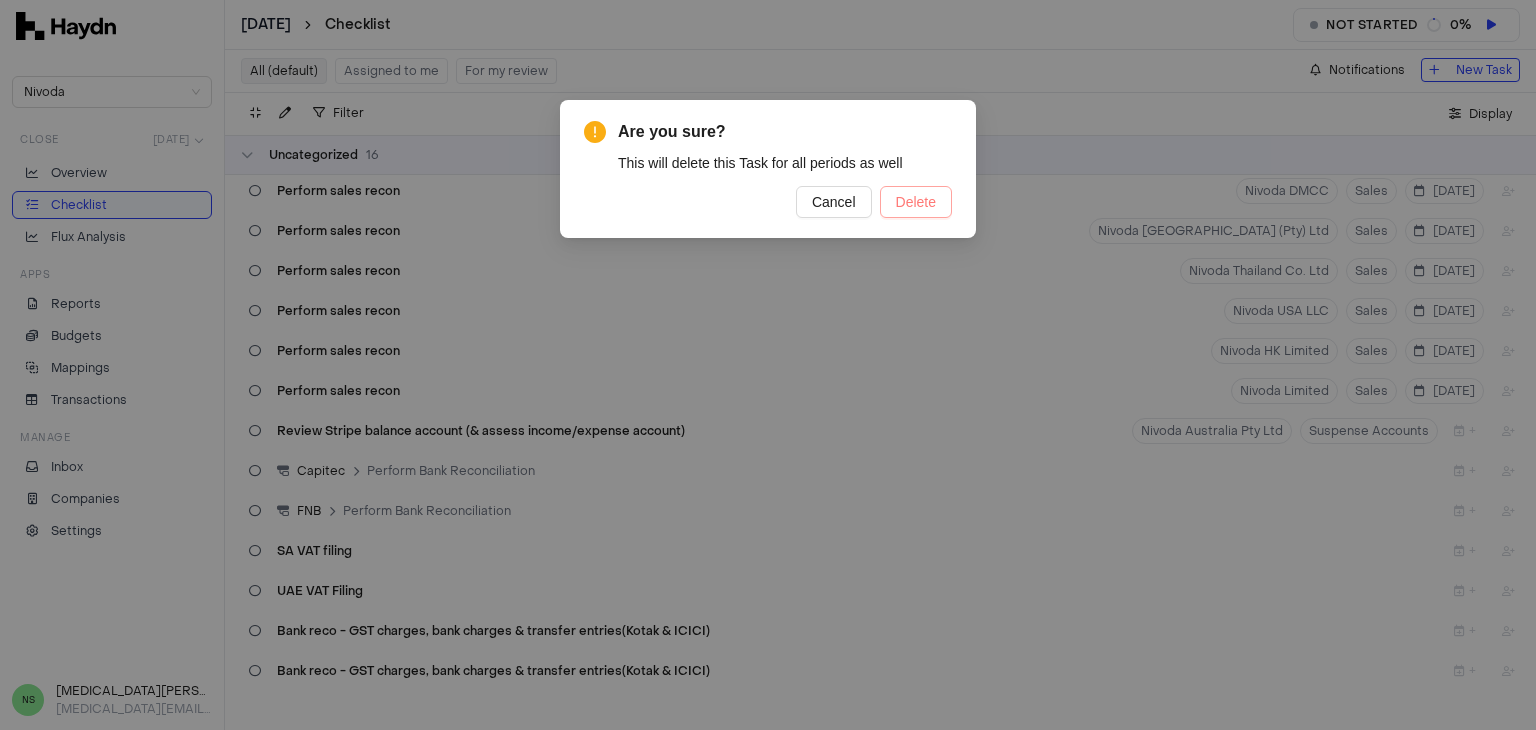 click on "Delete" at bounding box center (916, 202) 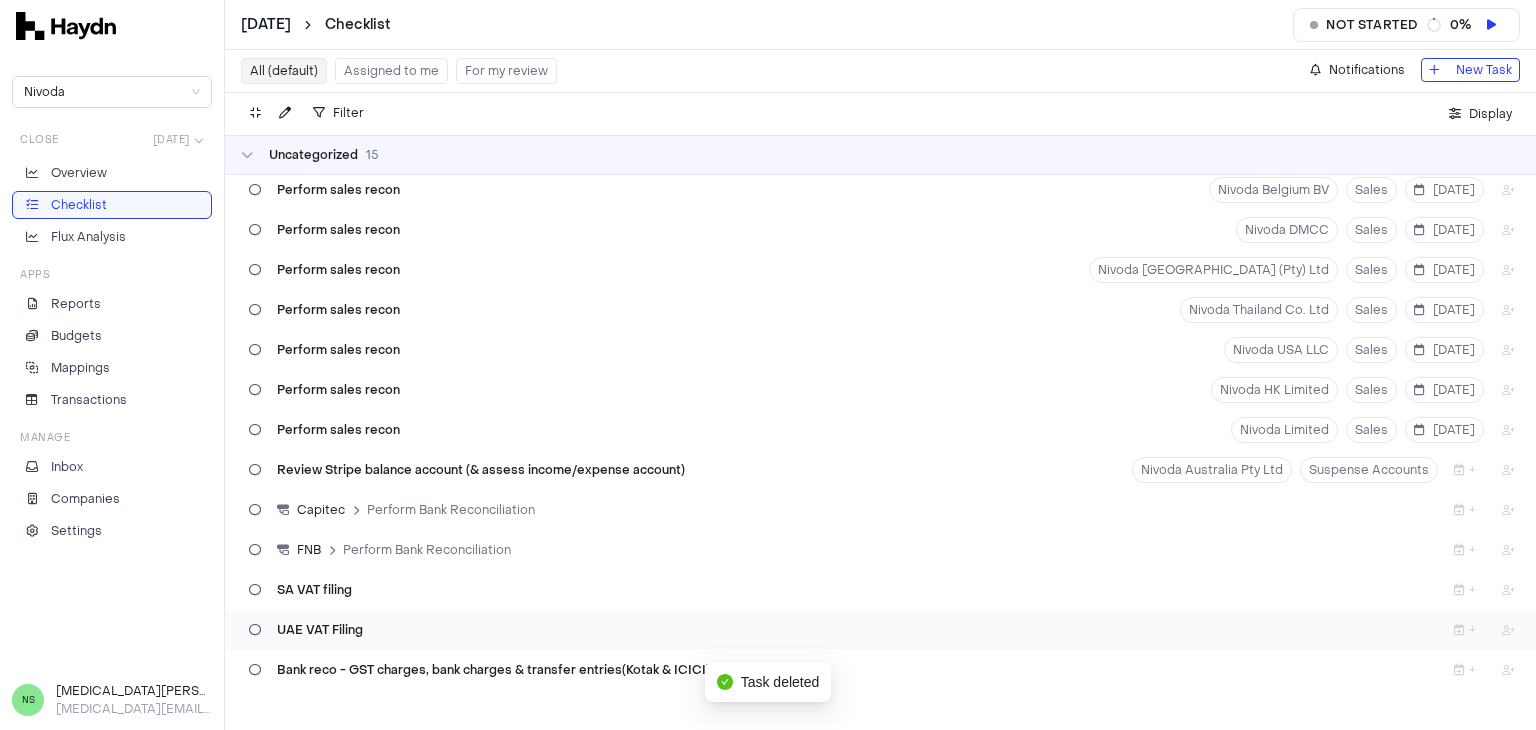 scroll, scrollTop: 7164, scrollLeft: 0, axis: vertical 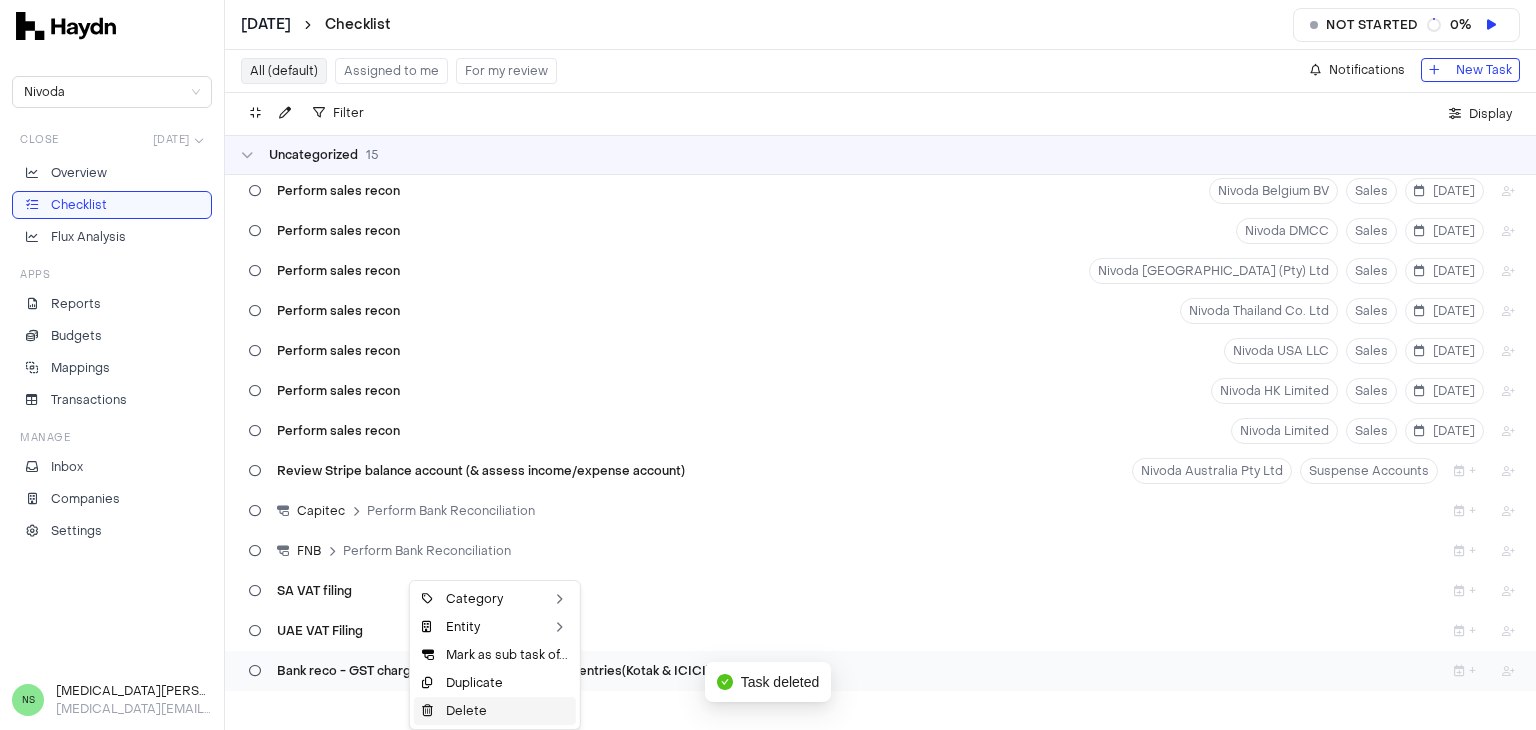 click on "Delete" at bounding box center [495, 711] 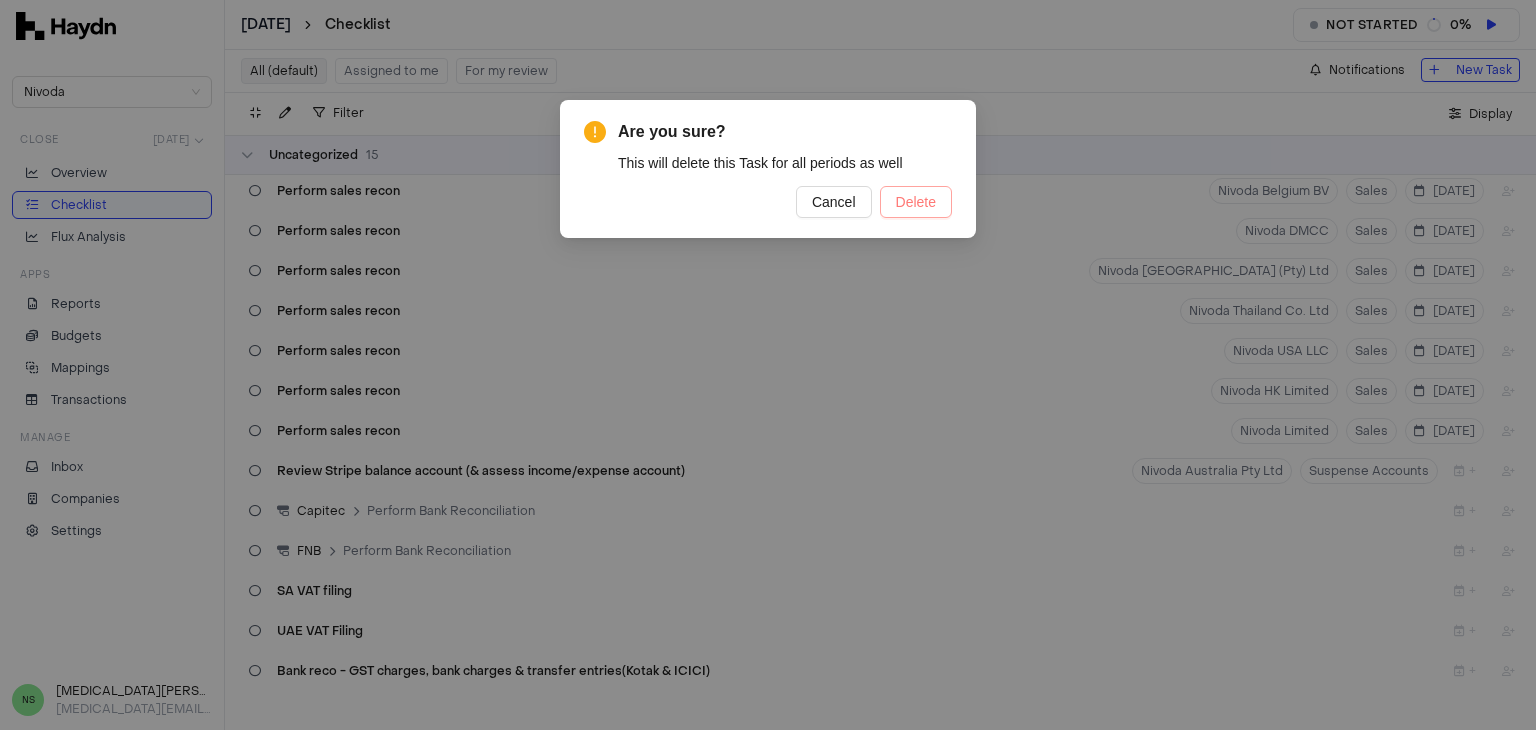 click on "Delete" at bounding box center [916, 202] 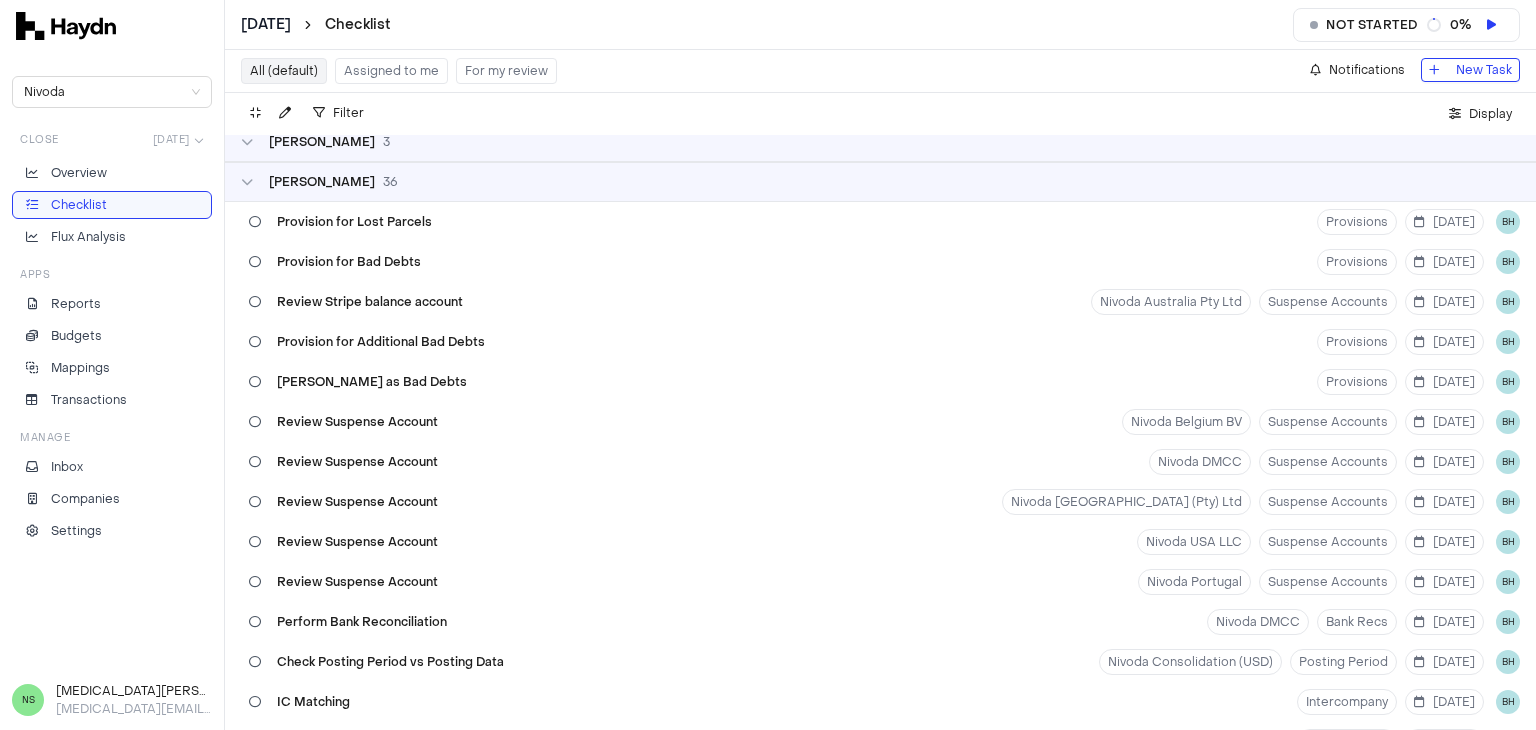 scroll, scrollTop: 0, scrollLeft: 0, axis: both 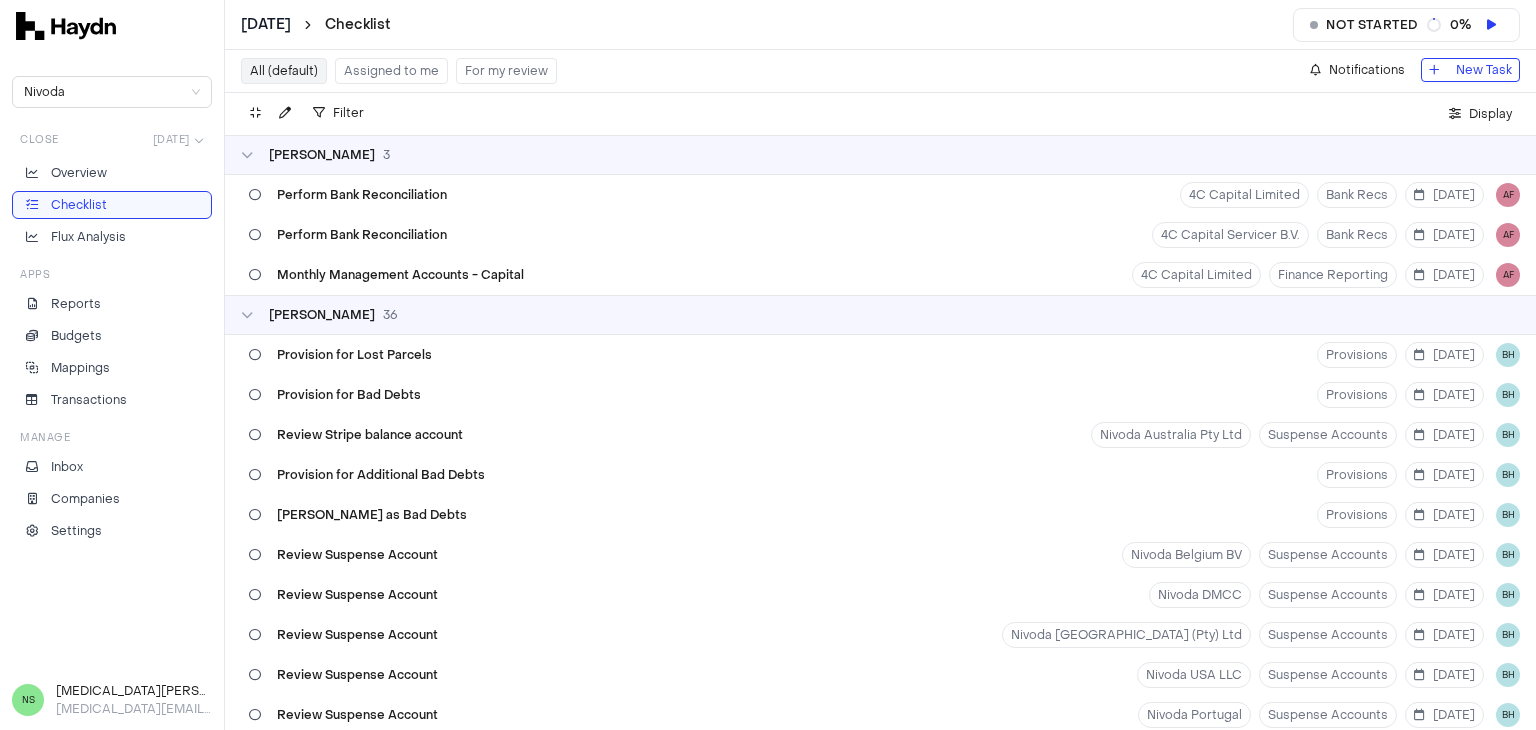 click on "[DATE] Checklist Not started 0 % Nivoda Close [DATE] Overview Checklist Flux Analysis Apps Reports Budgets Mappings Transactions Manage Inbox Companies Settings NS [MEDICAL_DATA][PERSON_NAME] [MEDICAL_DATA][EMAIL_ADDRESS][DOMAIN_NAME] All   (default) Assigned to me   For my review   Notifications New Task Filter . Display [PERSON_NAME] 3 Perform Bank Reconciliation 4C Capital Limited Bank Recs [DATE] AF Perform Bank Reconciliation 4C Capital Servicer B.V. Bank Recs [DATE] AF Monthly Management Accounts - Capital 4C Capital Limited Finance Reporting [DATE] AF [PERSON_NAME] 36 Provision for Lost Parcels  Provisions [DATE] BH Provision for Bad Debts Provisions [DATE] BH Review Stripe balance account Nivoda Australia Pty Ltd Suspense Accounts [DATE] BH Provision for Additional Bad Debts Provisions [DATE] BH [PERSON_NAME] as Bad Debts Provisions [DATE] BH Review Suspense Account Nivoda Belgium BV Suspense Accounts [DATE] BH Review Suspense Account Nivoda DMCC Suspense Accounts [DATE] BH Review Suspense Account Nivoda [GEOGRAPHIC_DATA] (Pty) Ltd +" at bounding box center [768, 365] 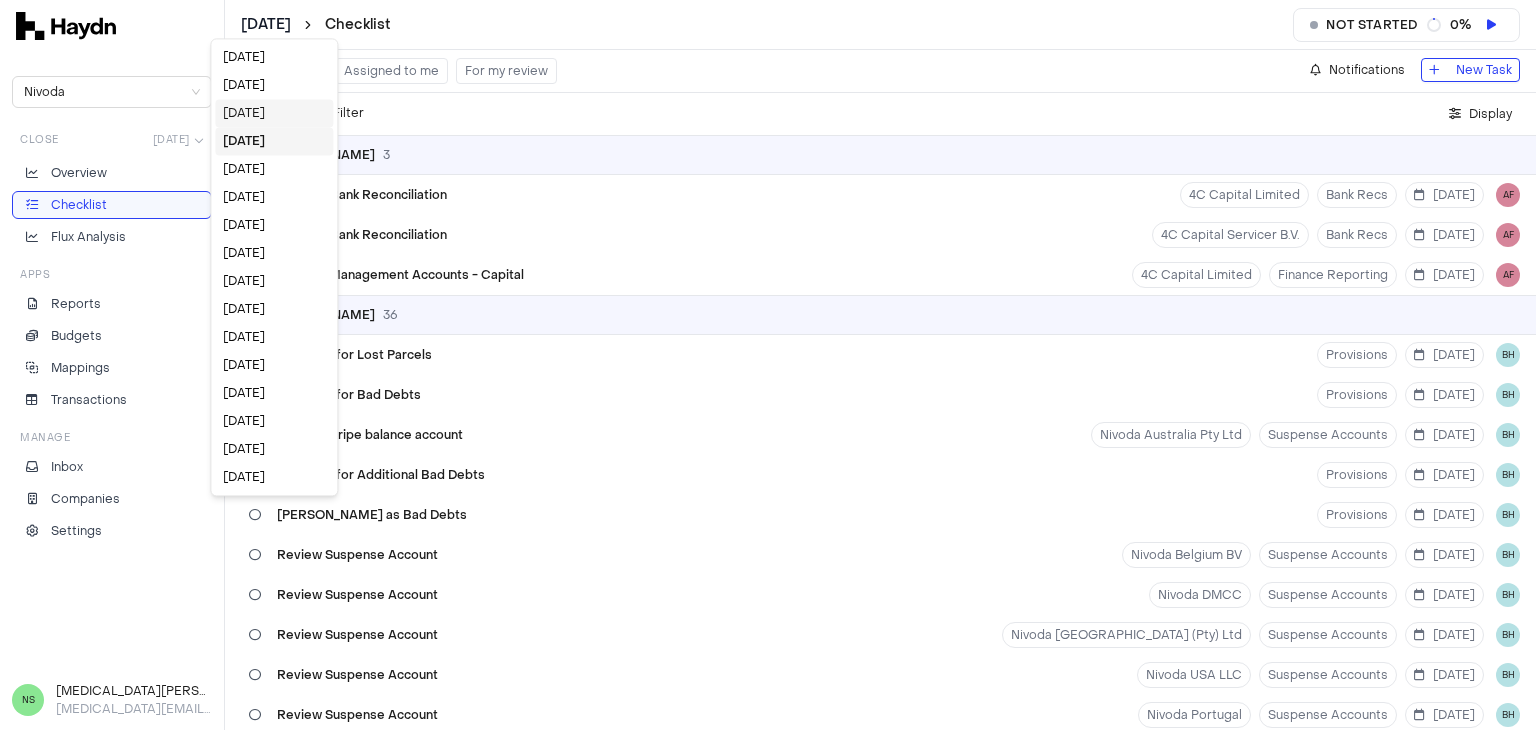 click on "[DATE]" at bounding box center (274, 113) 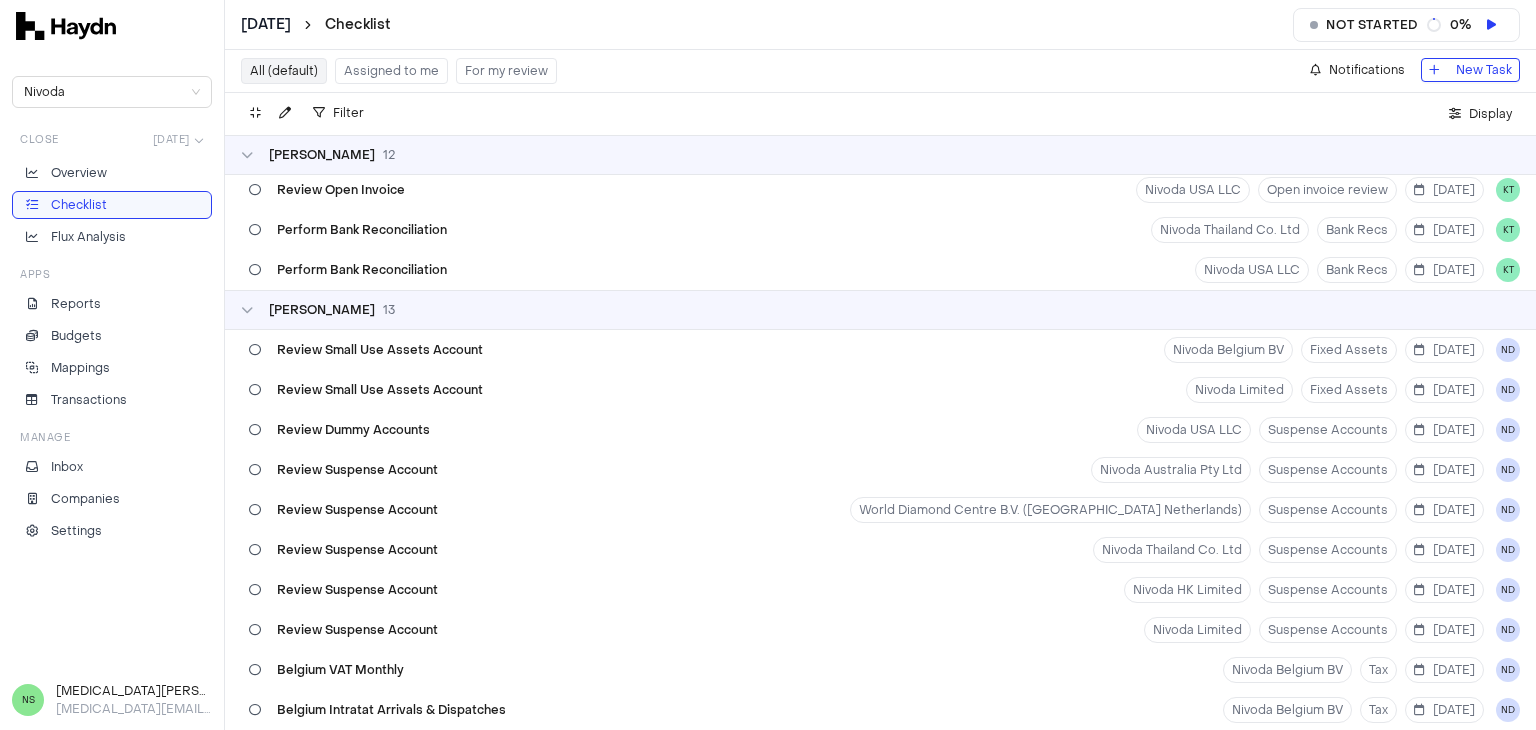 scroll, scrollTop: 5044, scrollLeft: 0, axis: vertical 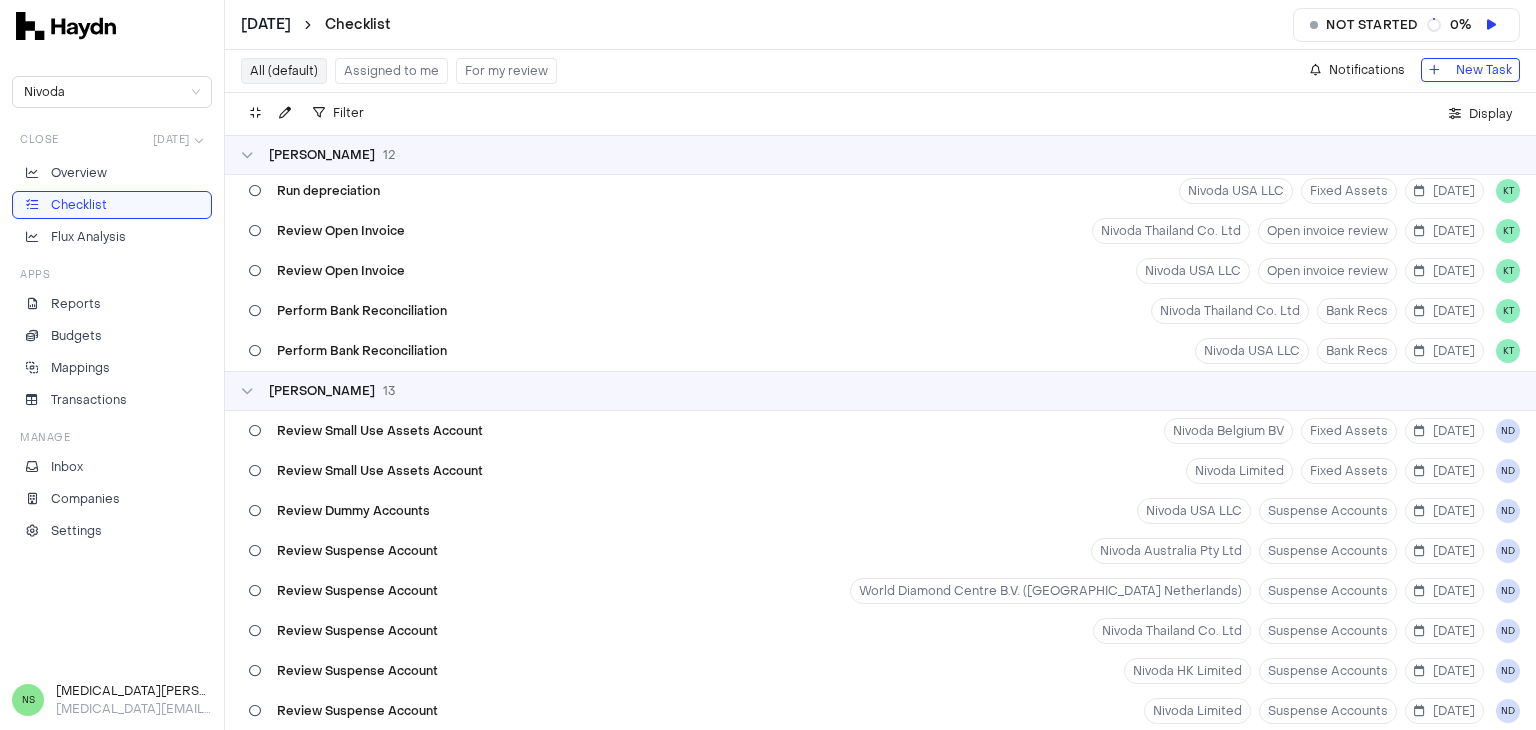 click on "[DATE] Checklist Not started 0 % Nivoda Close [DATE] Overview Checklist Flux Analysis Apps Reports Budgets Mappings Transactions Manage Inbox Companies Settings NS [MEDICAL_DATA][PERSON_NAME] [MEDICAL_DATA][EMAIL_ADDRESS][DOMAIN_NAME] All   (default) Assigned to me   For my review   Notifications New Task Filter . Display [PERSON_NAME] 3 Perform Bank Reconciliation 4C Capital Limited Bank Recs [DATE] AF Perform Bank Reconciliation 4C Capital Servicer B.V. Bank Recs [DATE] AF Monthly Management Accounts - Capital 4C Capital Limited Finance Reporting [DATE] AF [PERSON_NAME] 35 Provision for Lost Parcels  Provisions [DATE] BH Provision for Bad Debts Provisions [DATE] BH Review Stripe balance account Nivoda Australia Pty Ltd Suspense Accounts [DATE] BH Provision for Additional Bad Debts Provisions [DATE] BH [PERSON_NAME] as Bad Debts Provisions [DATE] BH Review Suspense Account Nivoda [GEOGRAPHIC_DATA] BV Suspense Accounts [DATE] BH Review Suspense Account Nivoda DMCC Suspense Accounts [DATE] BH Review Suspense Account Nivoda [GEOGRAPHIC_DATA] (Pty) Ltd +" at bounding box center (768, 365) 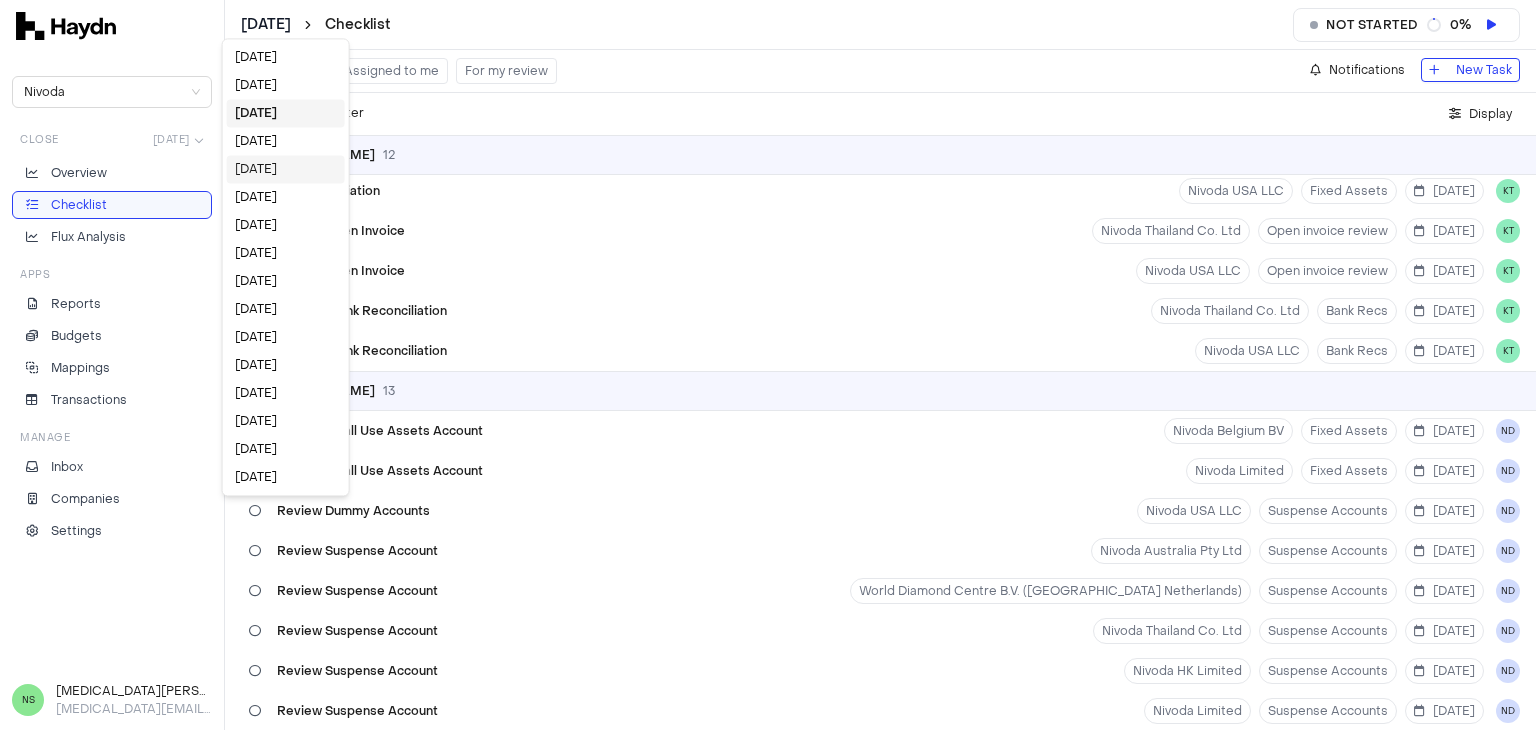 click on "[DATE]" at bounding box center [286, 169] 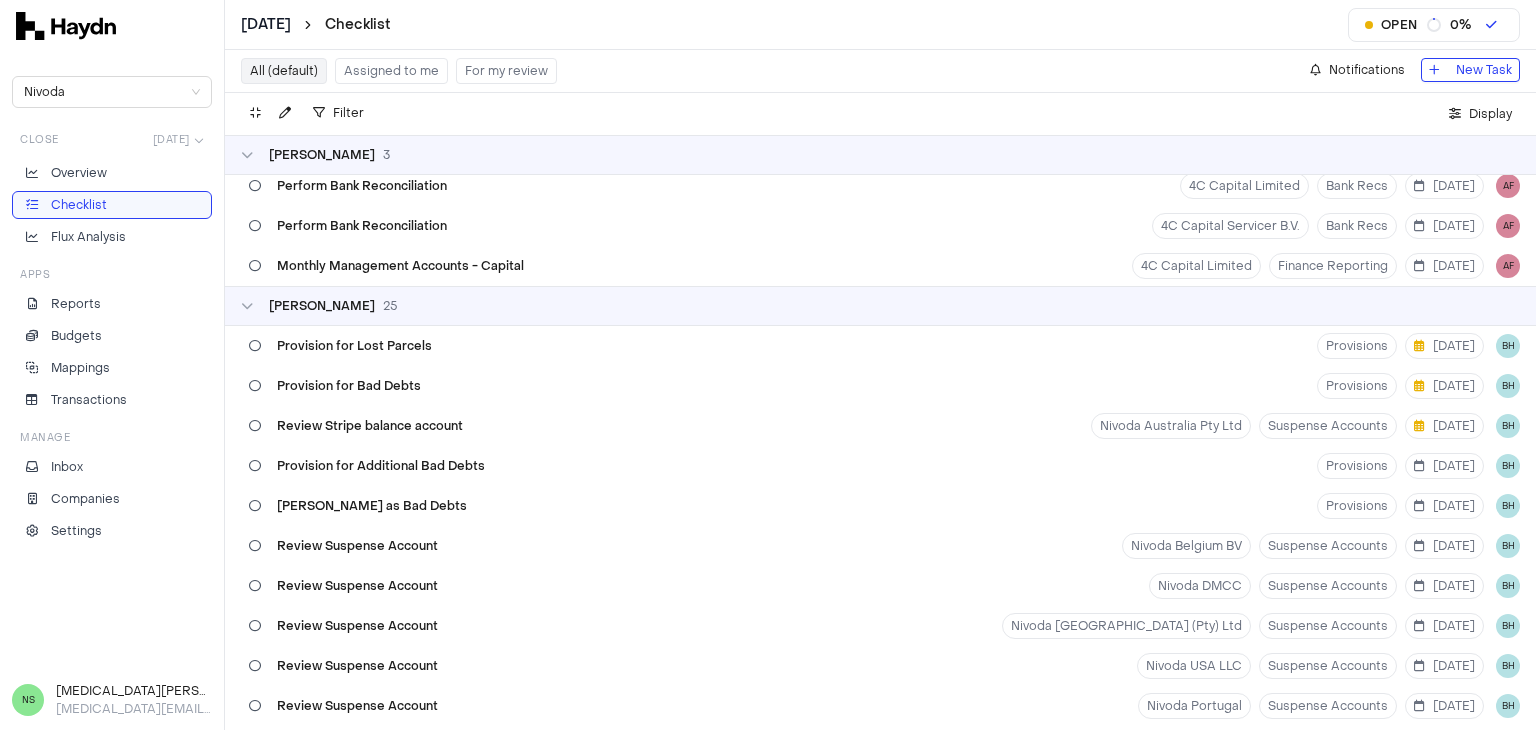 scroll, scrollTop: 0, scrollLeft: 0, axis: both 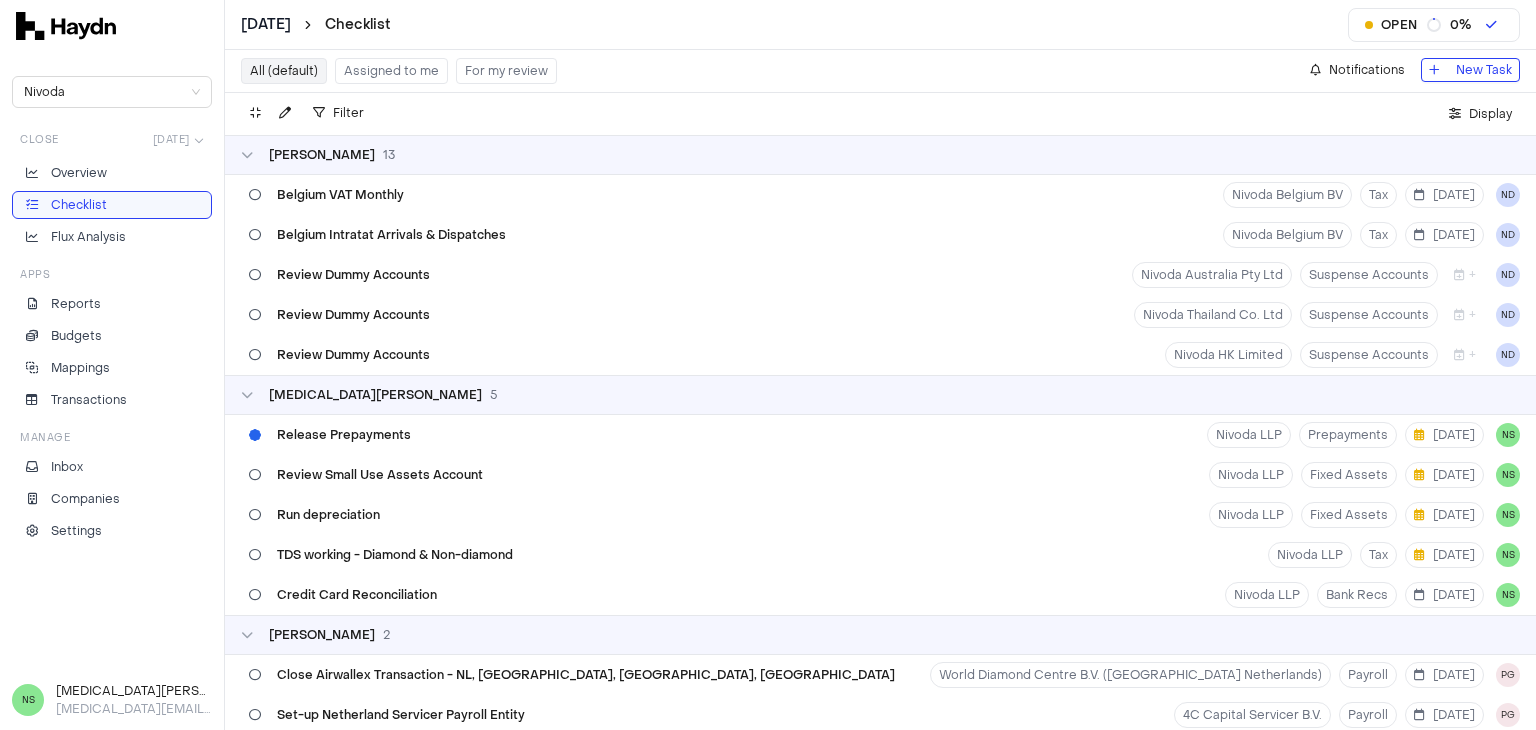 type 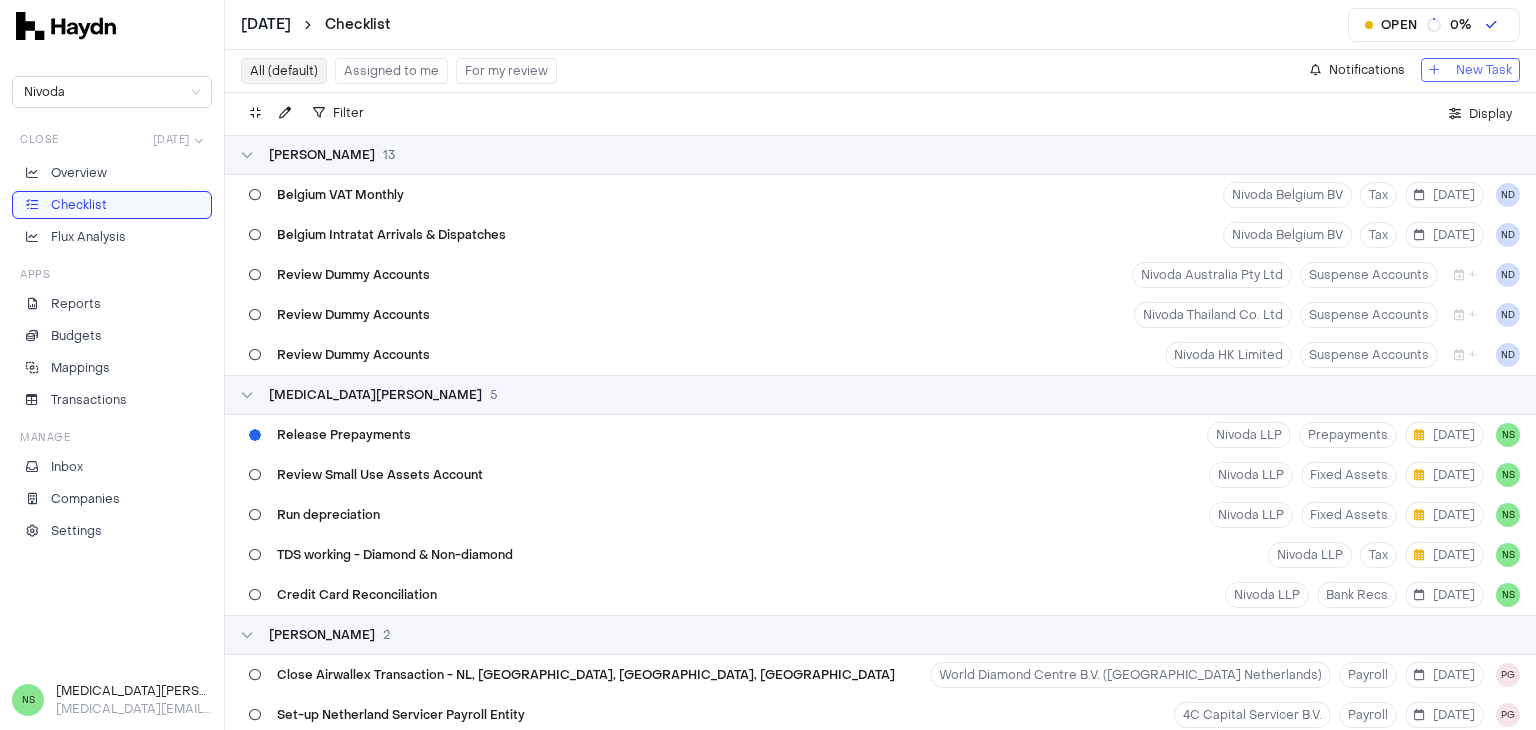 click on "New Task" at bounding box center [1470, 70] 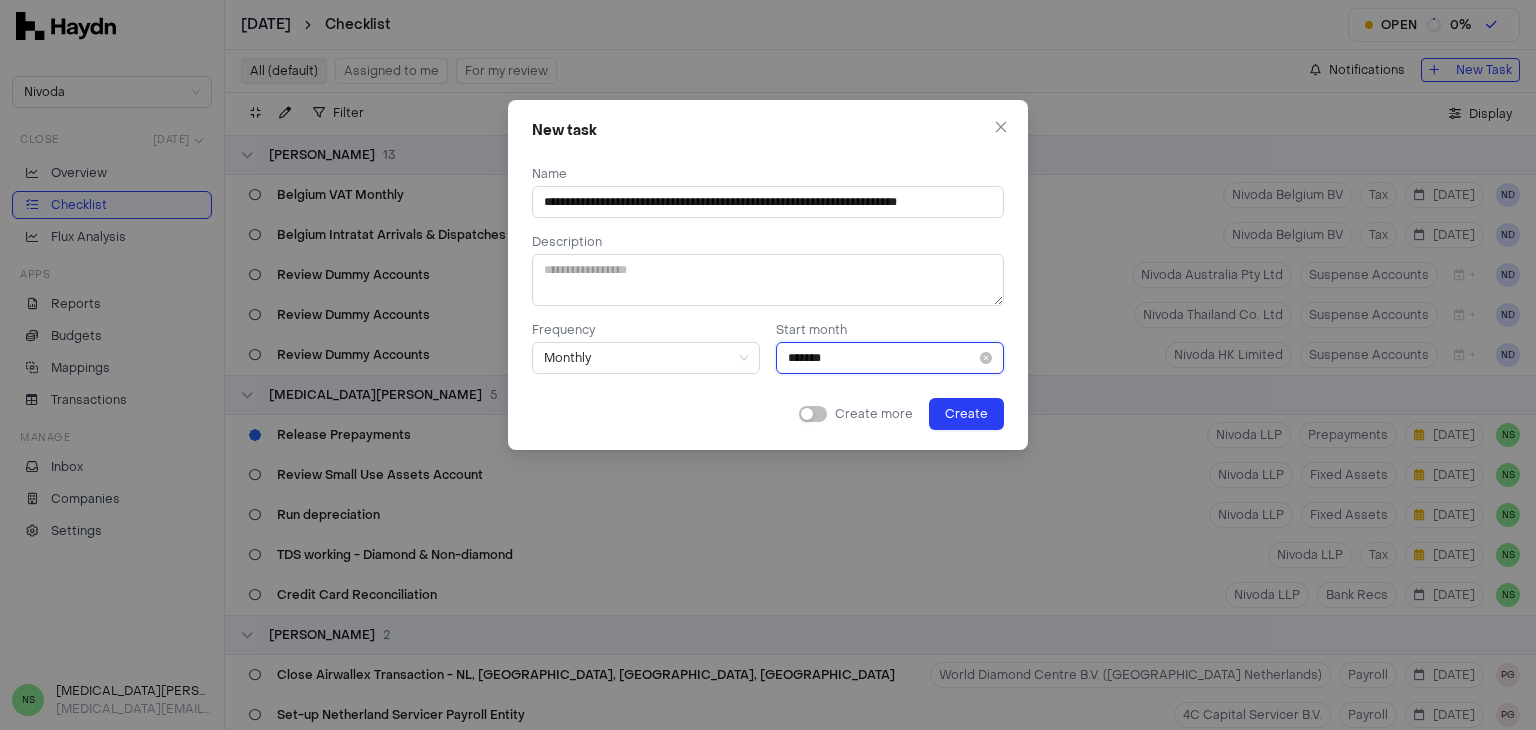 click on "*******" at bounding box center (882, 358) 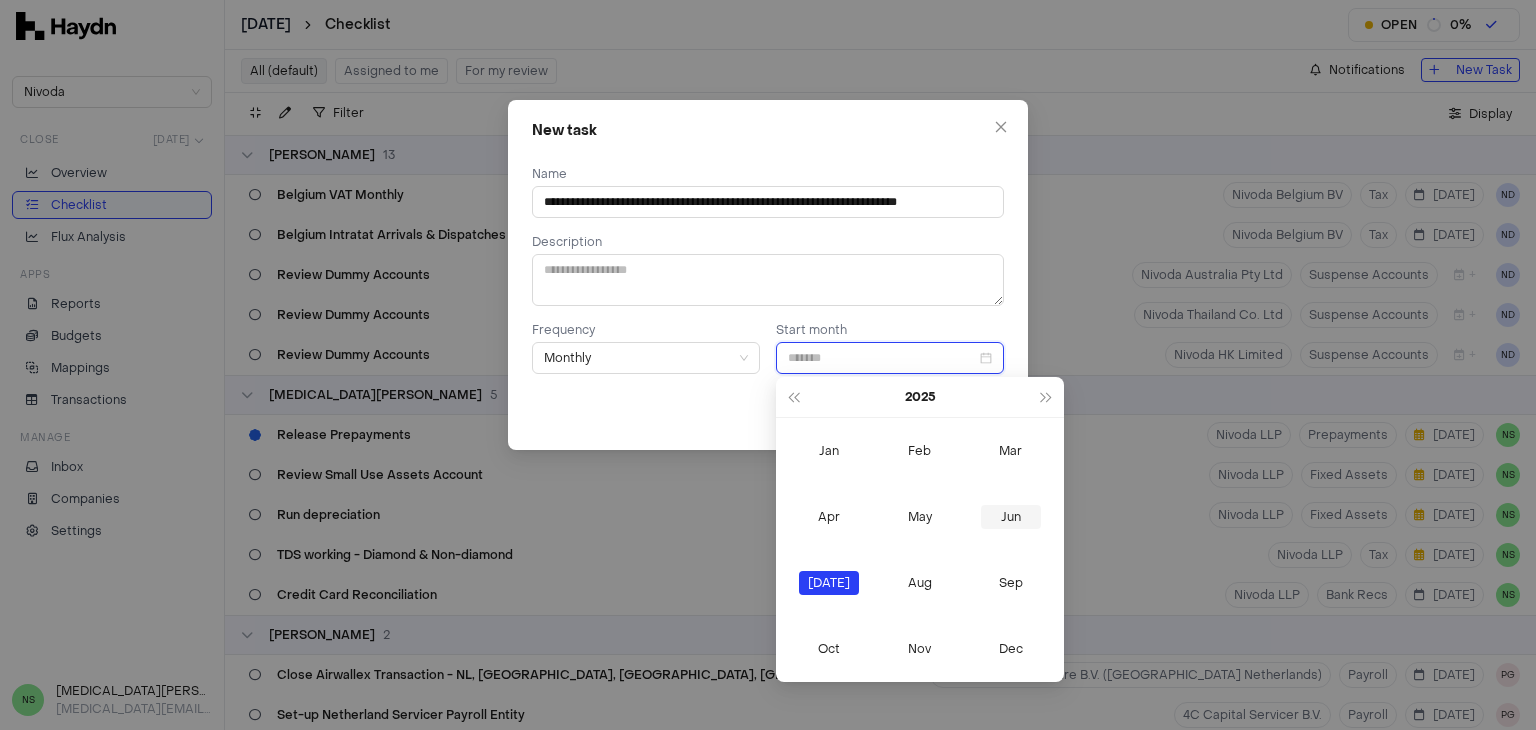 type on "*******" 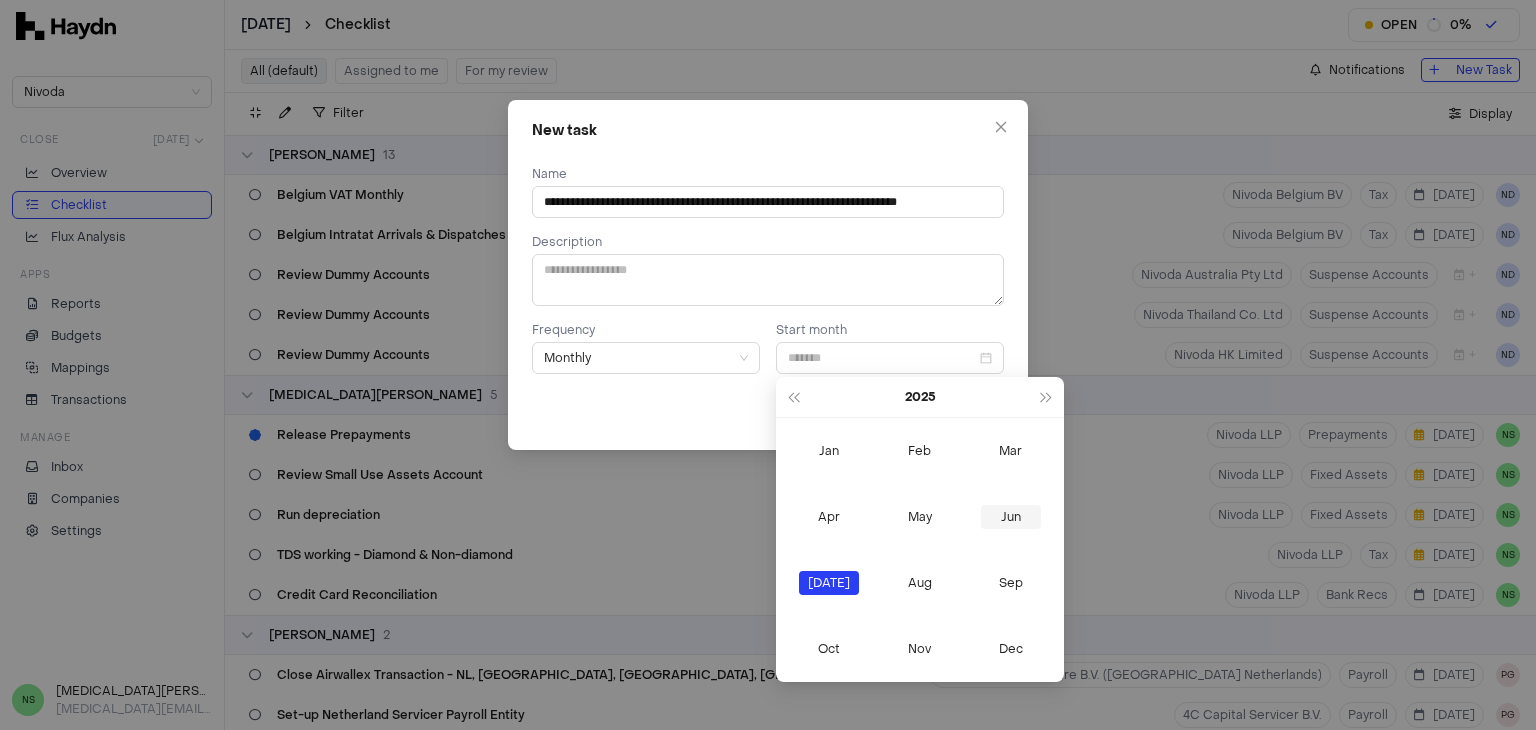 click on "Jun" at bounding box center [1011, 517] 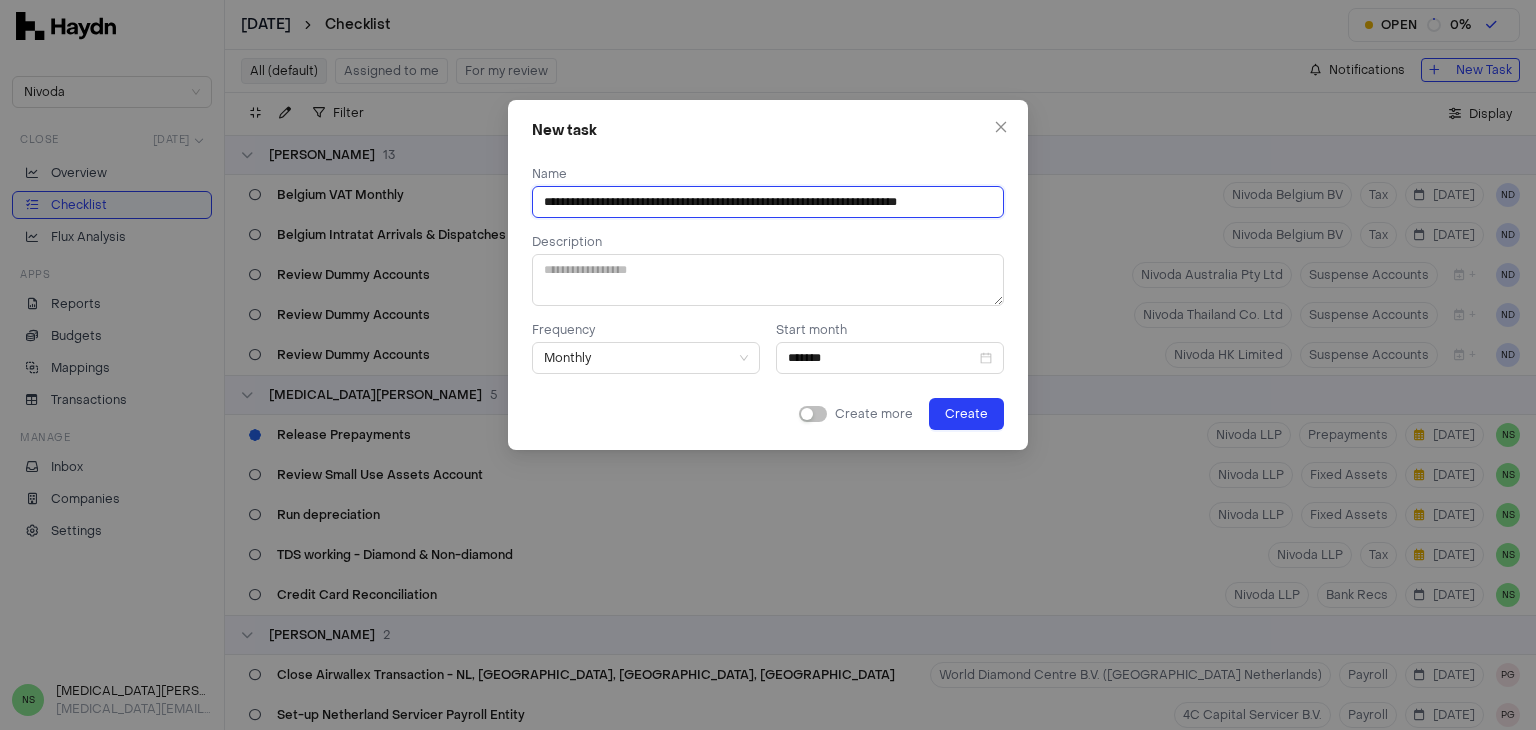 drag, startPoint x: 544, startPoint y: 196, endPoint x: 1009, endPoint y: 187, distance: 465.0871 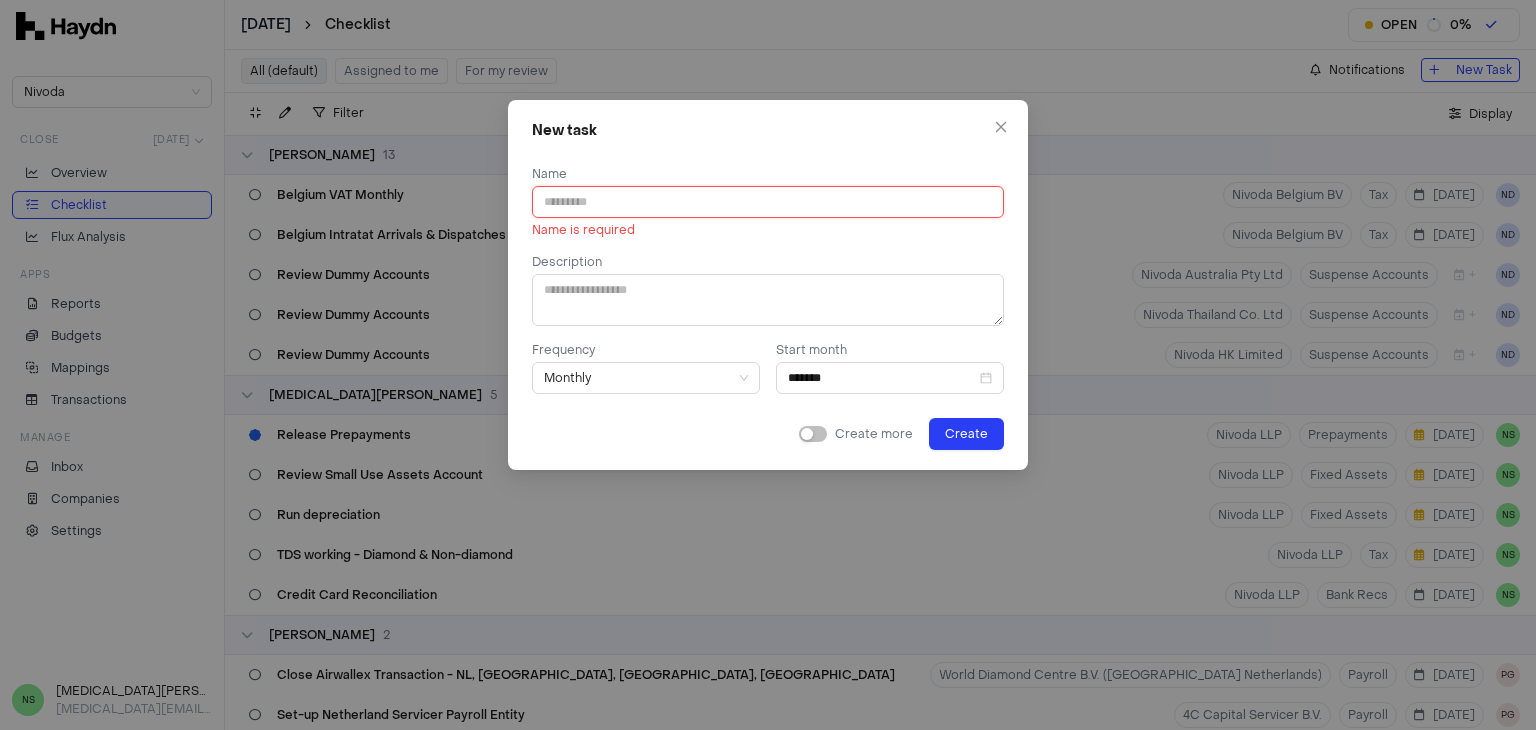 paste on "**********" 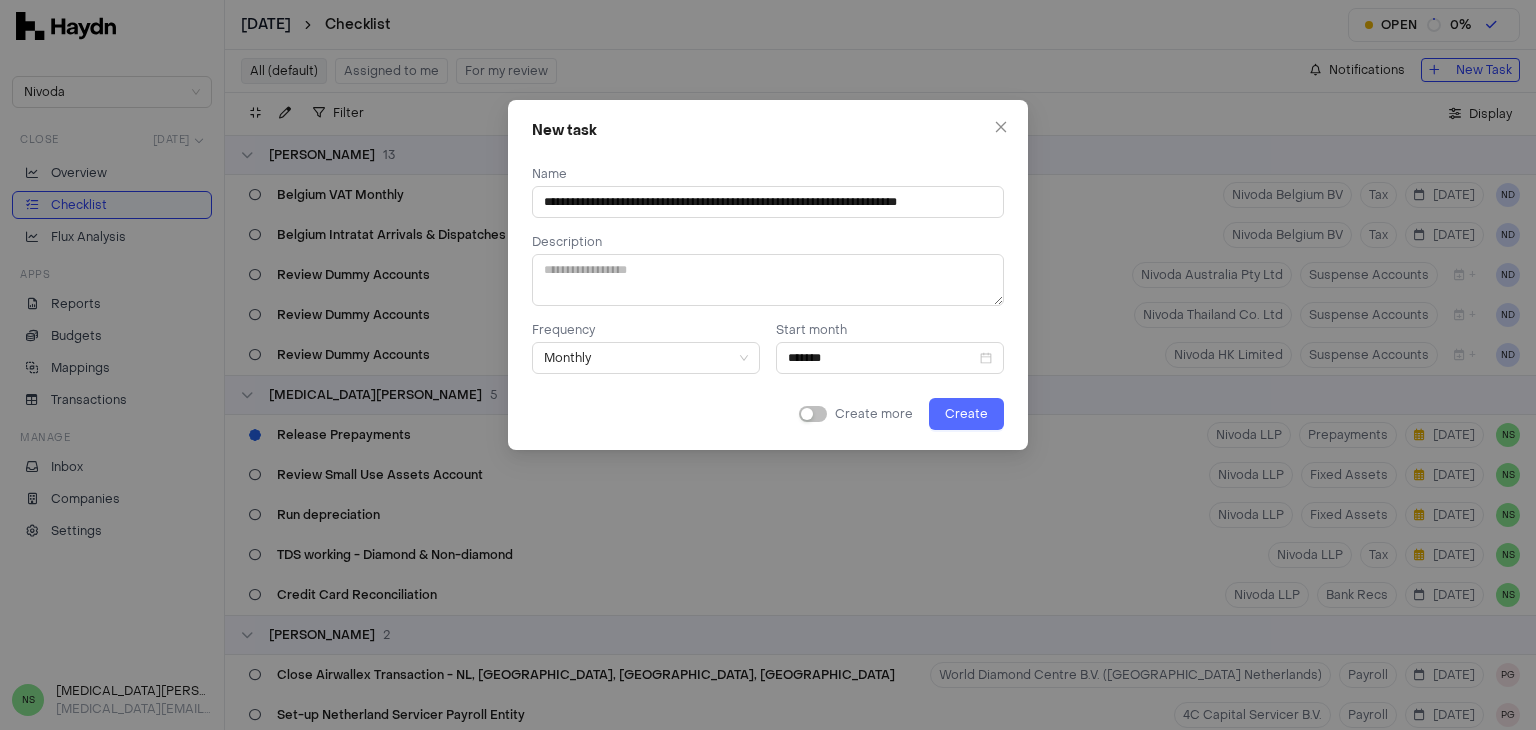 click on "Create" at bounding box center (966, 414) 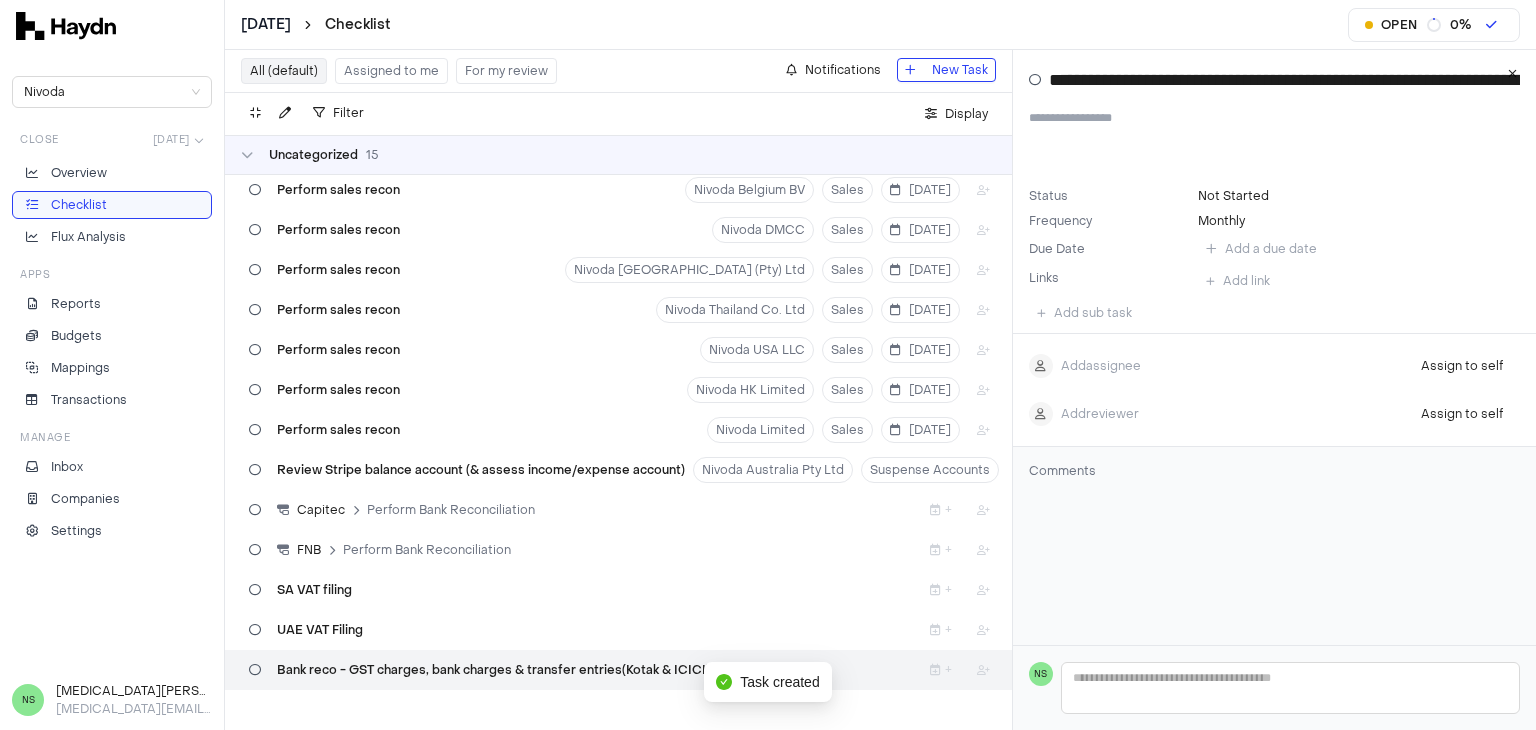 scroll, scrollTop: 6899, scrollLeft: 0, axis: vertical 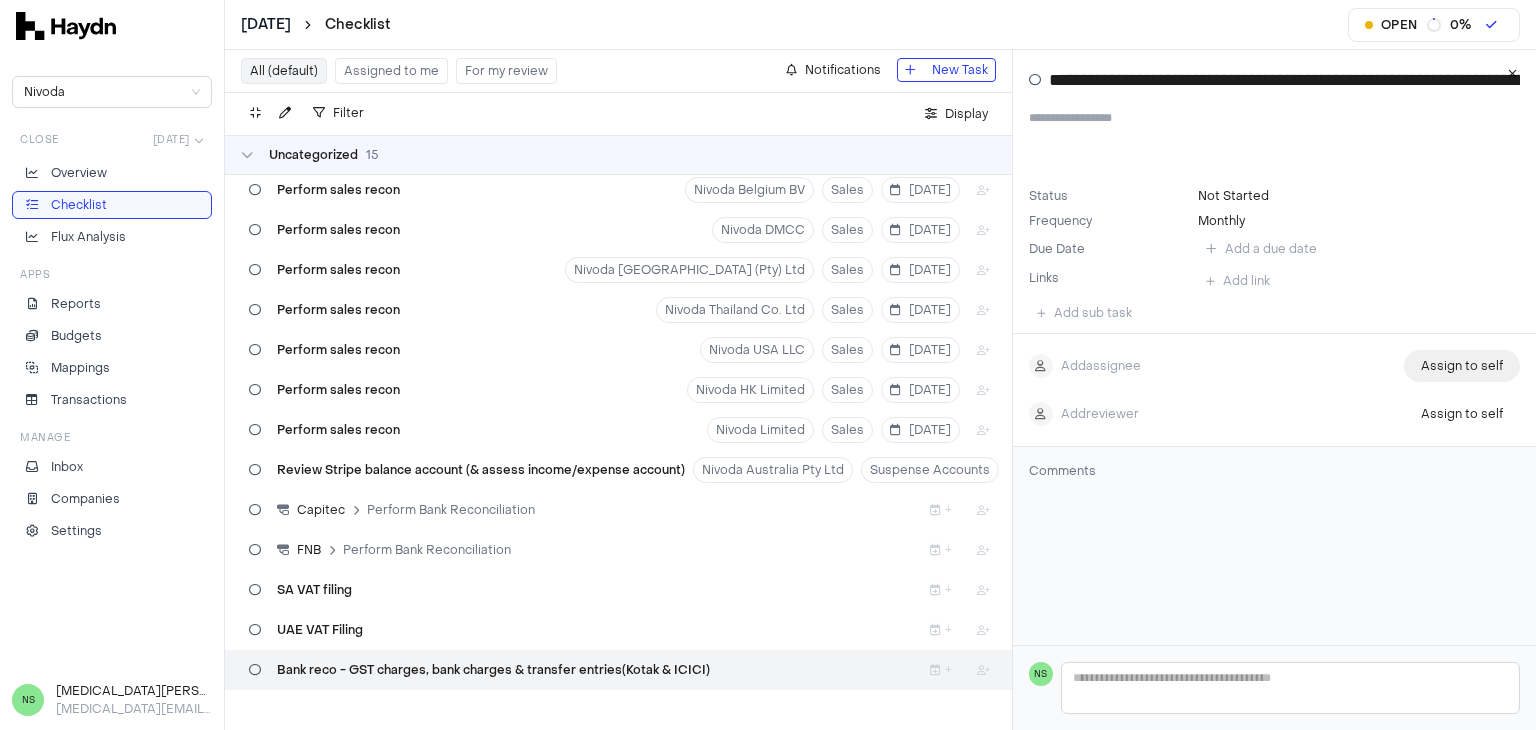 click on "Assign to self" at bounding box center [1462, 366] 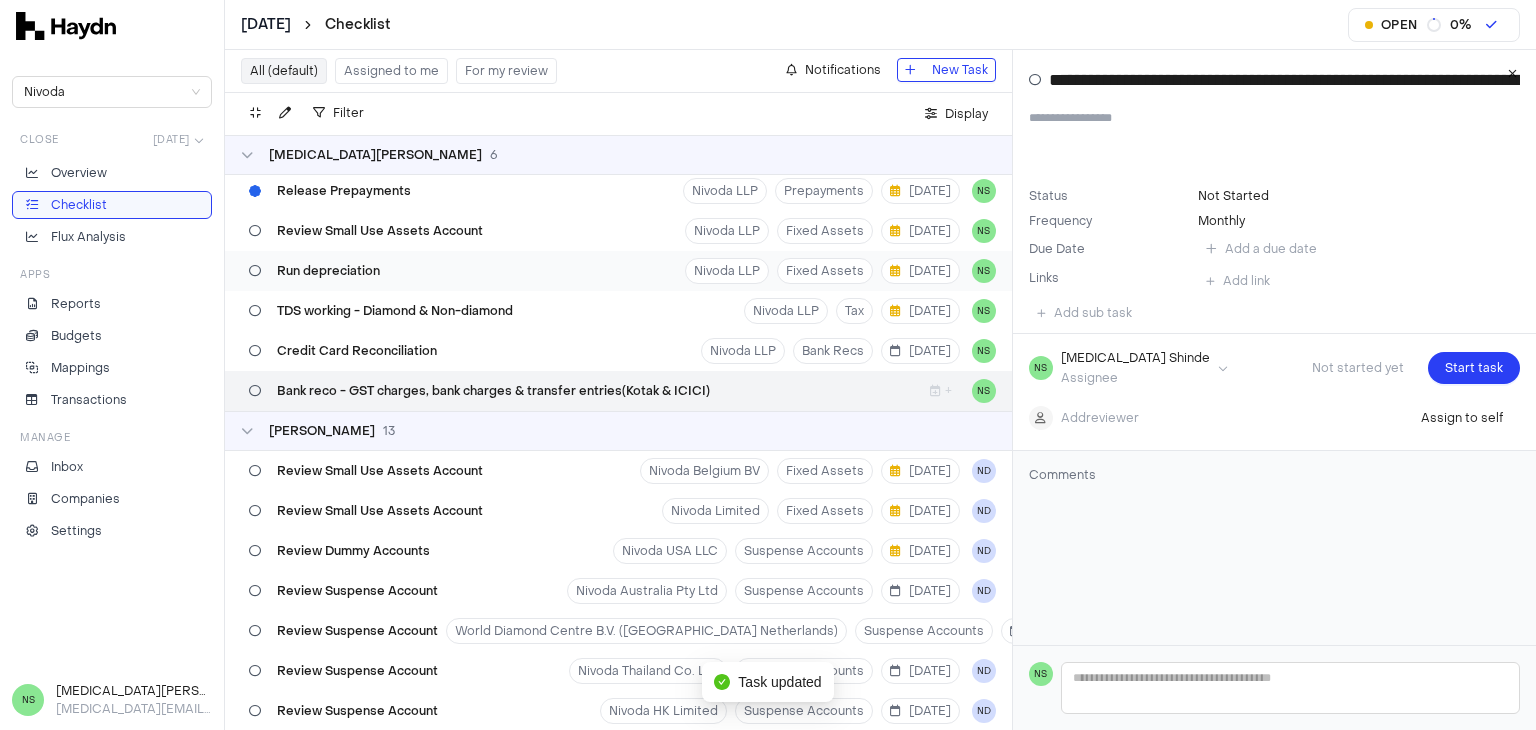 scroll, scrollTop: 3449, scrollLeft: 0, axis: vertical 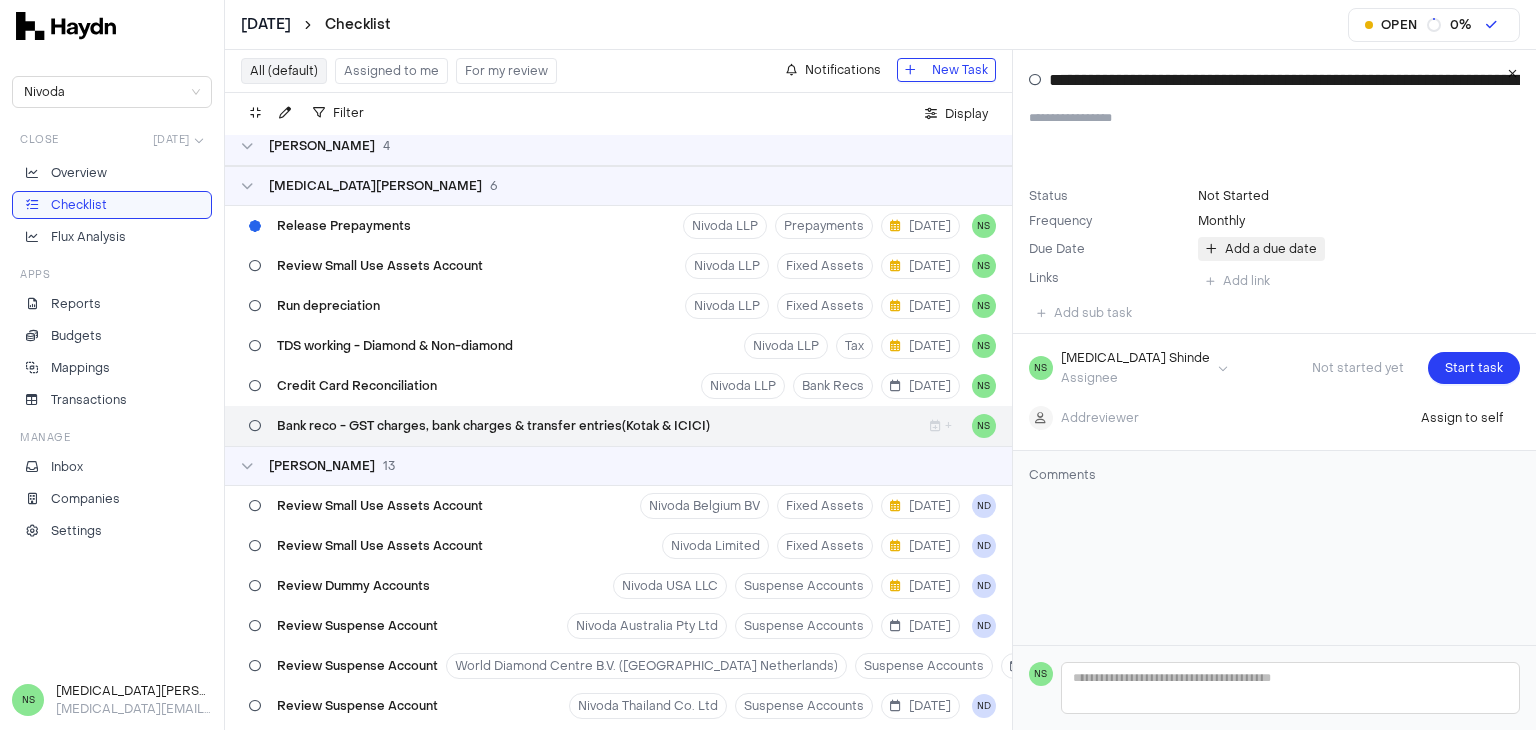 click on "Add a due date" at bounding box center (1271, 249) 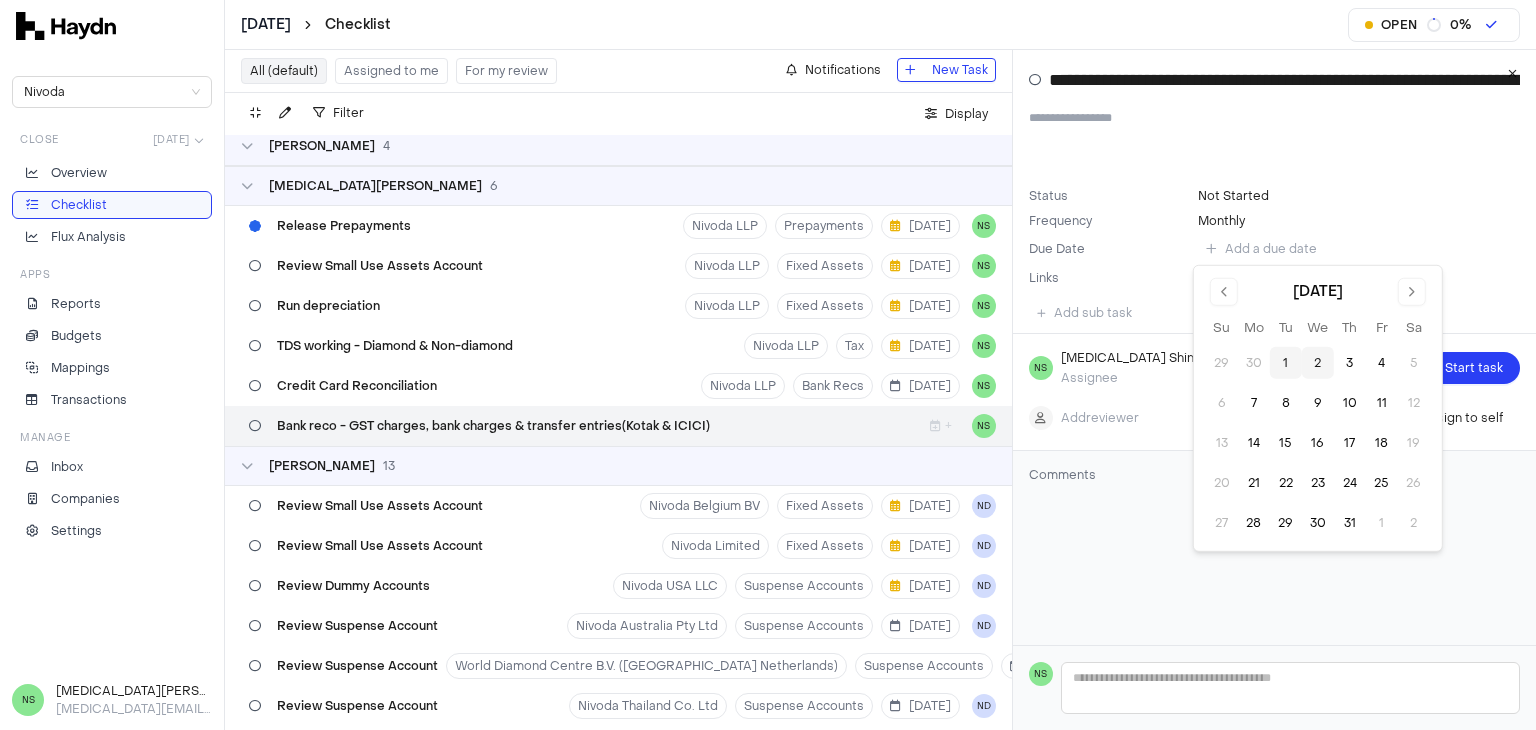 click on "2" at bounding box center (1318, 363) 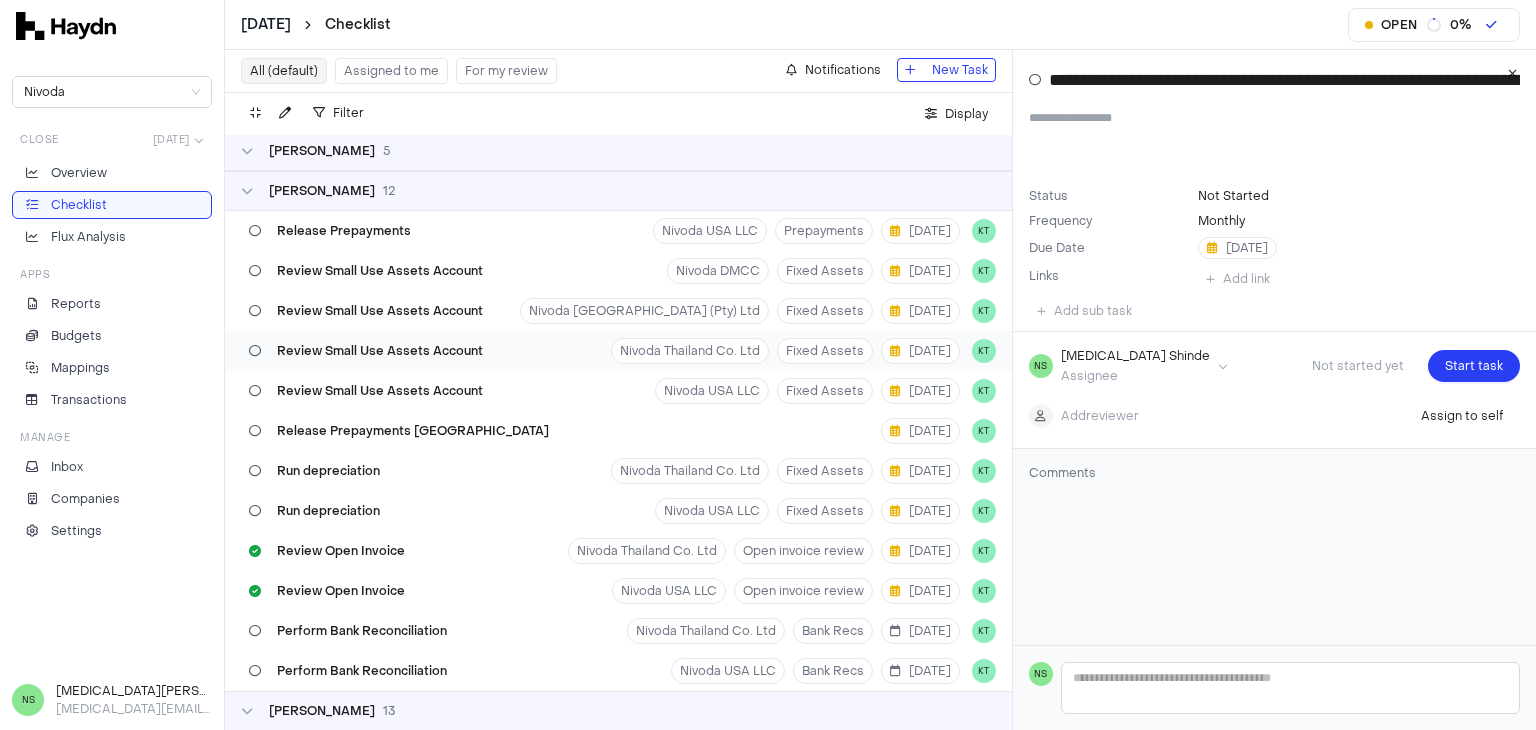 scroll, scrollTop: 4389, scrollLeft: 0, axis: vertical 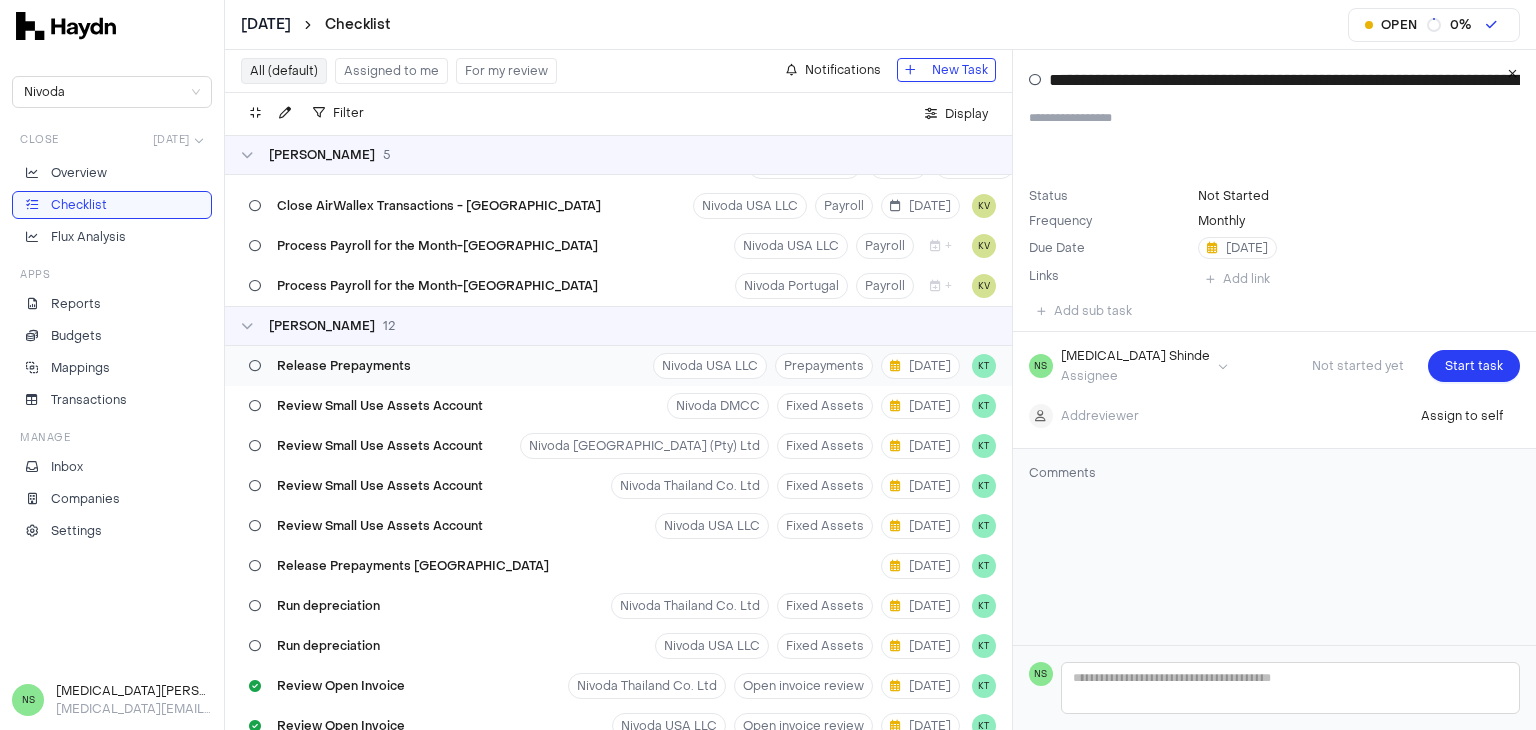 click on "Release Prepayments" at bounding box center (330, 366) 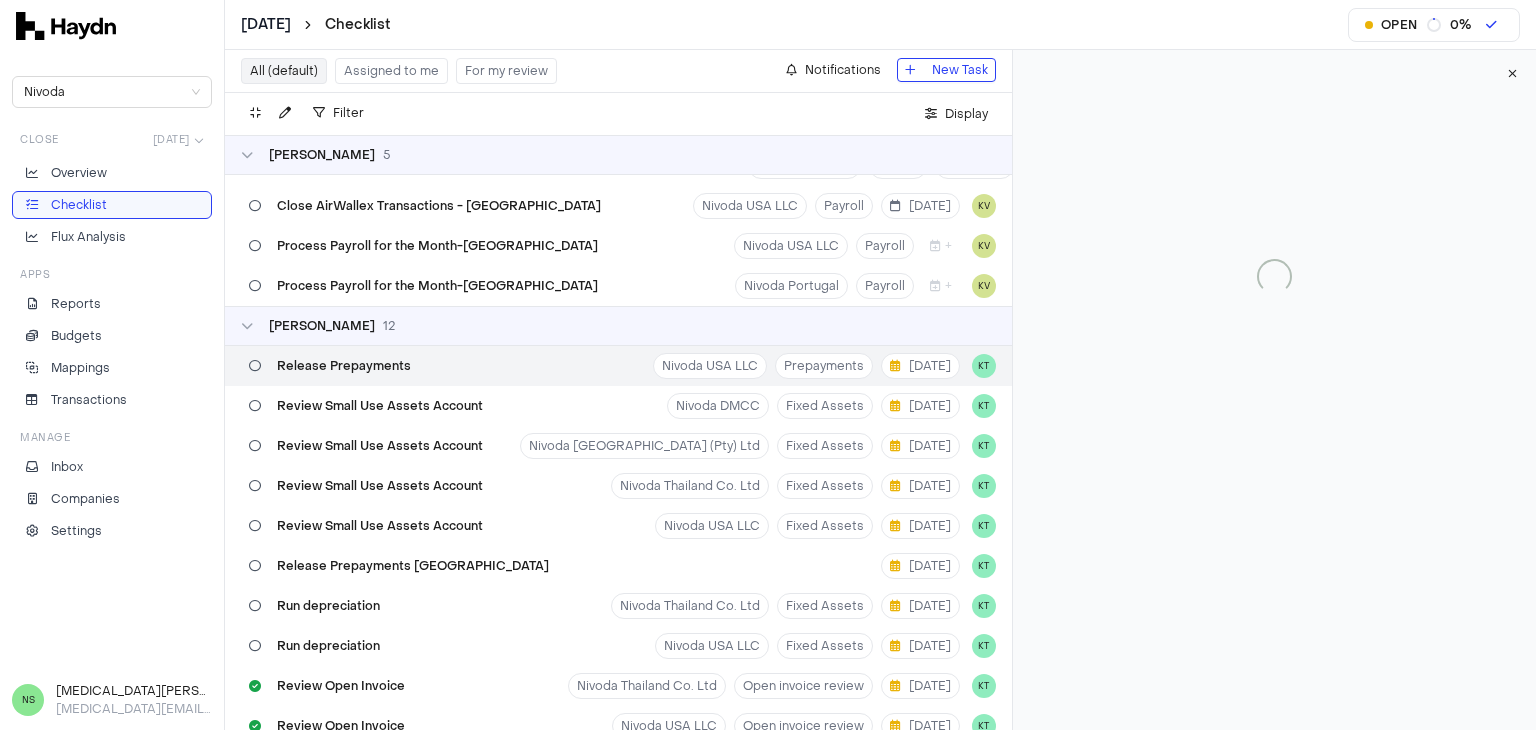 type 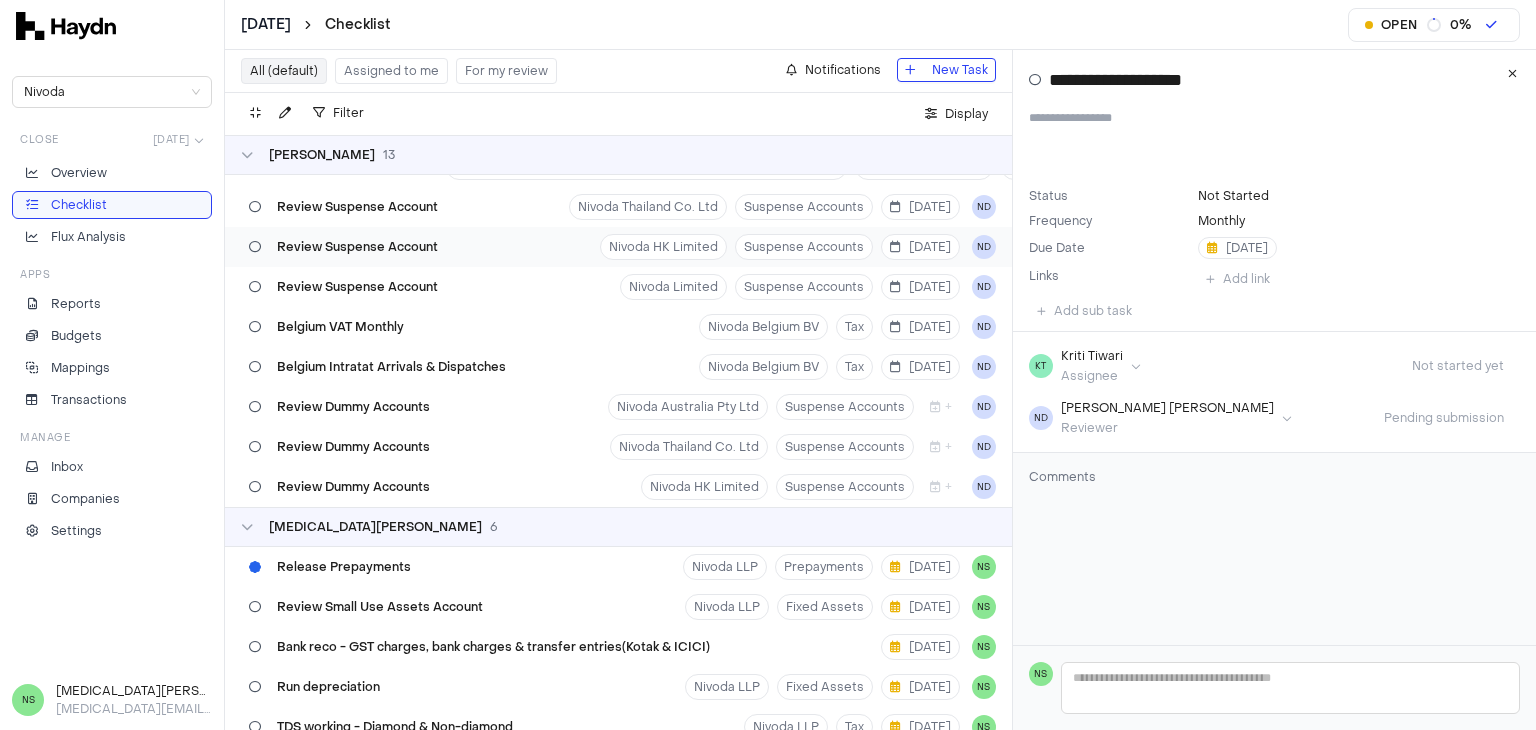 scroll, scrollTop: 5389, scrollLeft: 0, axis: vertical 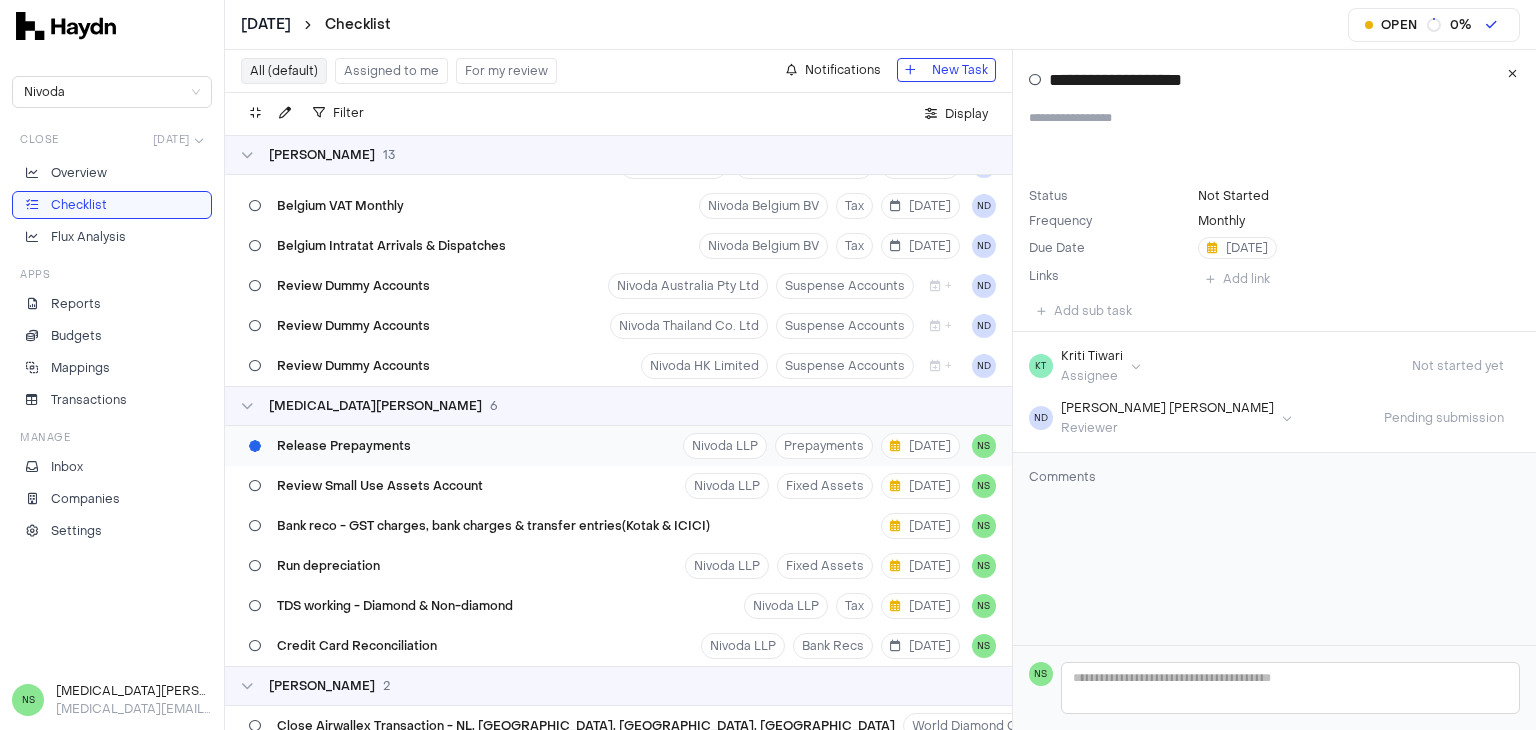 click on "Release Prepayments" at bounding box center [344, 446] 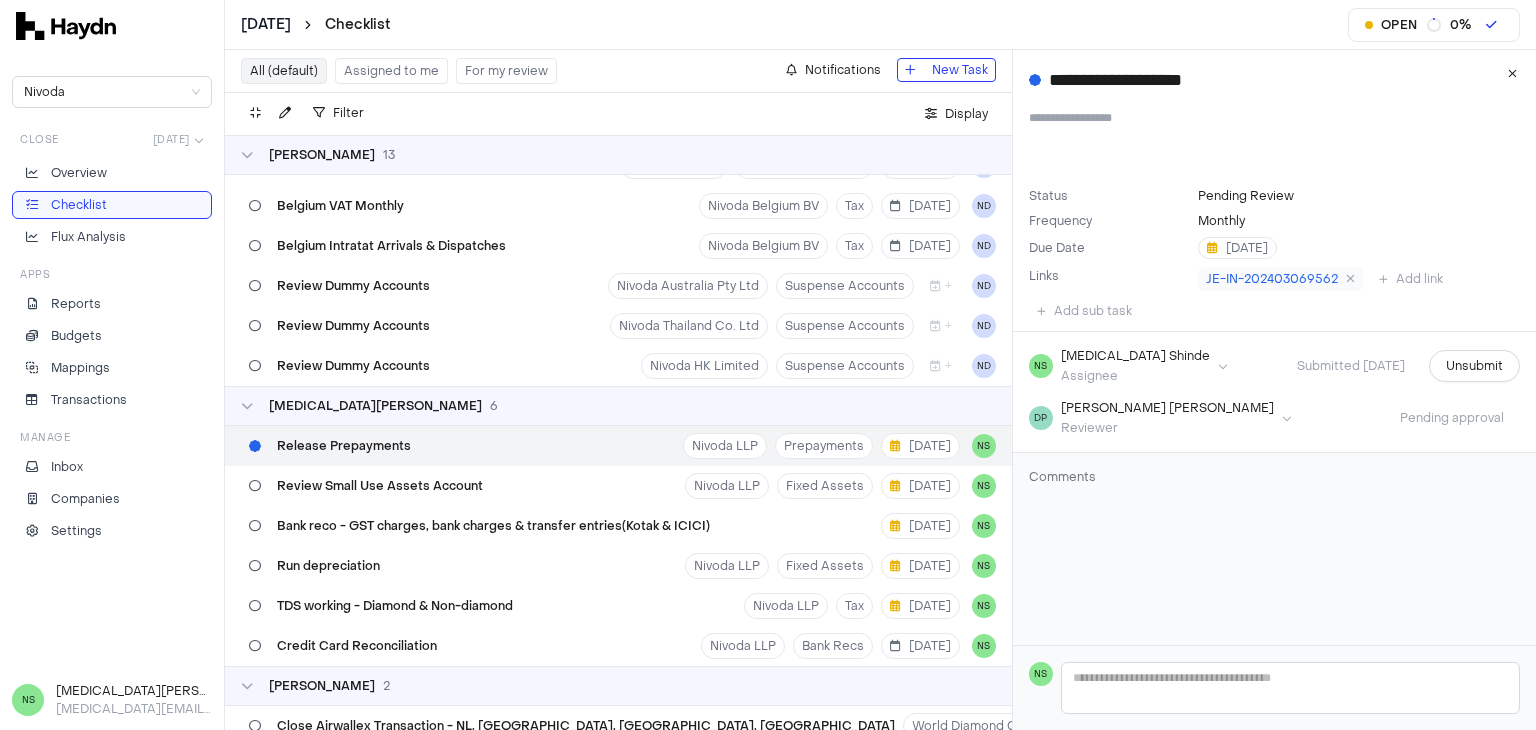 click on "**********" at bounding box center [1274, 348] 